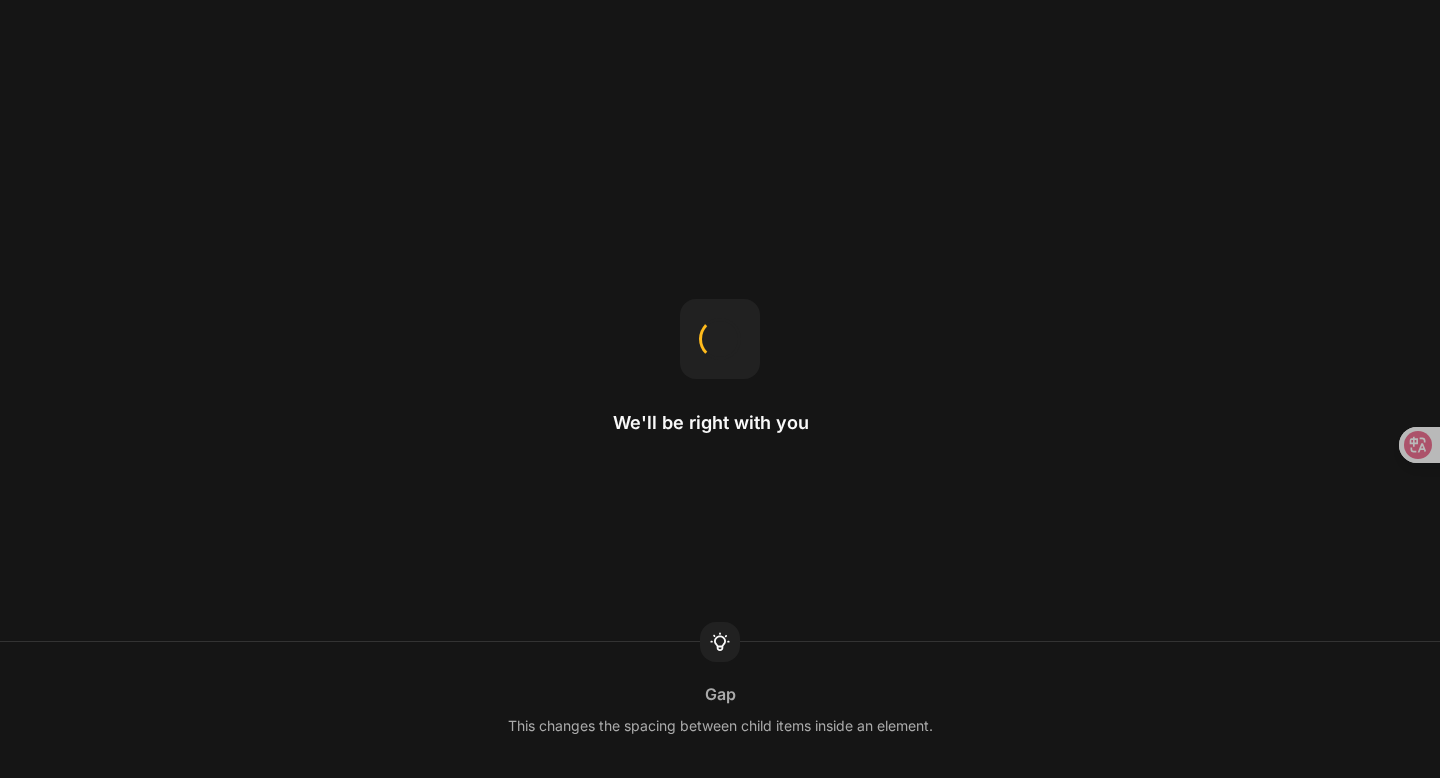 scroll, scrollTop: 0, scrollLeft: 0, axis: both 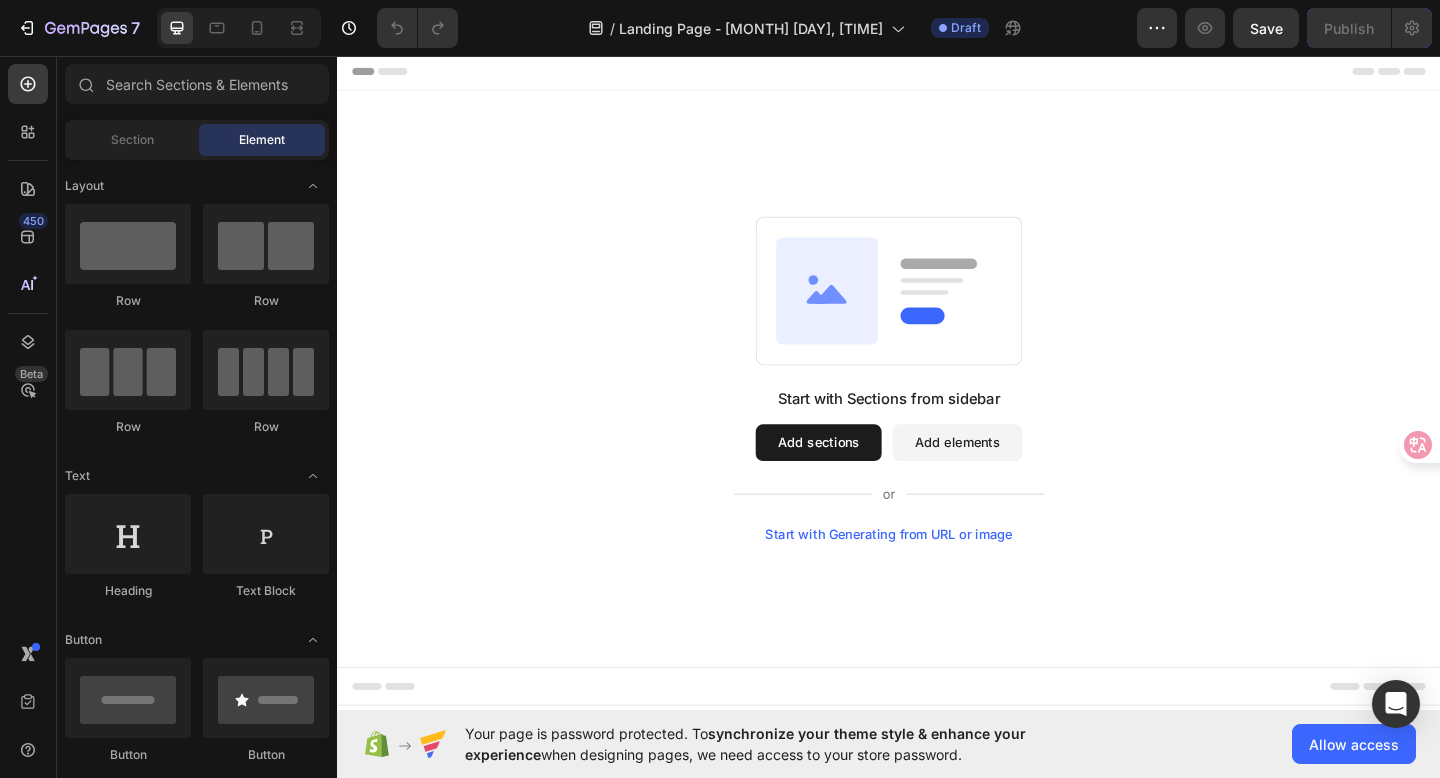 click on "Add sections" at bounding box center (860, 477) 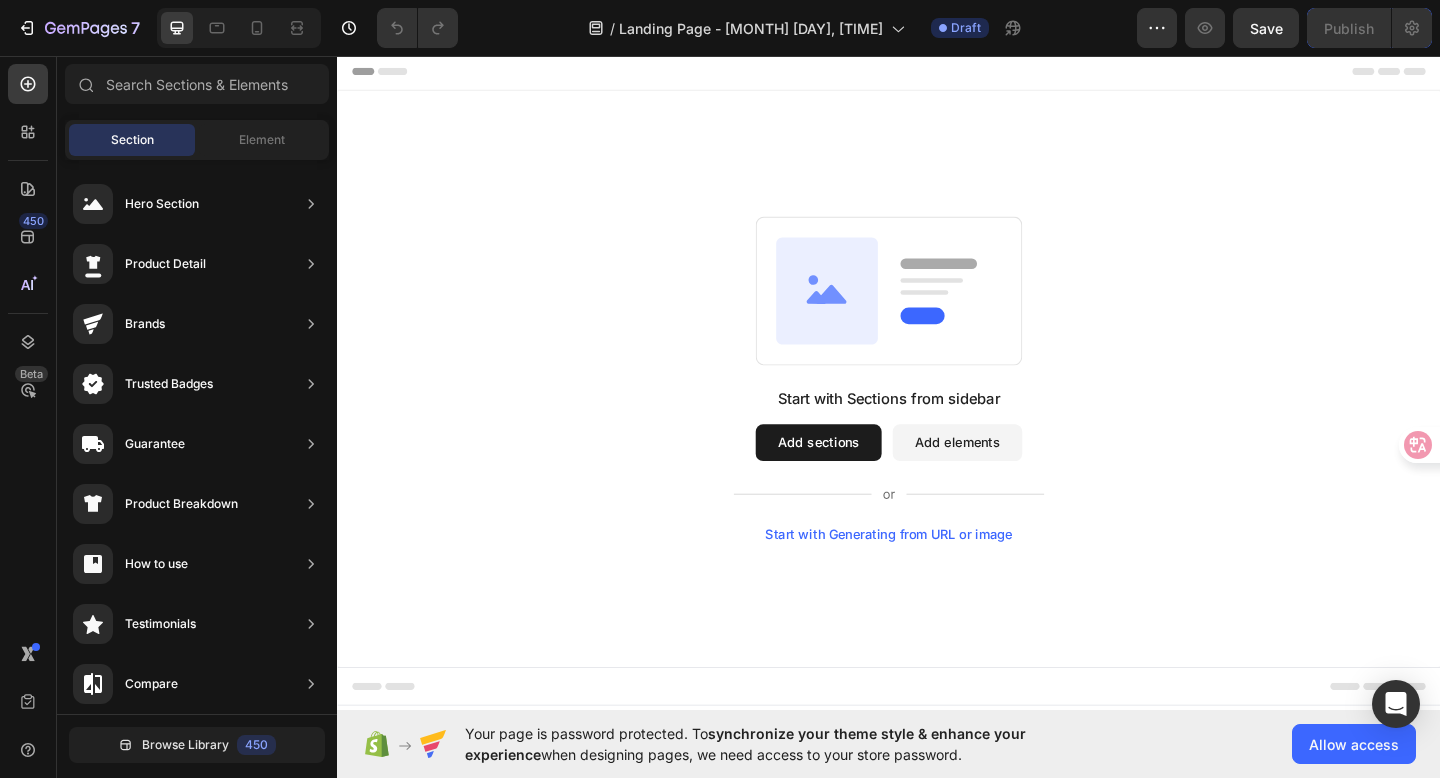 scroll, scrollTop: 125, scrollLeft: 0, axis: vertical 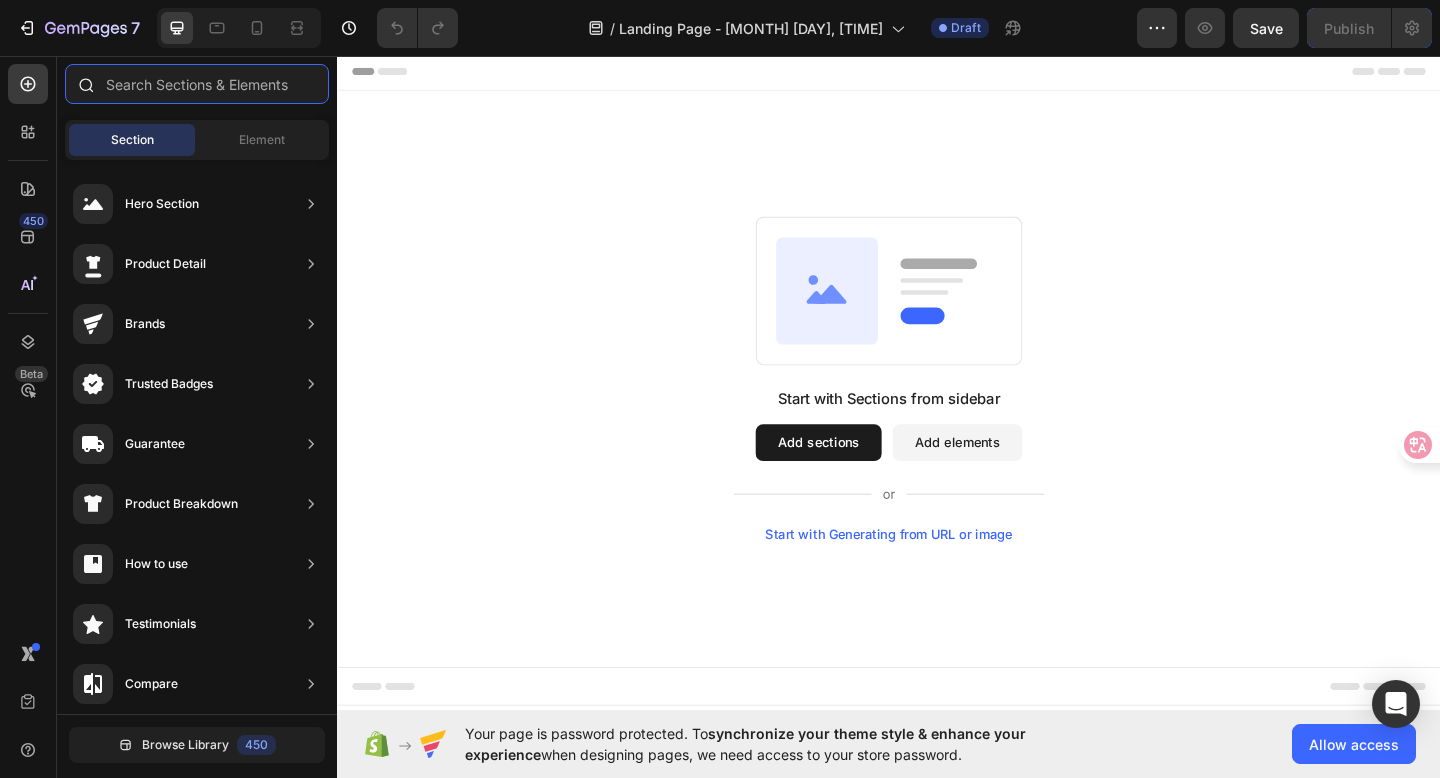 click at bounding box center [197, 84] 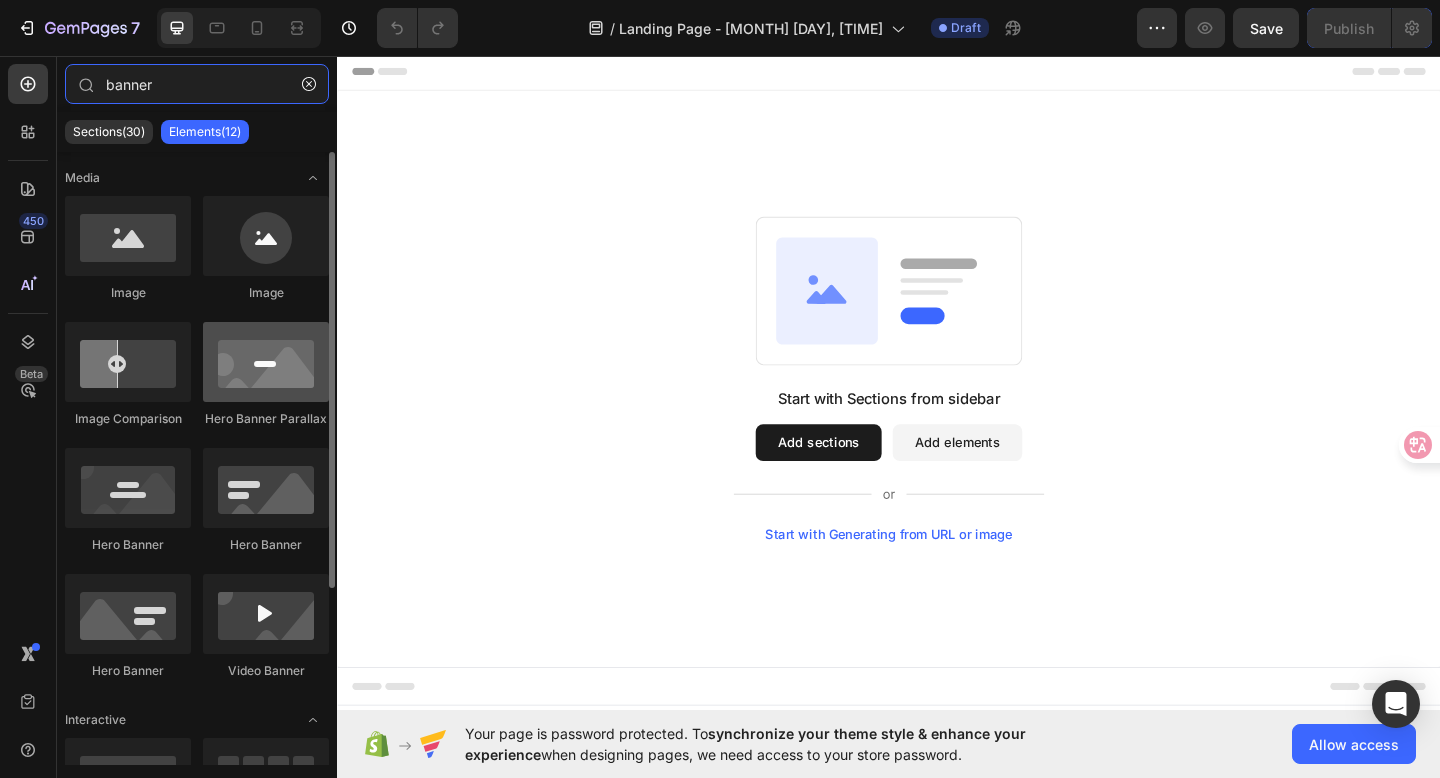 type on "banner" 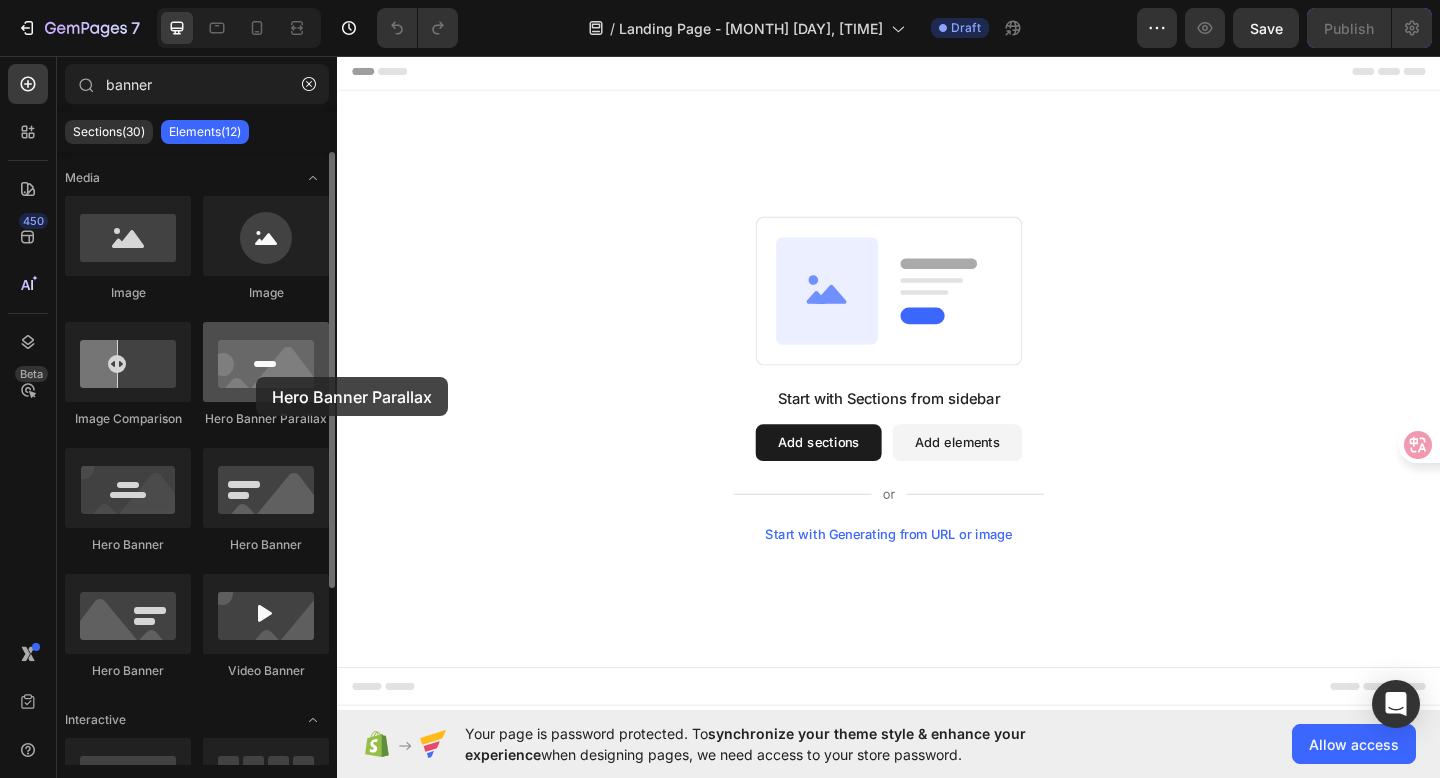 click at bounding box center (266, 362) 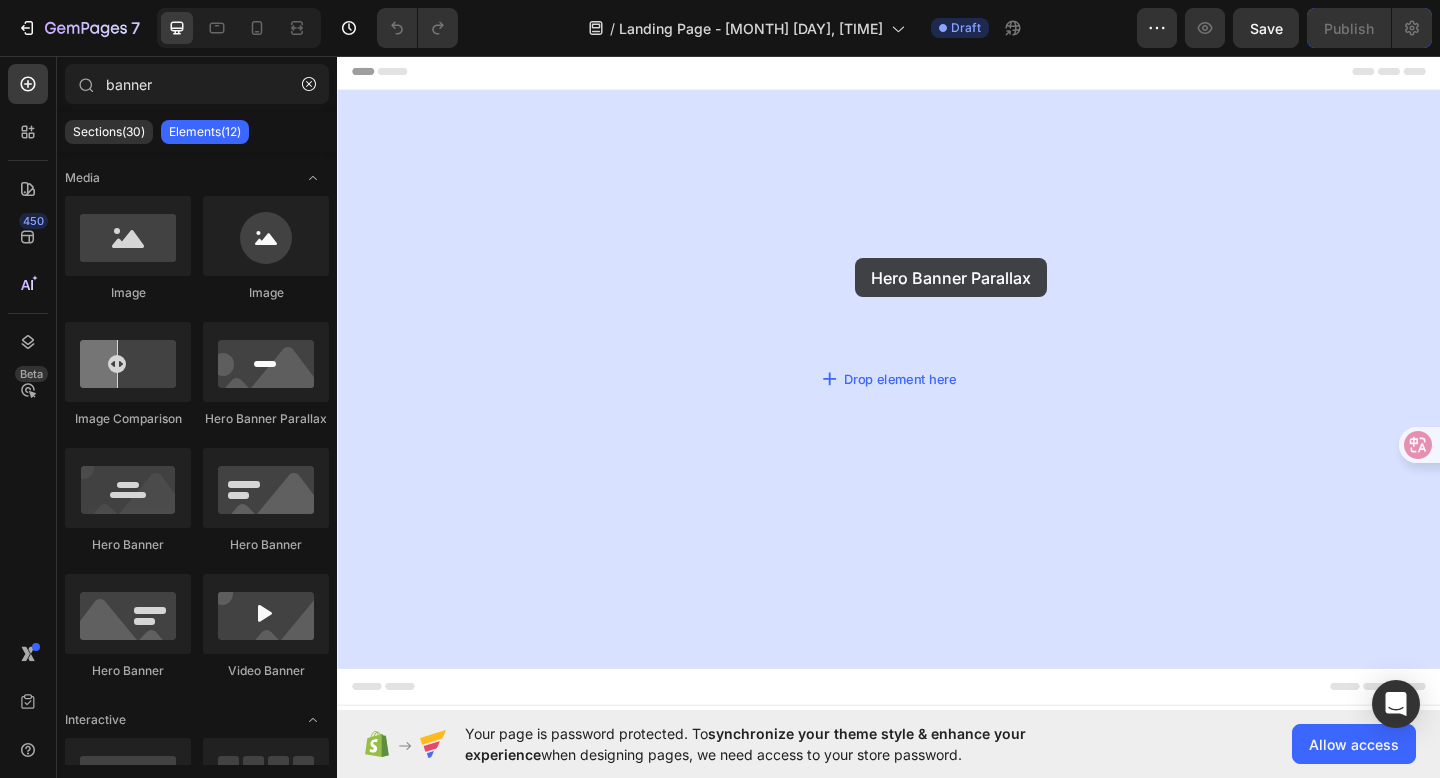 drag, startPoint x: 593, startPoint y: 430, endPoint x: 880, endPoint y: 267, distance: 330.05756 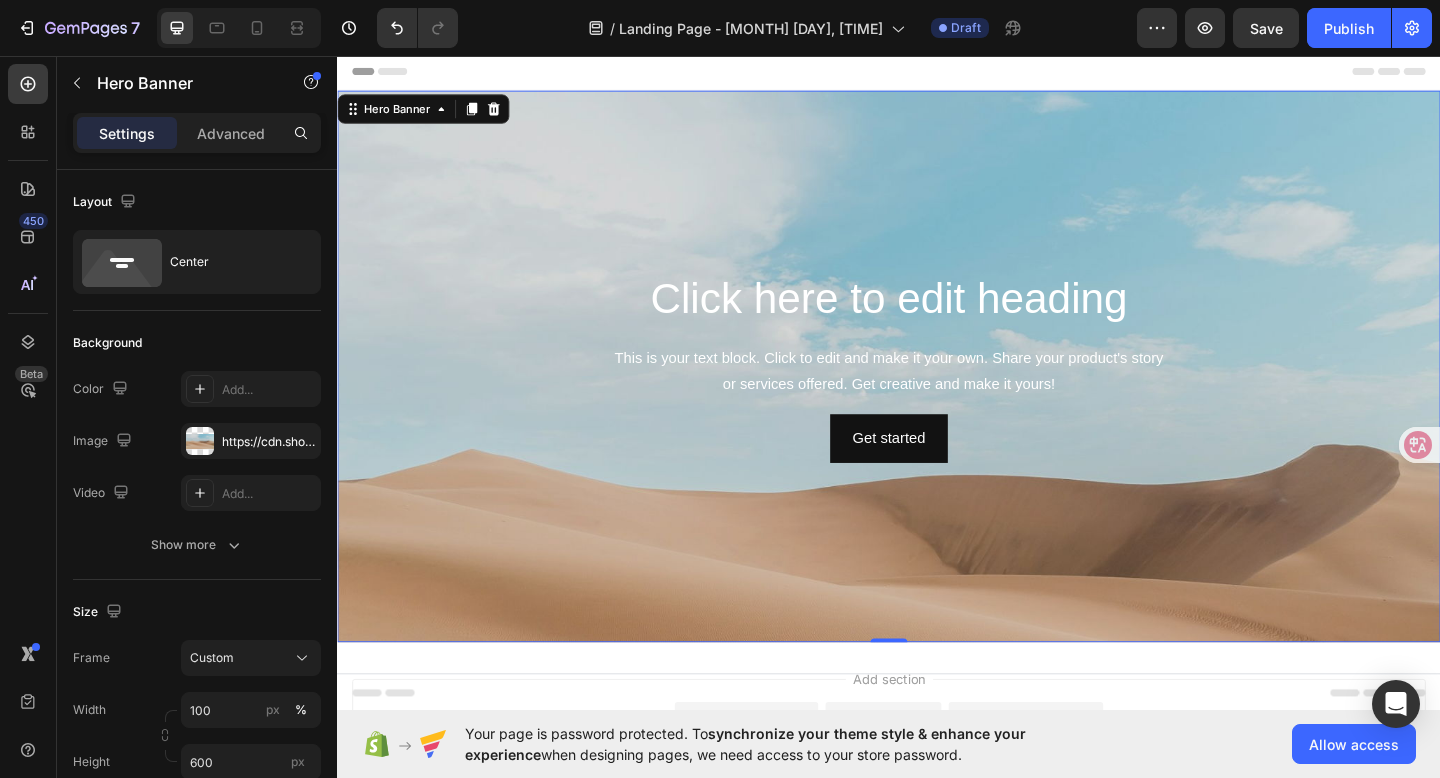 click at bounding box center [937, 544] 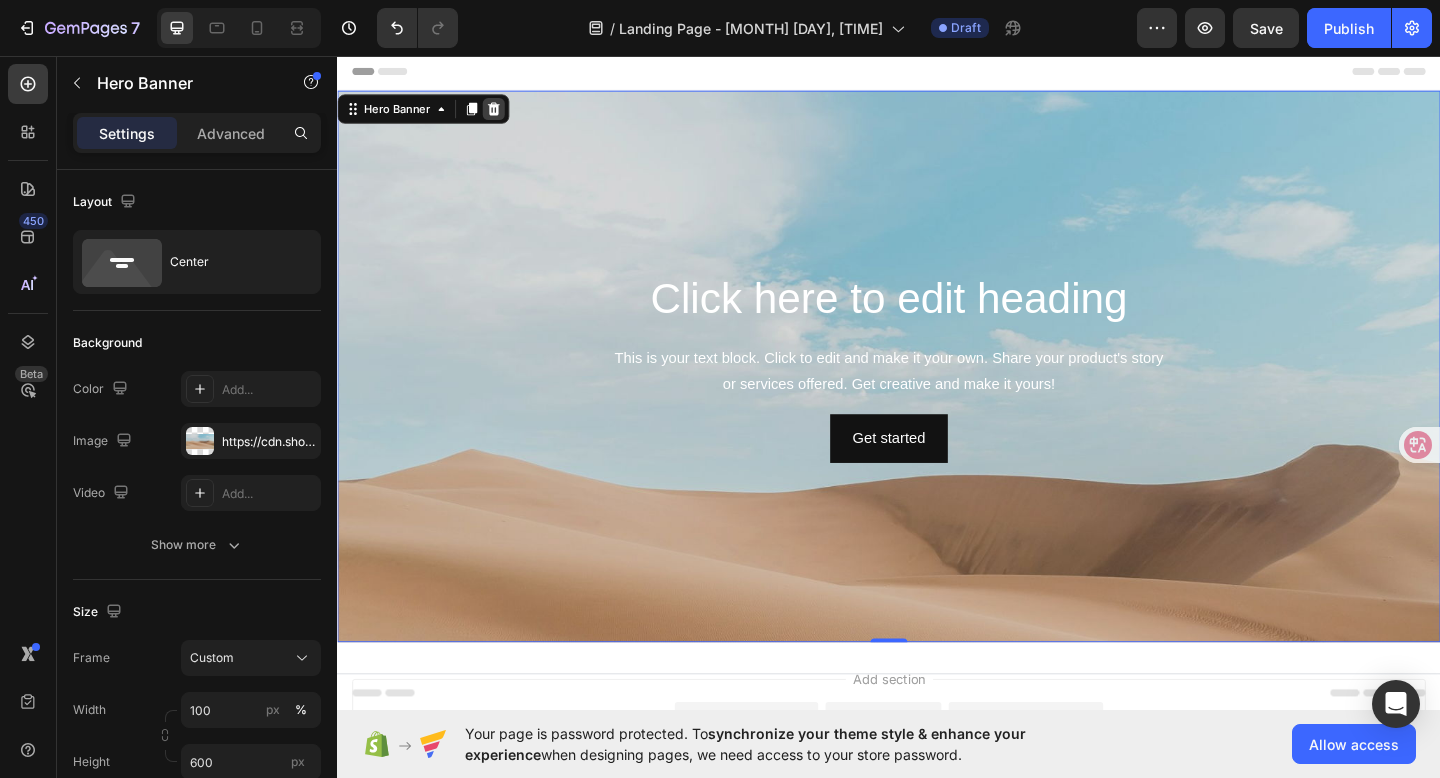 click 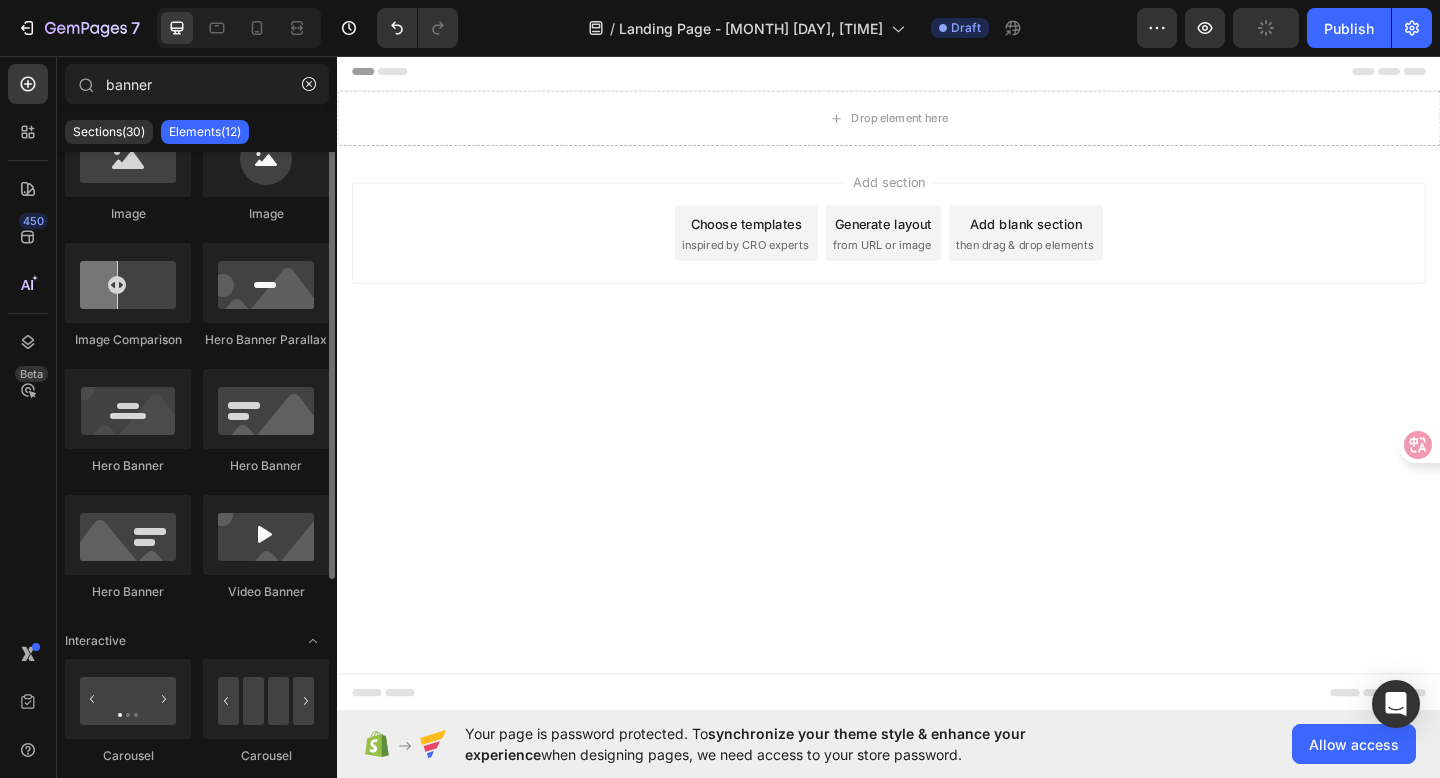 scroll, scrollTop: 0, scrollLeft: 0, axis: both 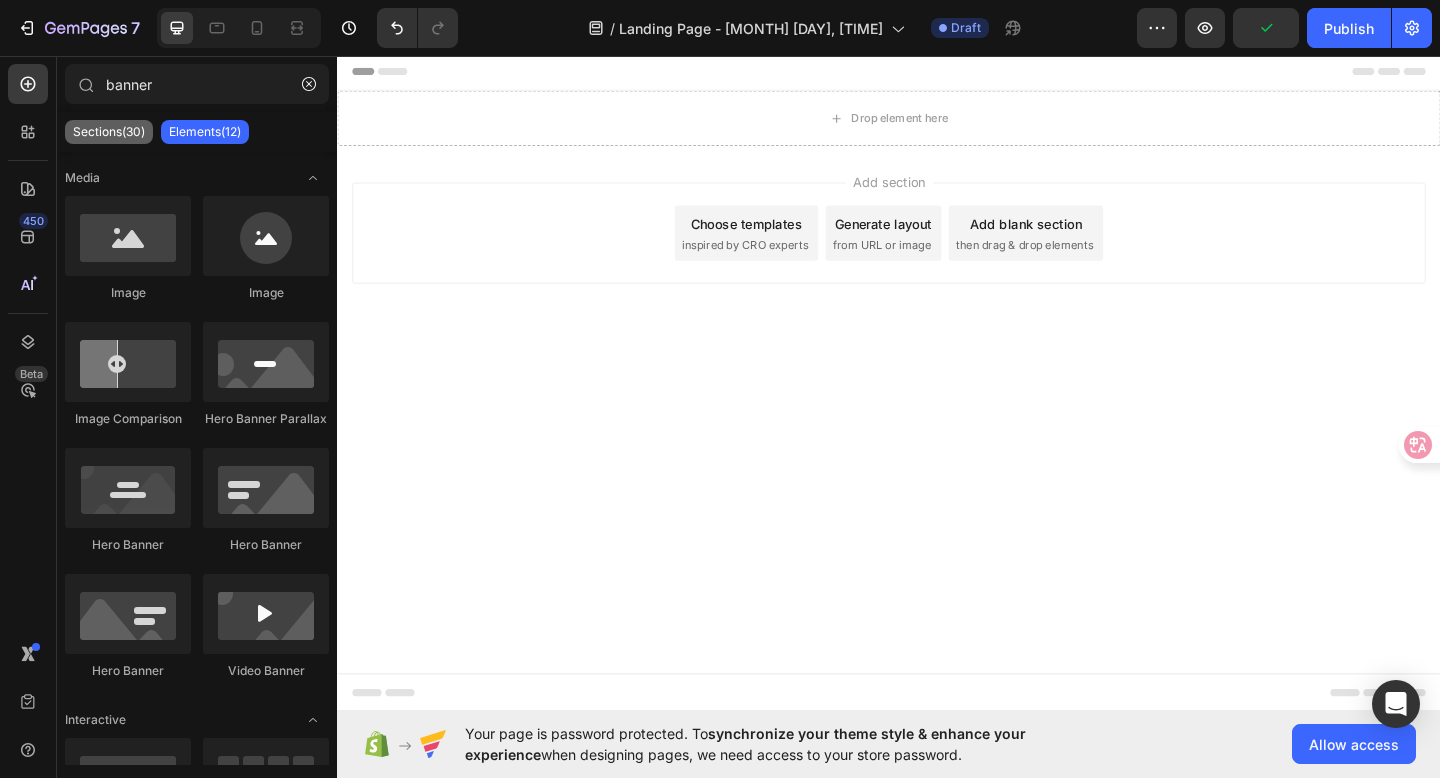 click on "Sections(30)" 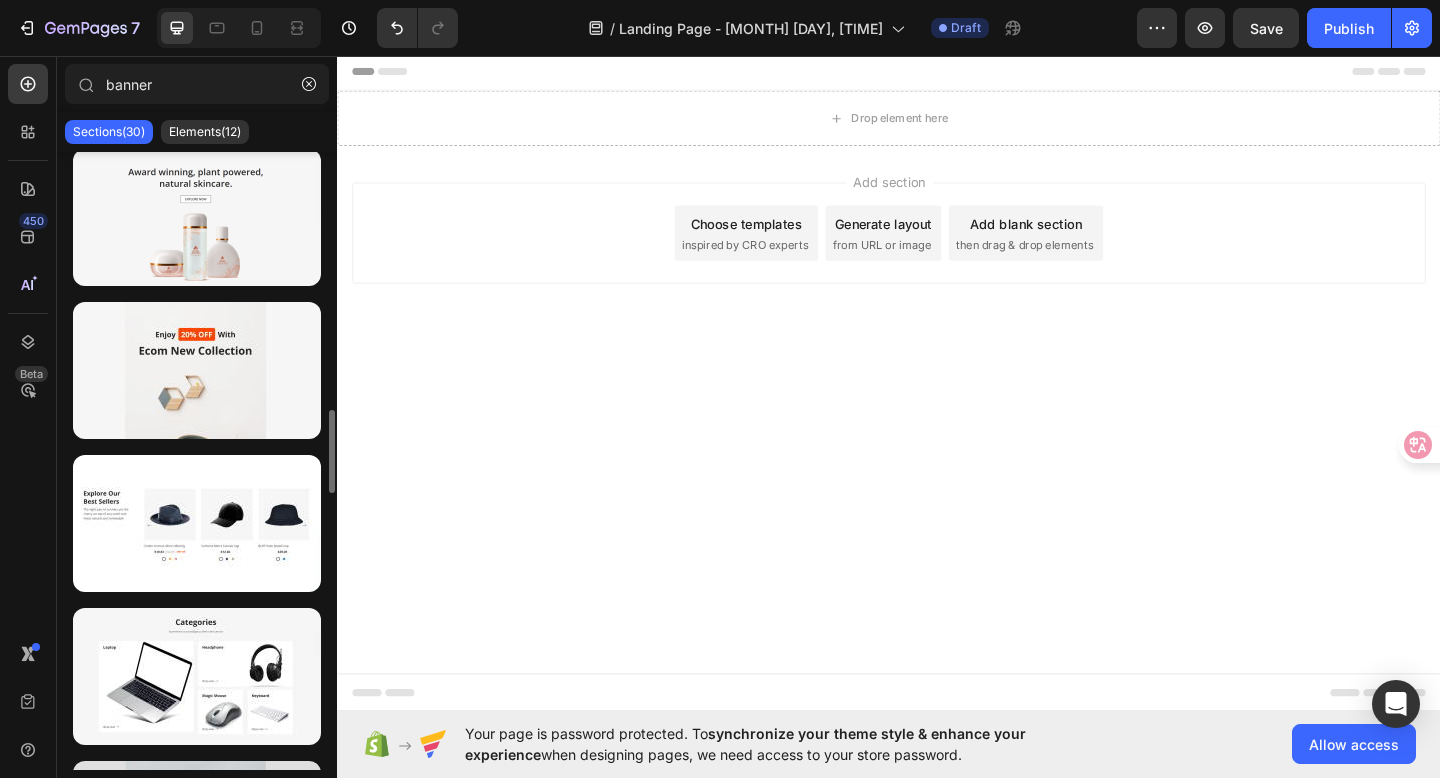 scroll, scrollTop: 2078, scrollLeft: 0, axis: vertical 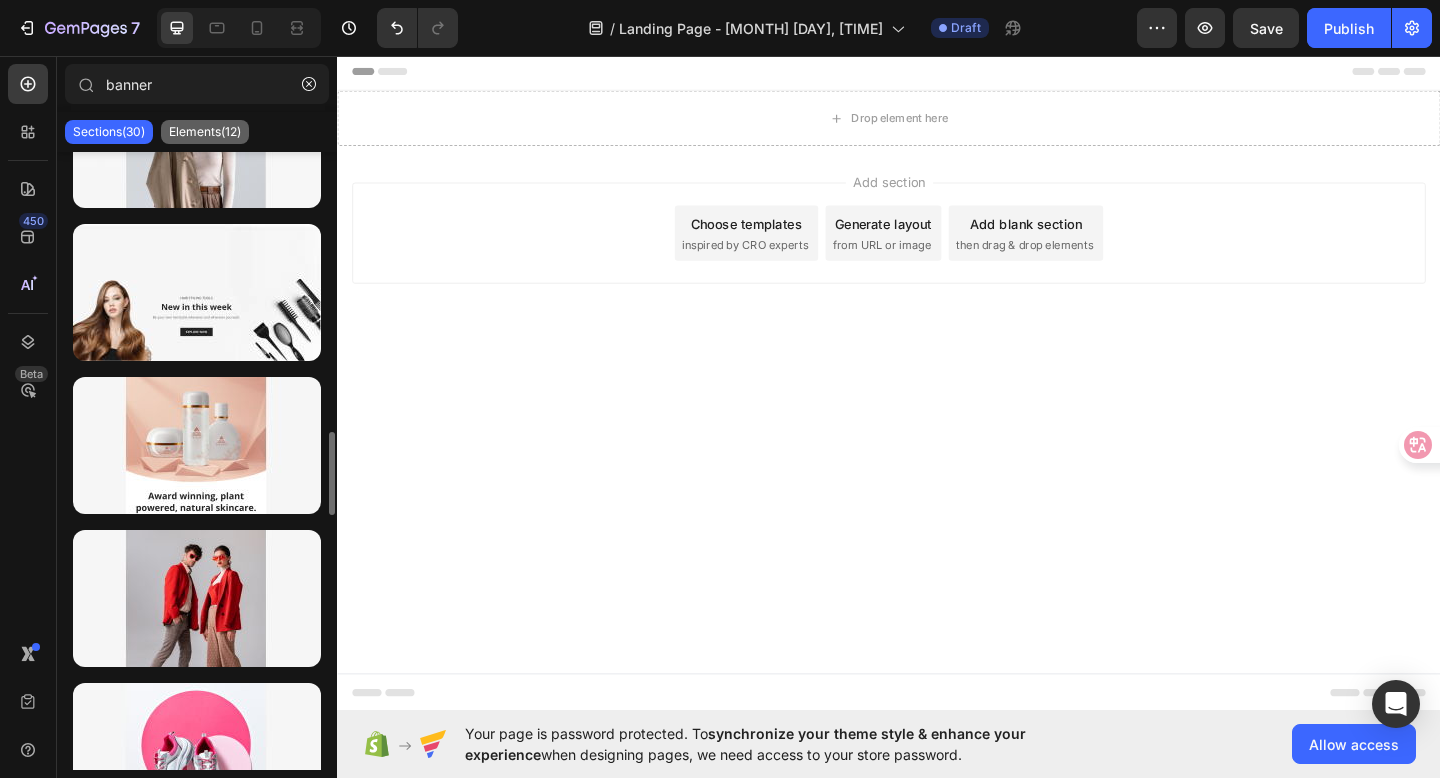 click on "Elements(12)" at bounding box center [205, 132] 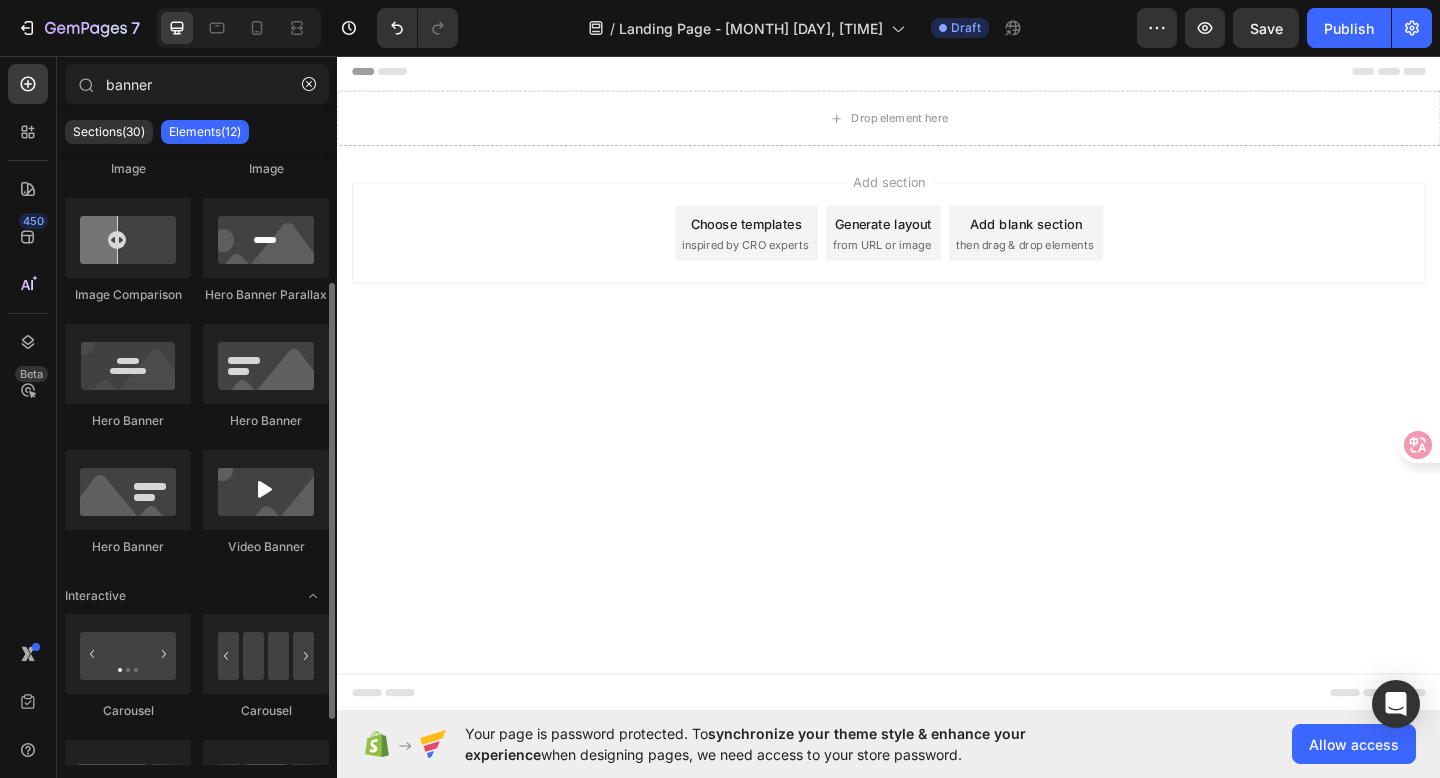 scroll, scrollTop: 0, scrollLeft: 0, axis: both 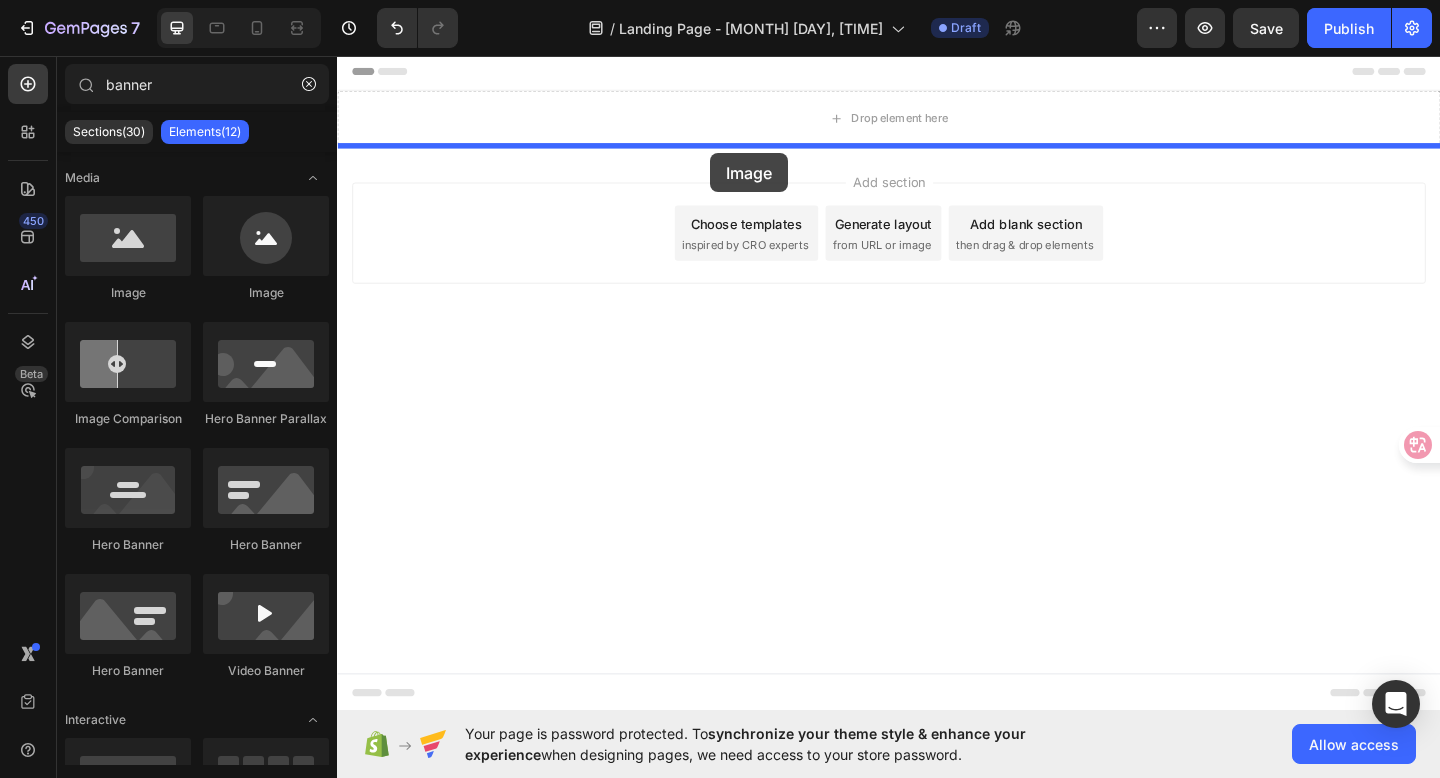 drag, startPoint x: 474, startPoint y: 306, endPoint x: 745, endPoint y: 162, distance: 306.88272 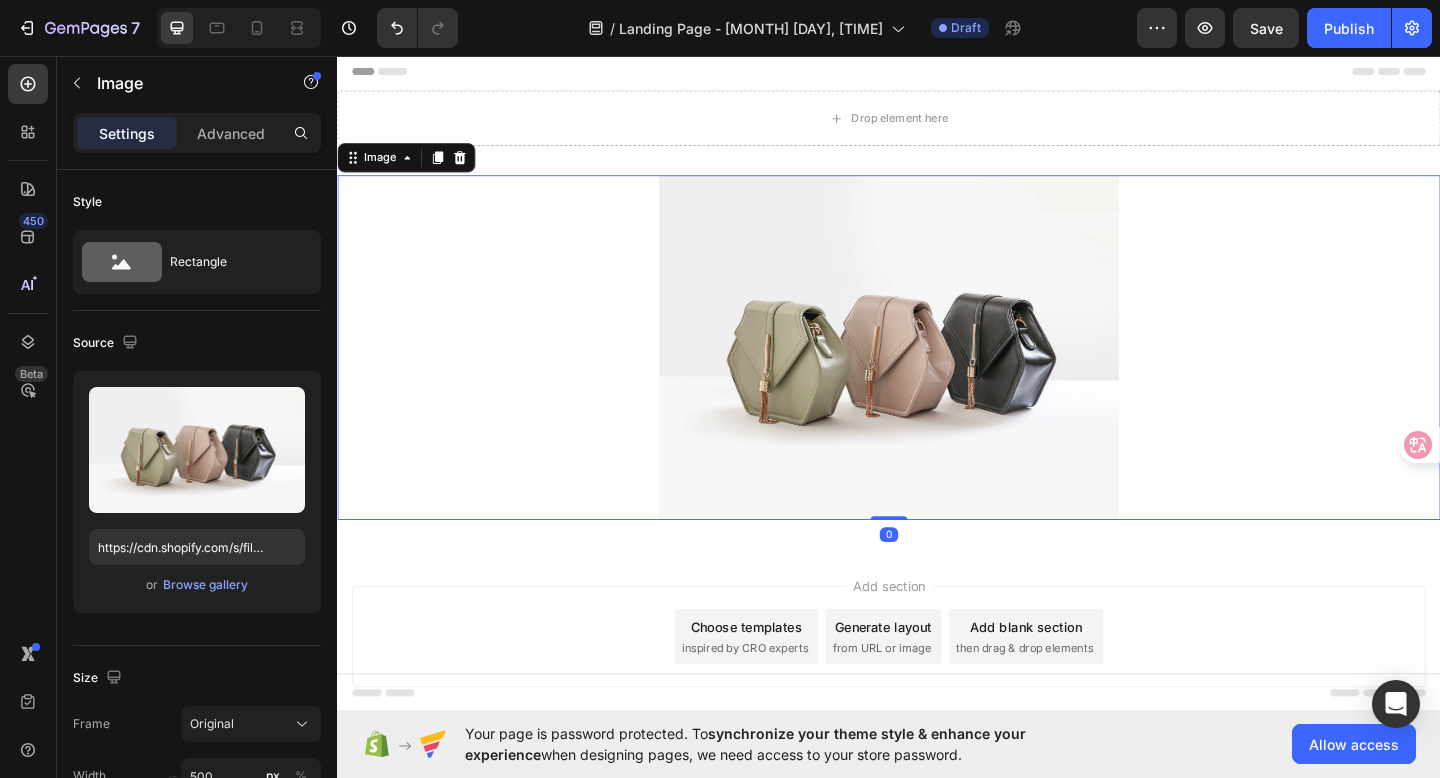 drag, startPoint x: 925, startPoint y: 557, endPoint x: 935, endPoint y: 323, distance: 234.21358 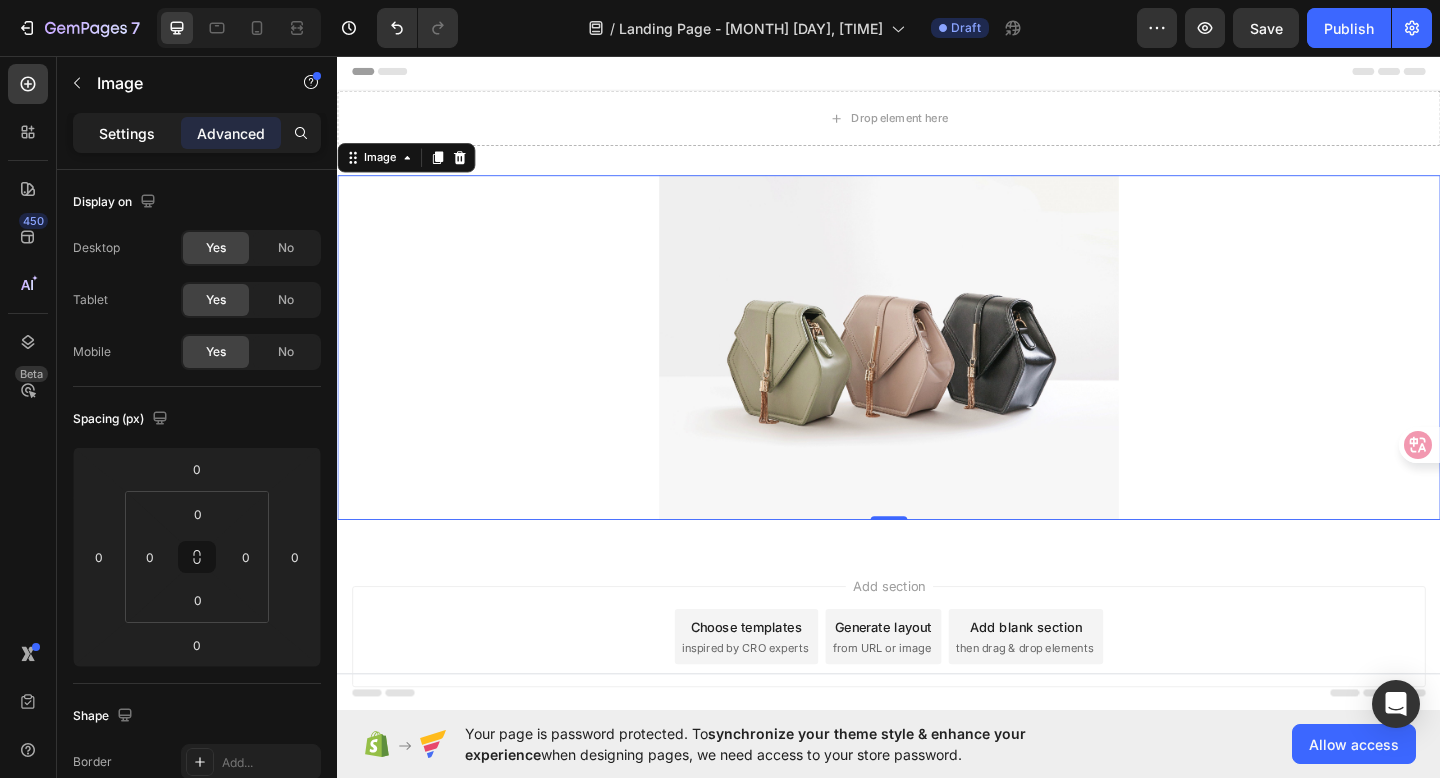 click on "Settings" at bounding box center (127, 133) 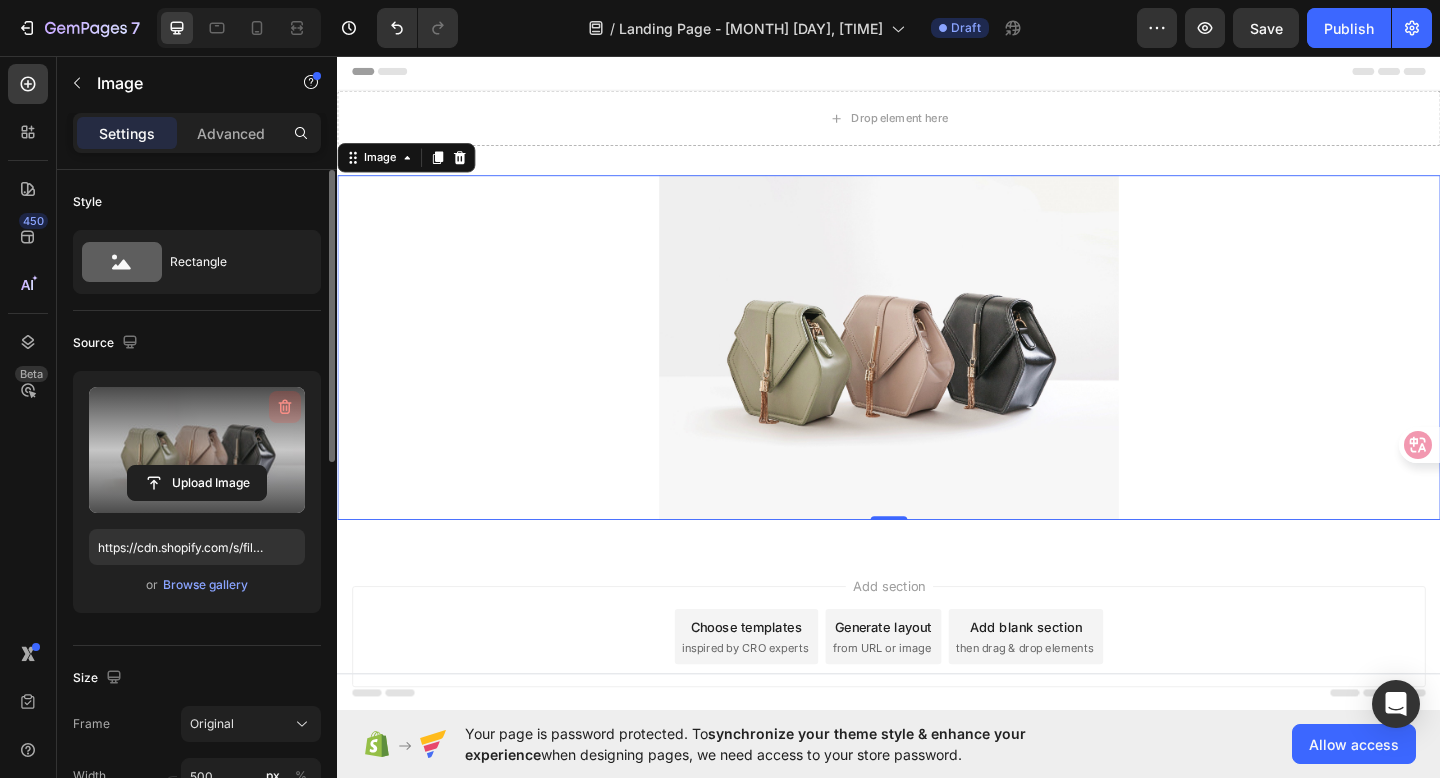 click 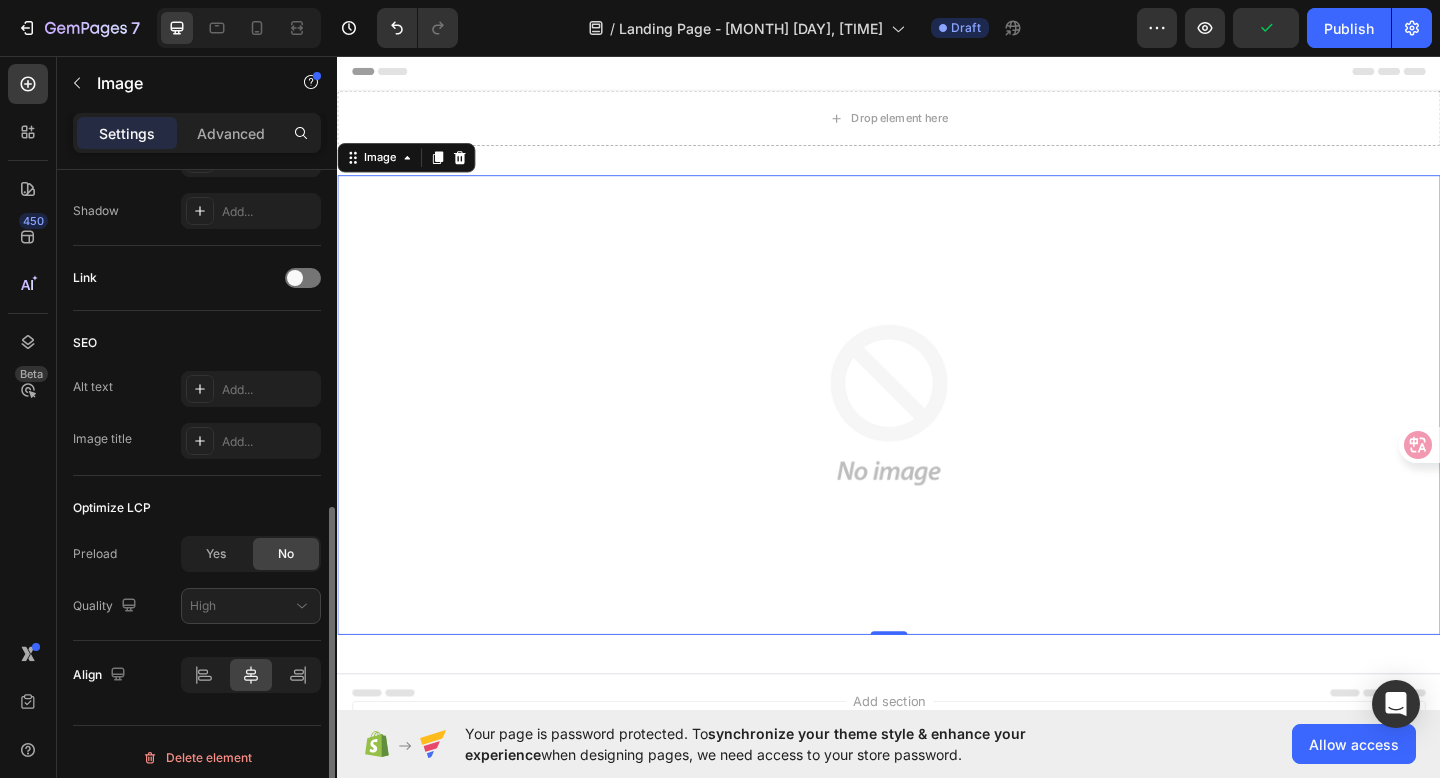 scroll, scrollTop: 845, scrollLeft: 0, axis: vertical 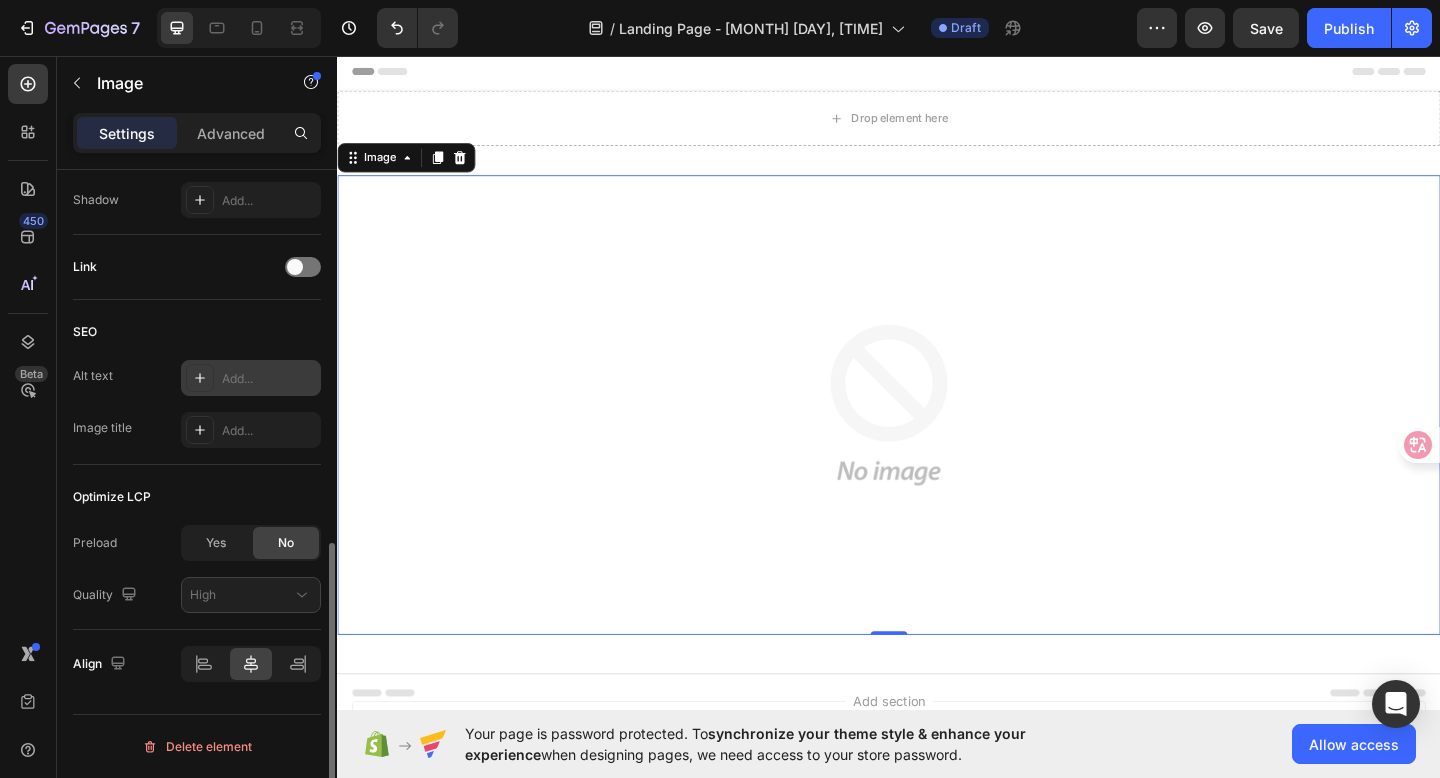 click on "Add..." at bounding box center (251, 378) 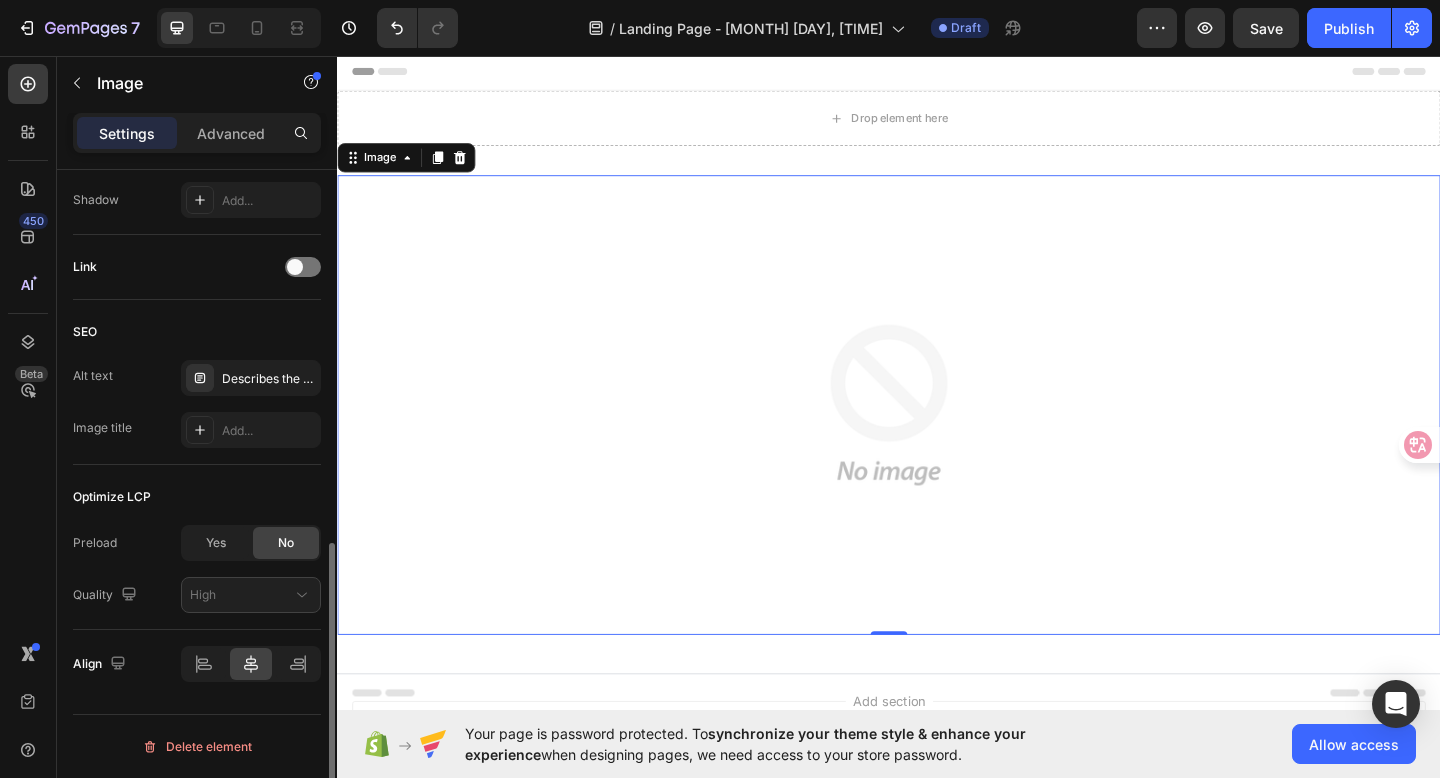 click on "SEO" at bounding box center (197, 332) 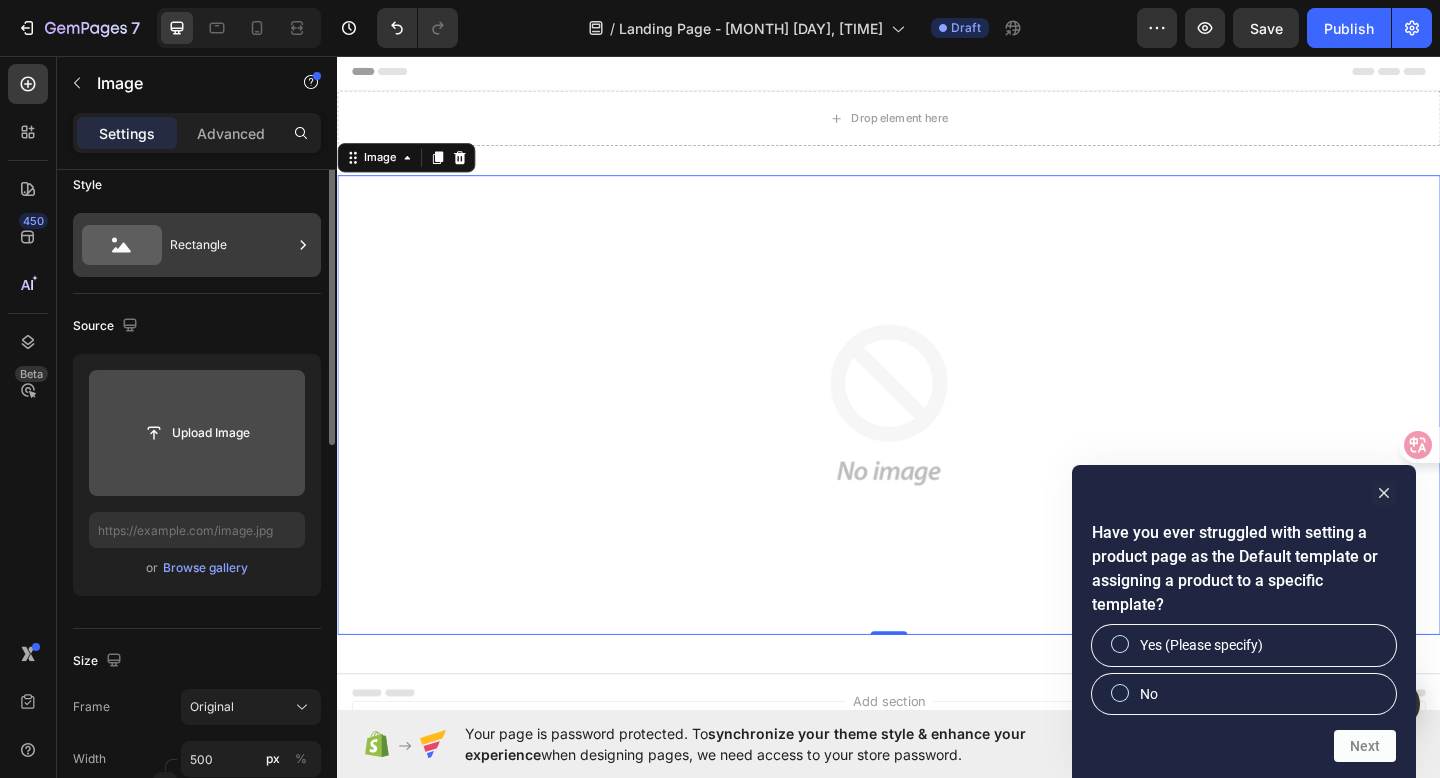 scroll, scrollTop: 0, scrollLeft: 0, axis: both 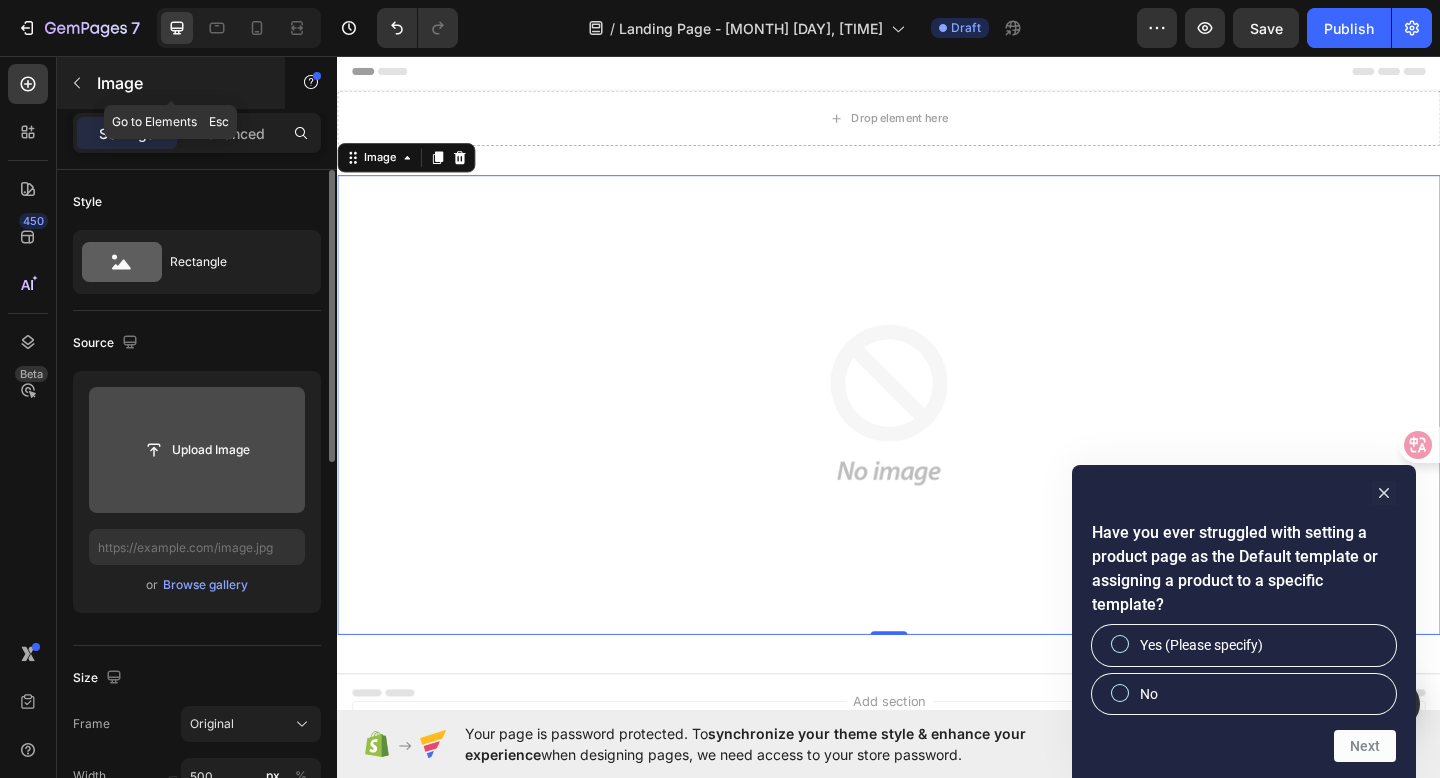 click 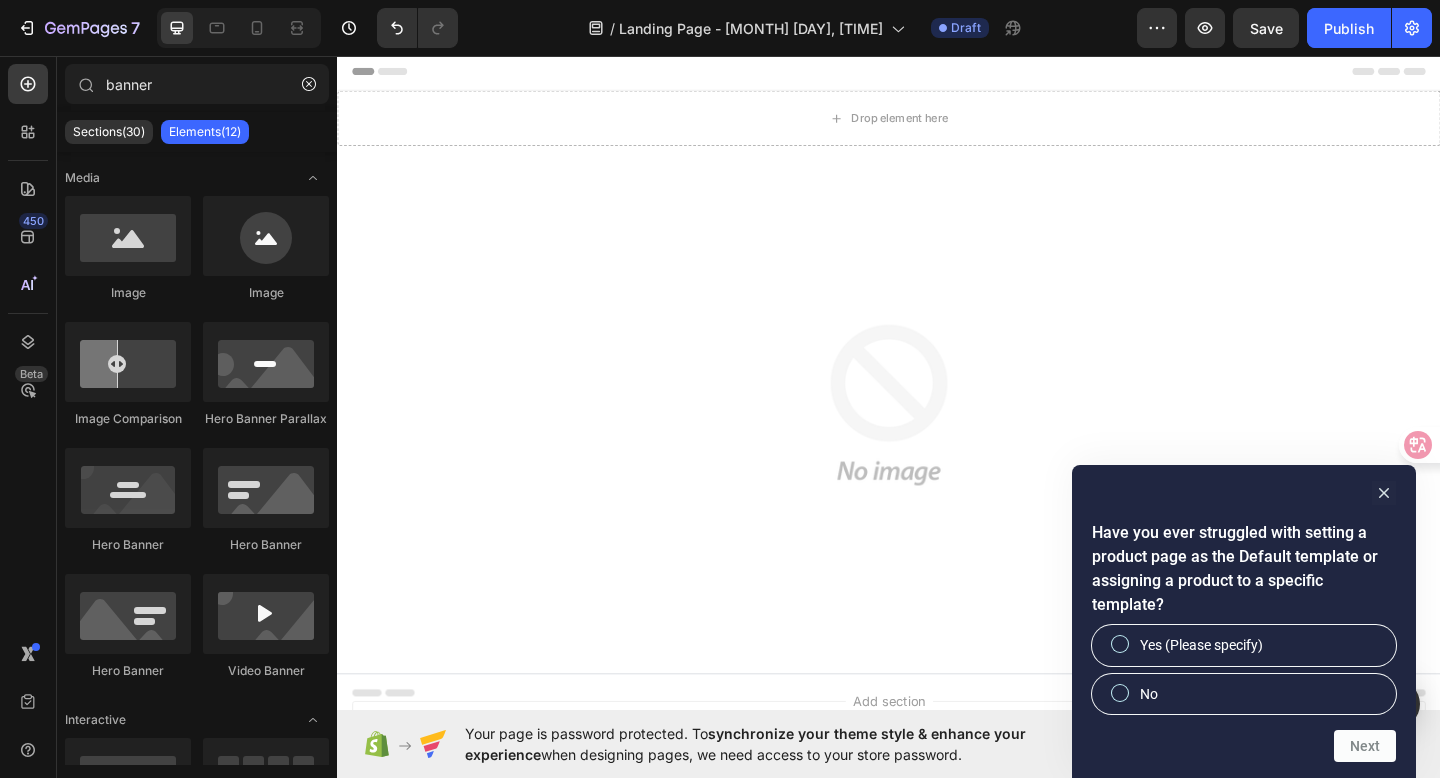 click at bounding box center [937, 436] 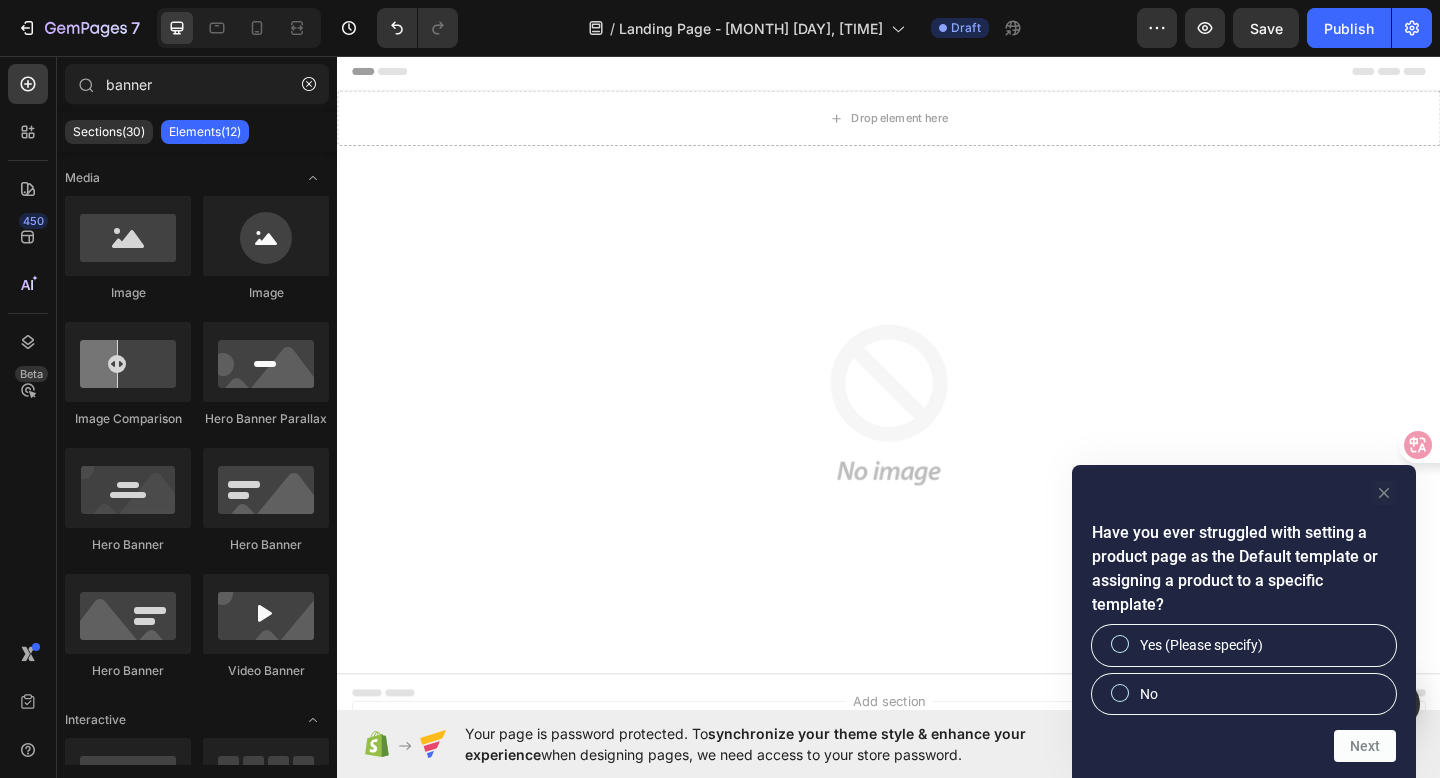 click 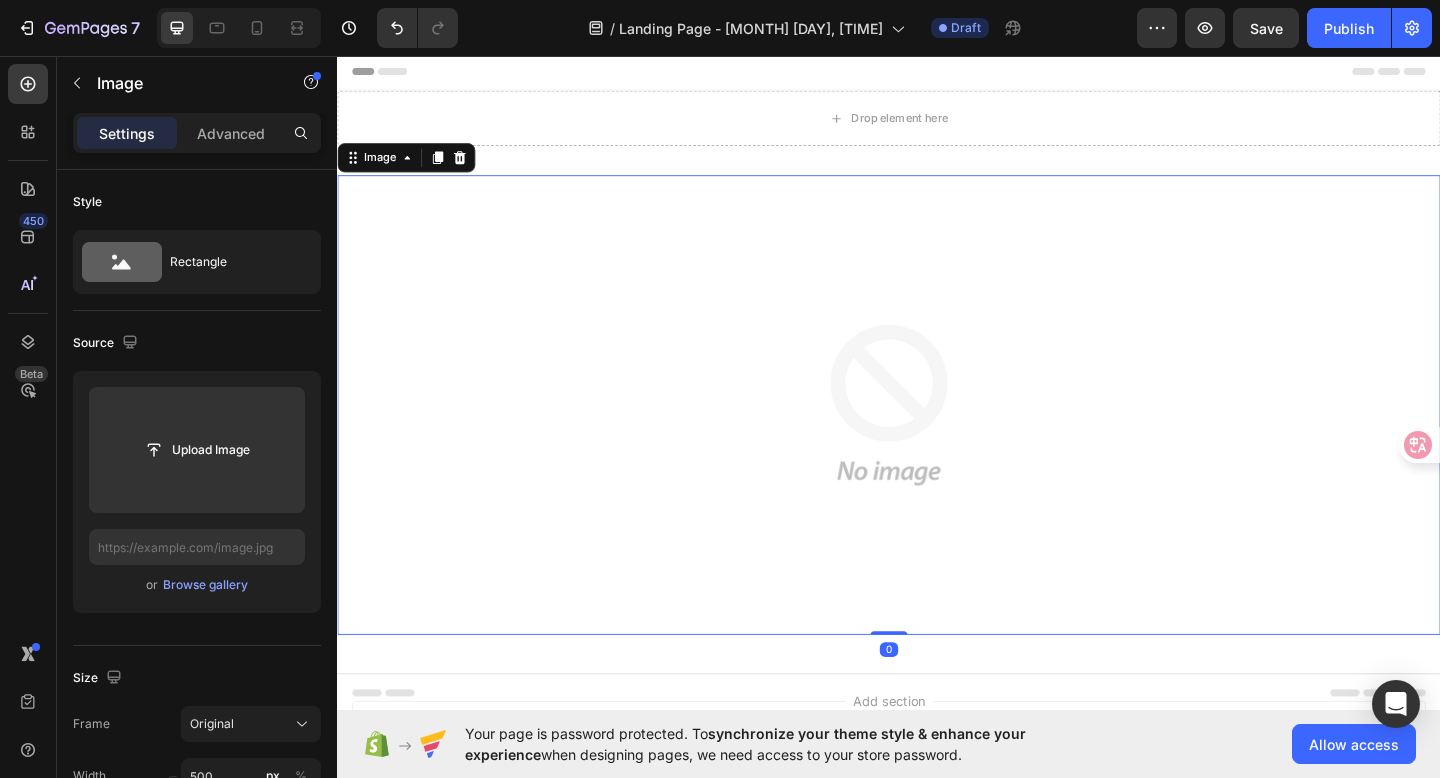 click at bounding box center [937, 436] 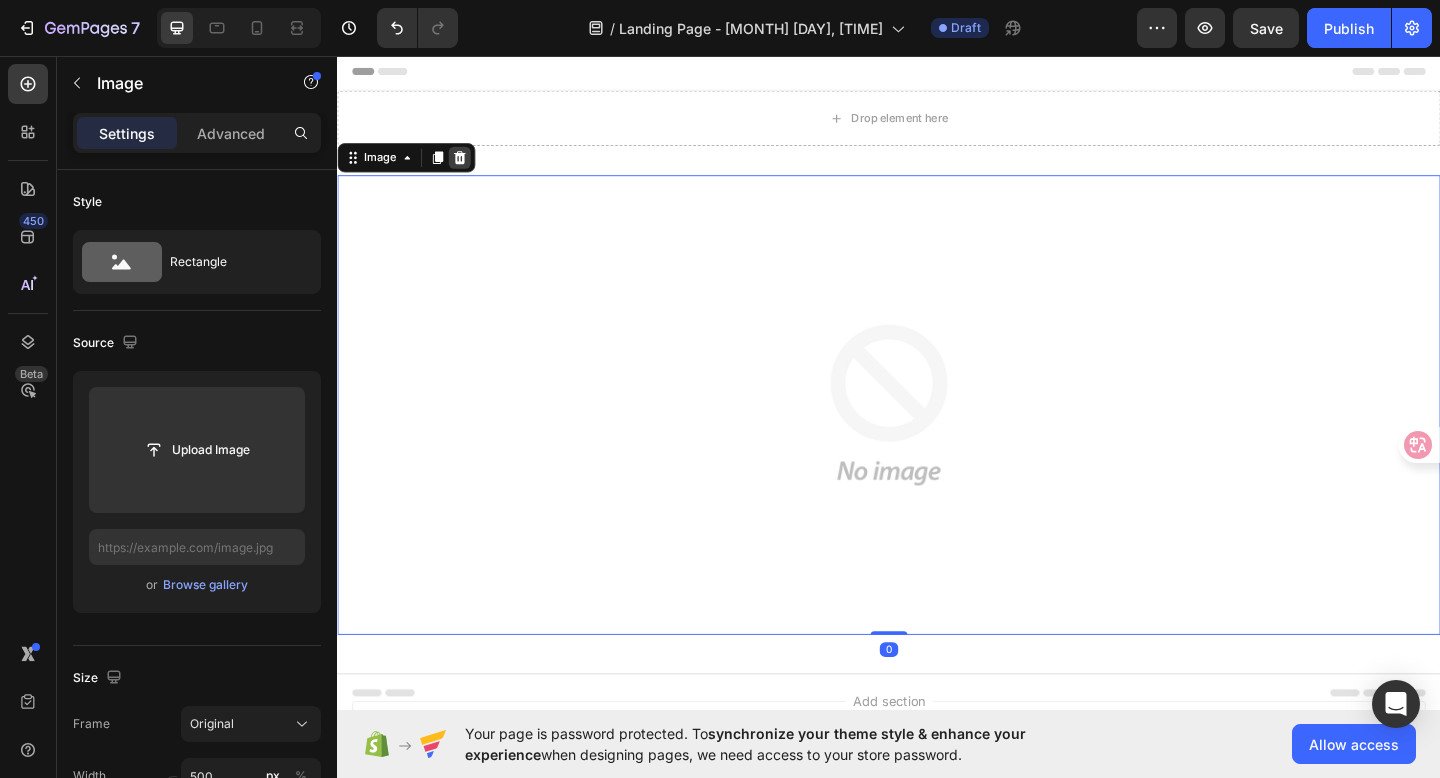 click 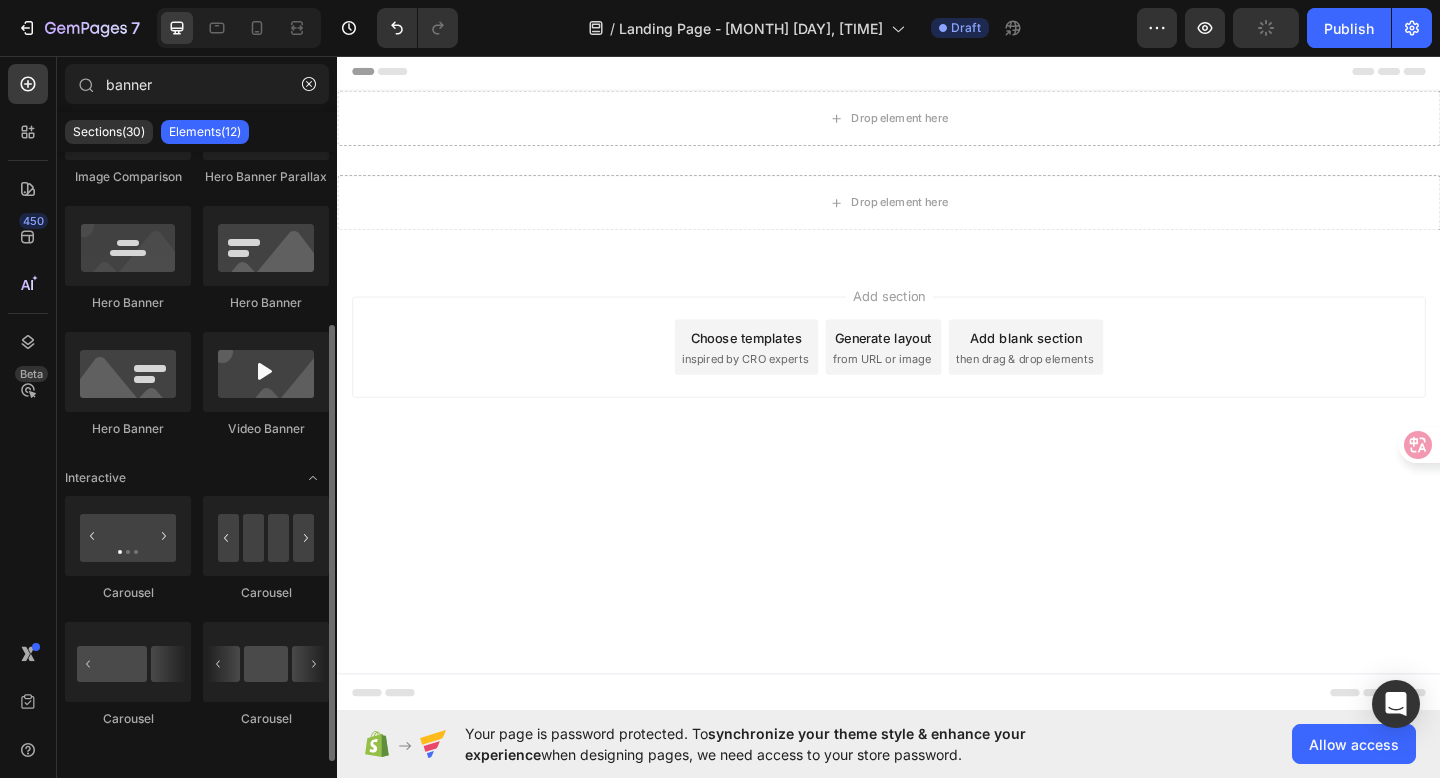 scroll, scrollTop: 247, scrollLeft: 0, axis: vertical 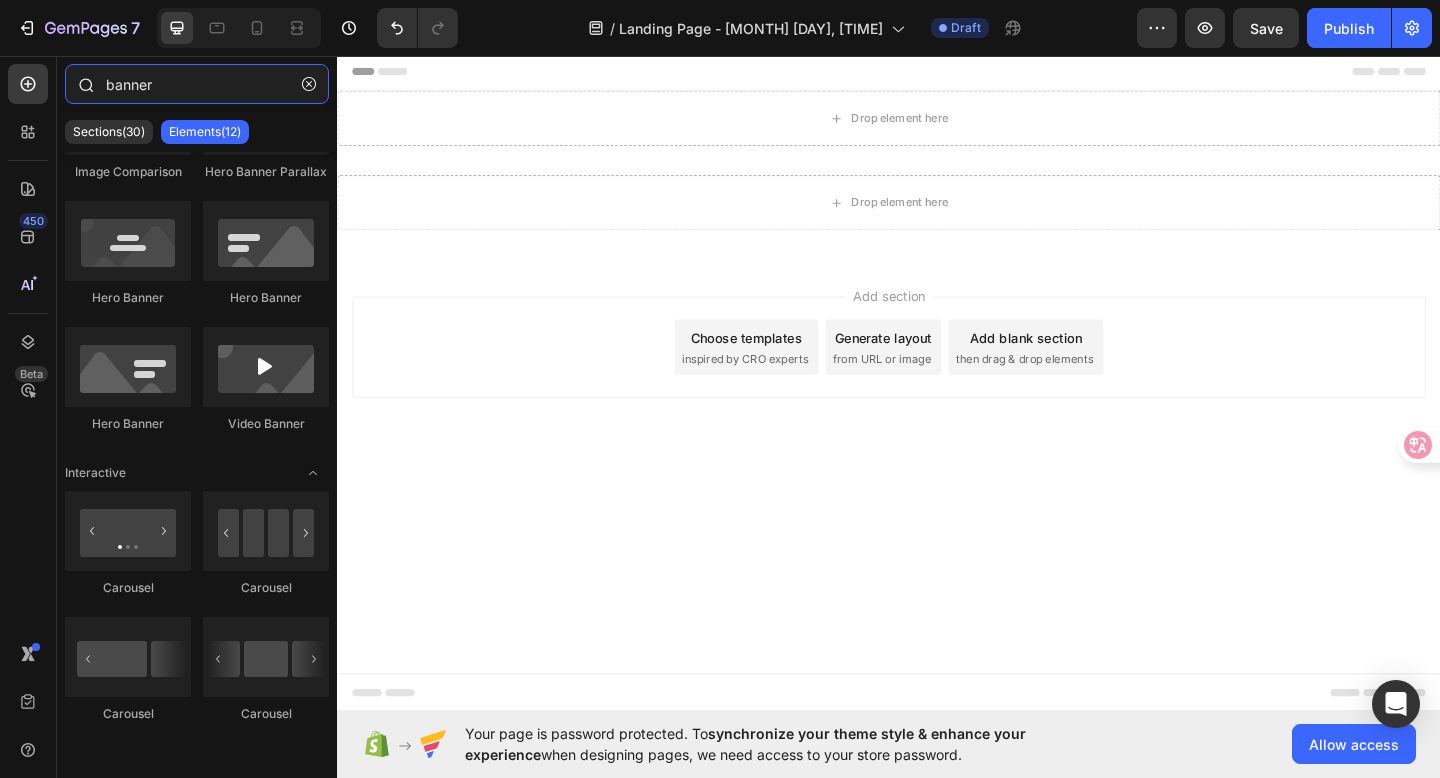 click on "banner" at bounding box center [197, 84] 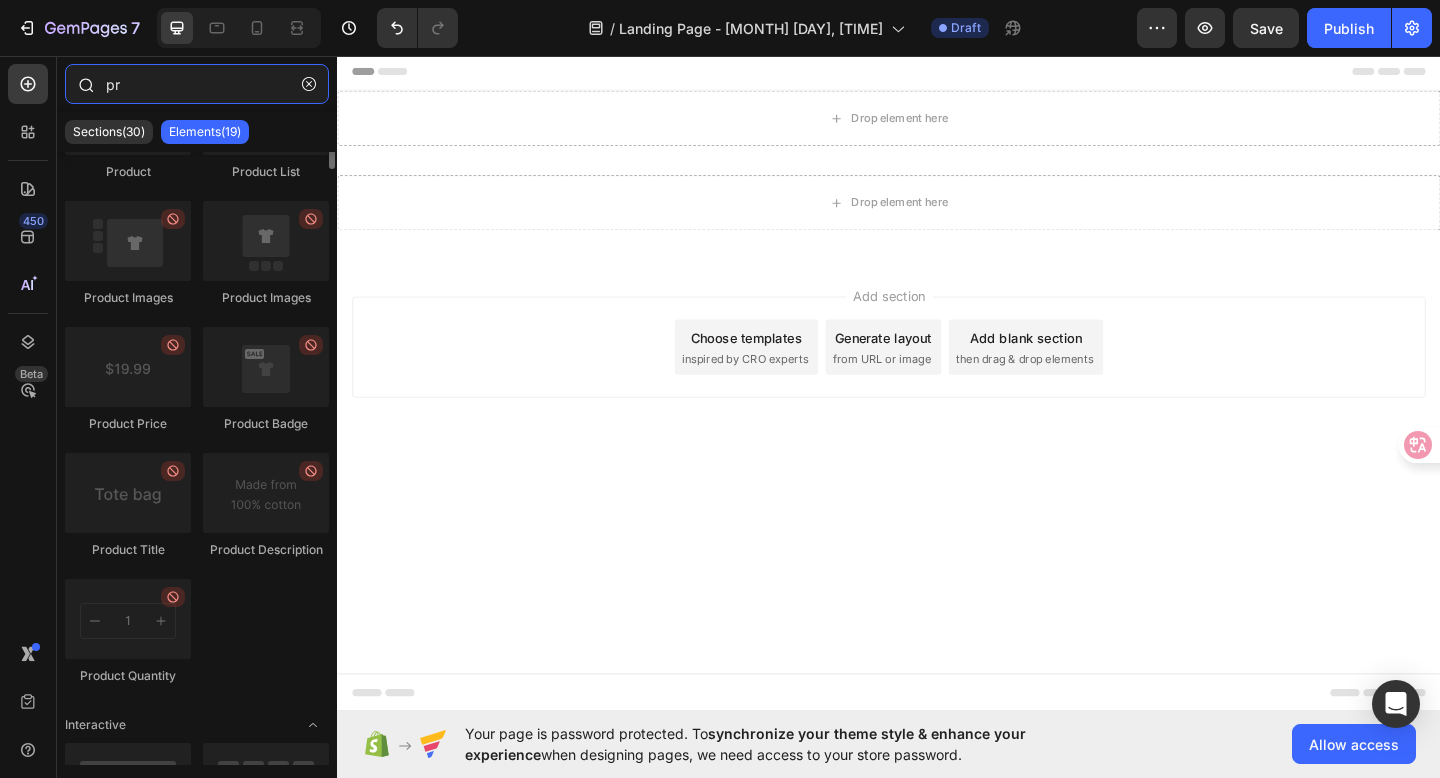 scroll, scrollTop: 0, scrollLeft: 0, axis: both 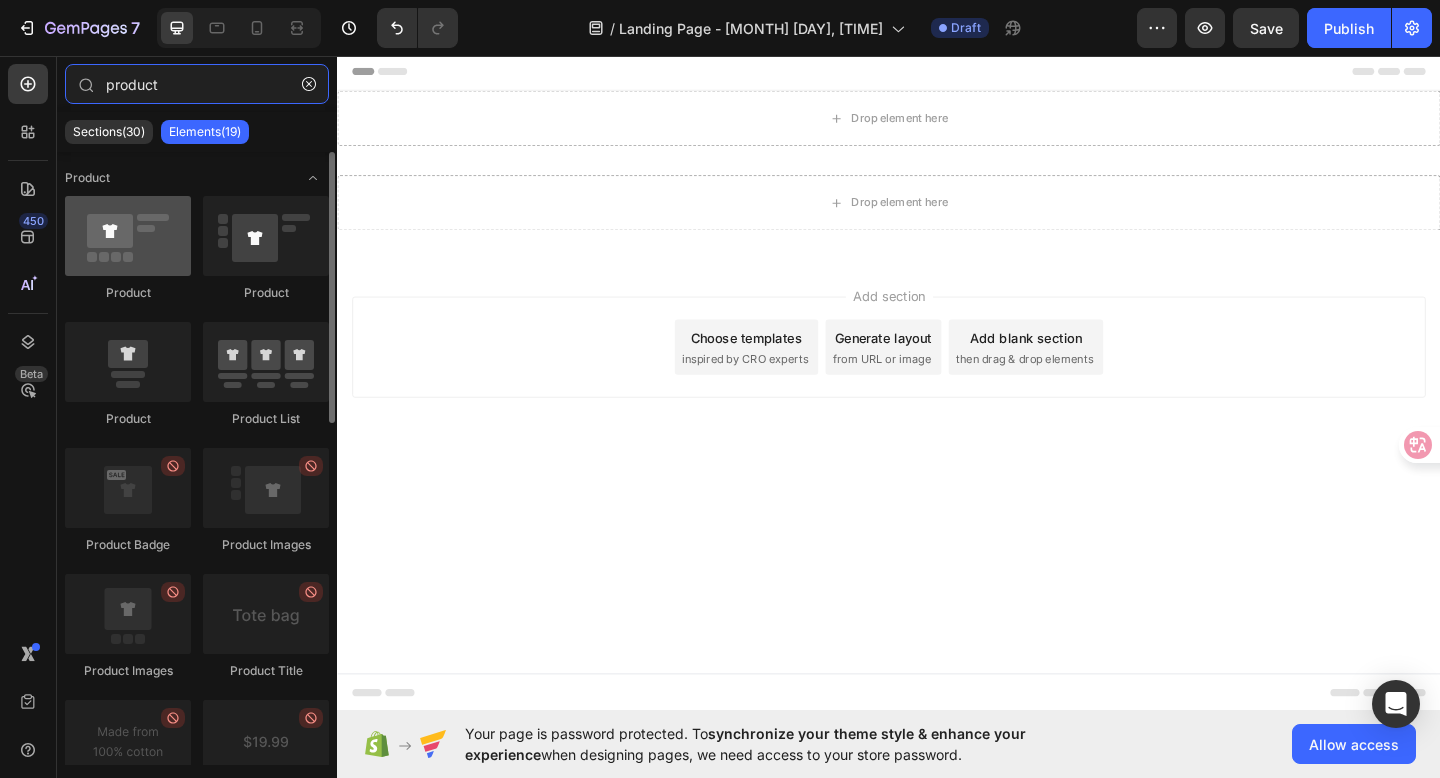 type on "product" 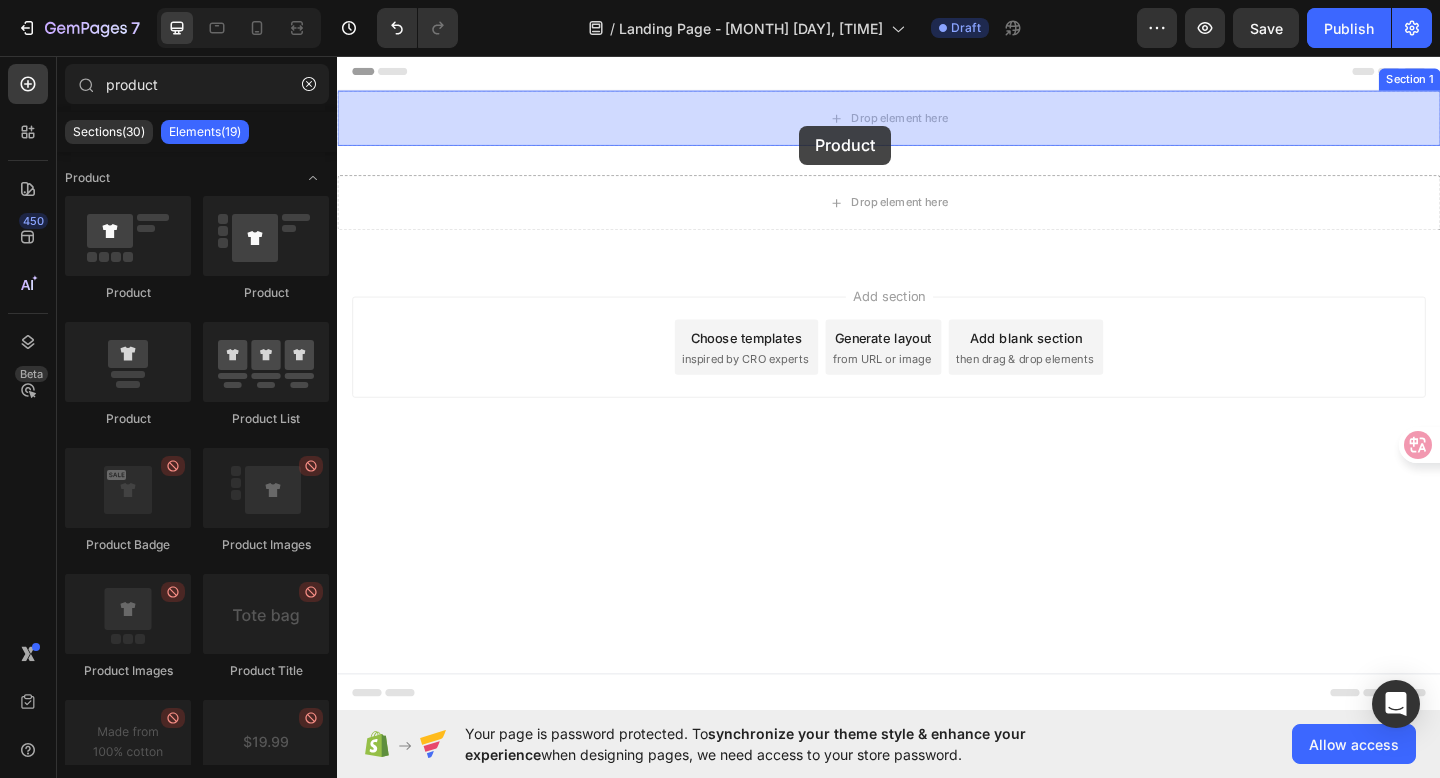 drag, startPoint x: 460, startPoint y: 300, endPoint x: 836, endPoint y: 144, distance: 407.0774 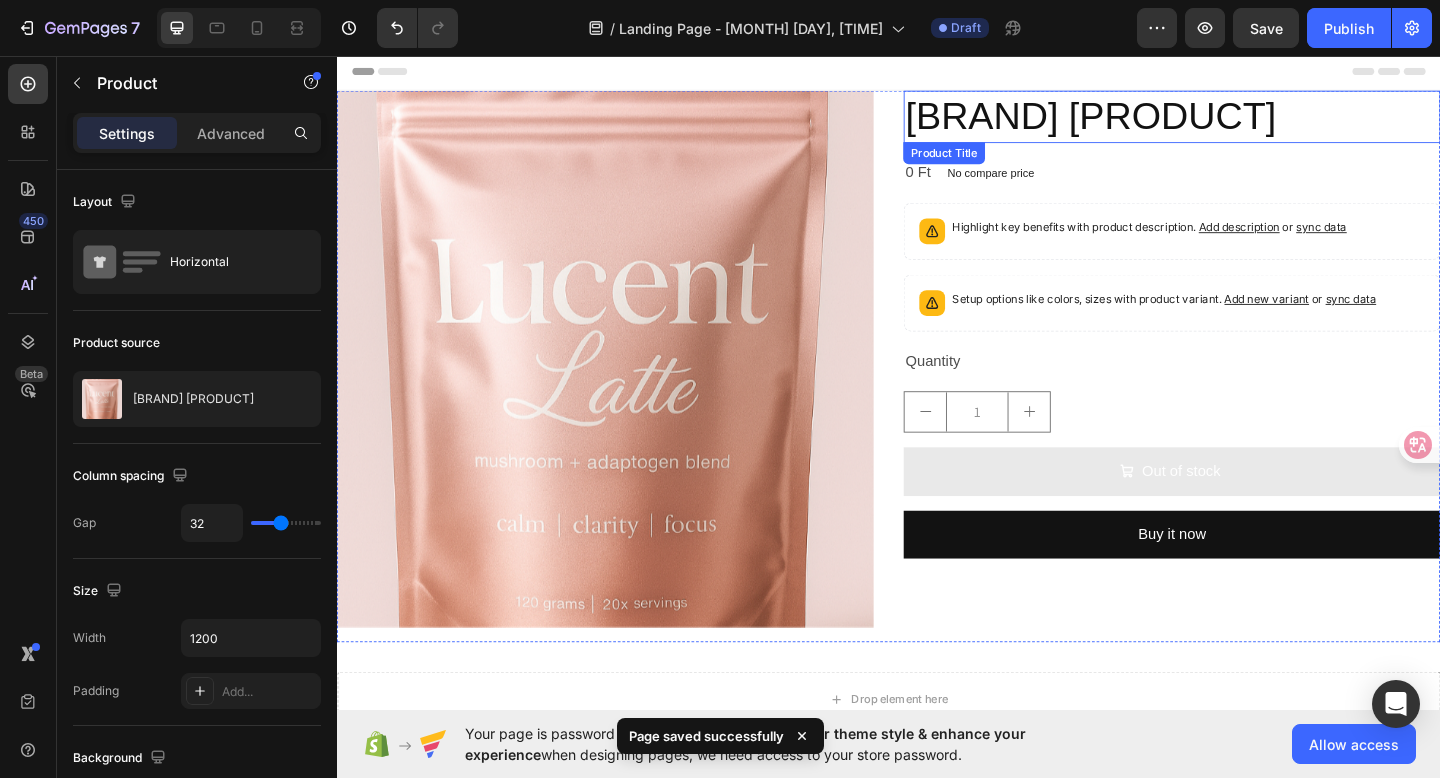 click on "[BRAND] [PRODUCT]" at bounding box center [1245, 122] 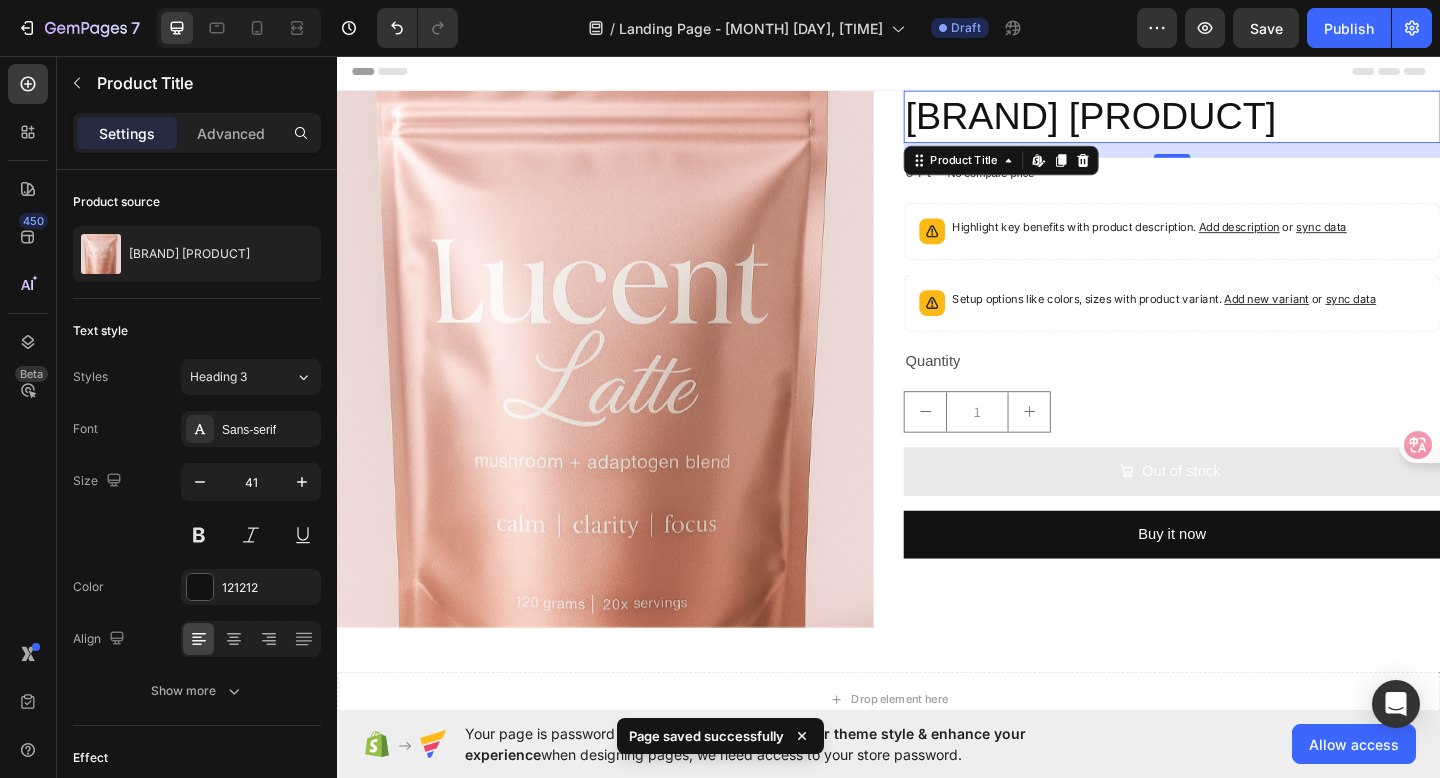 click on "[BRAND] [PRODUCT]" at bounding box center [1245, 122] 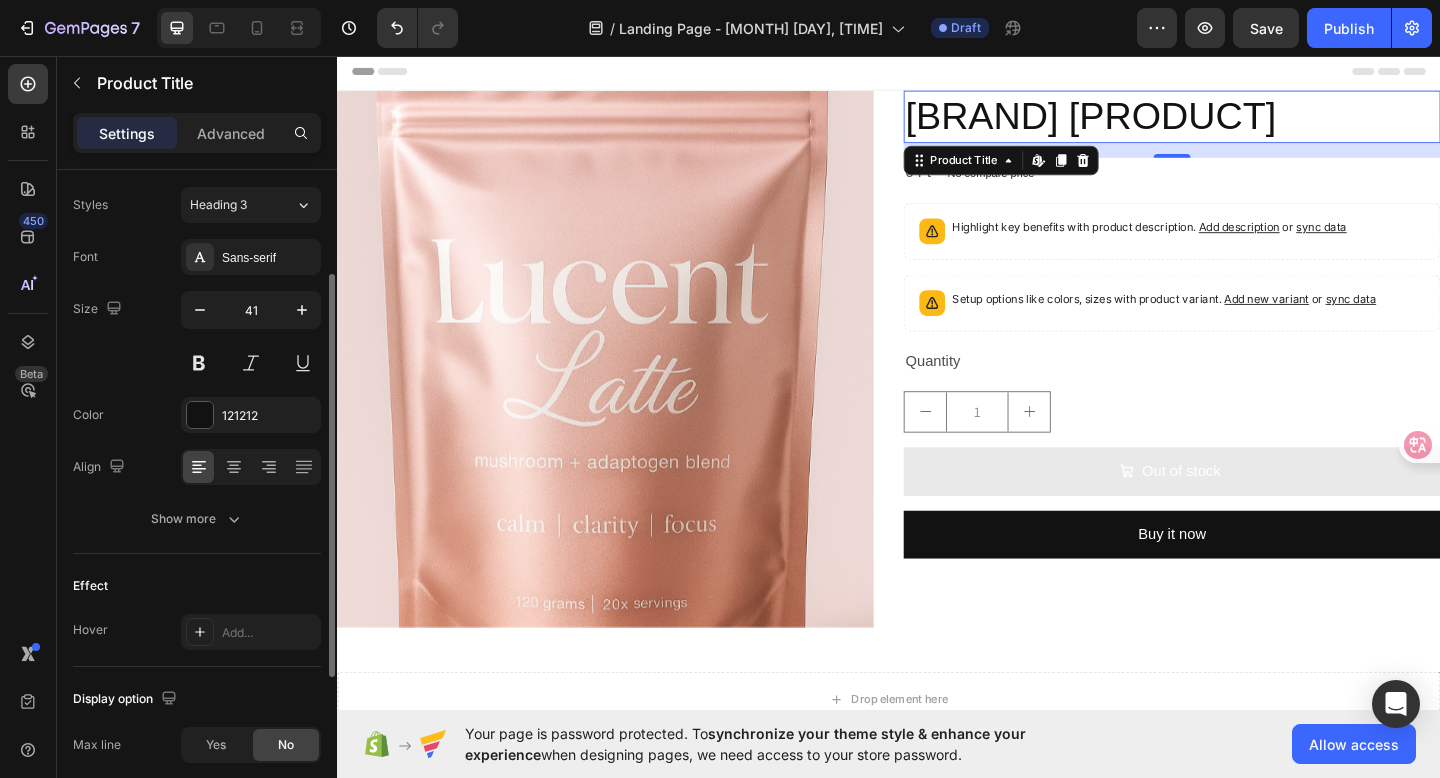 scroll, scrollTop: 0, scrollLeft: 0, axis: both 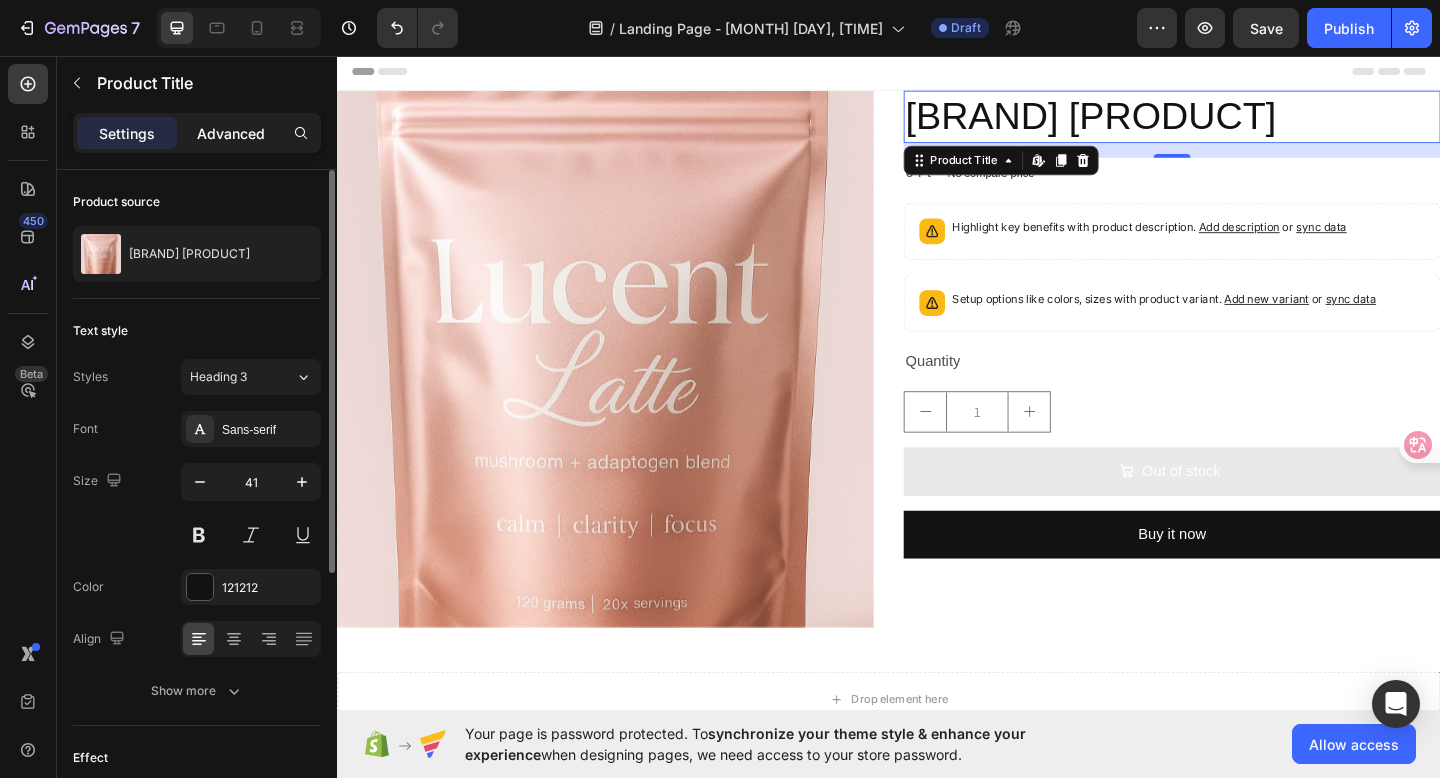 click on "Advanced" at bounding box center (231, 133) 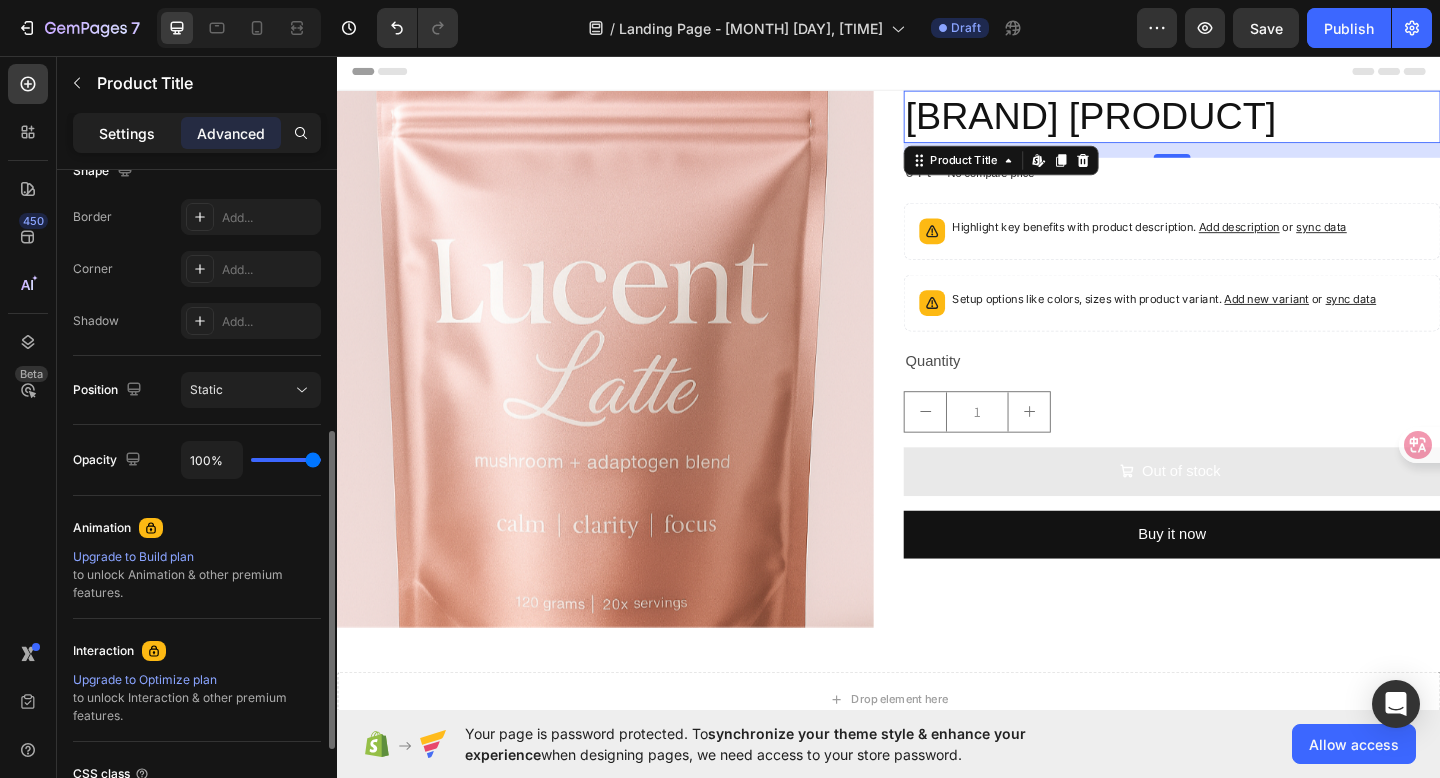 click on "Settings" at bounding box center [127, 133] 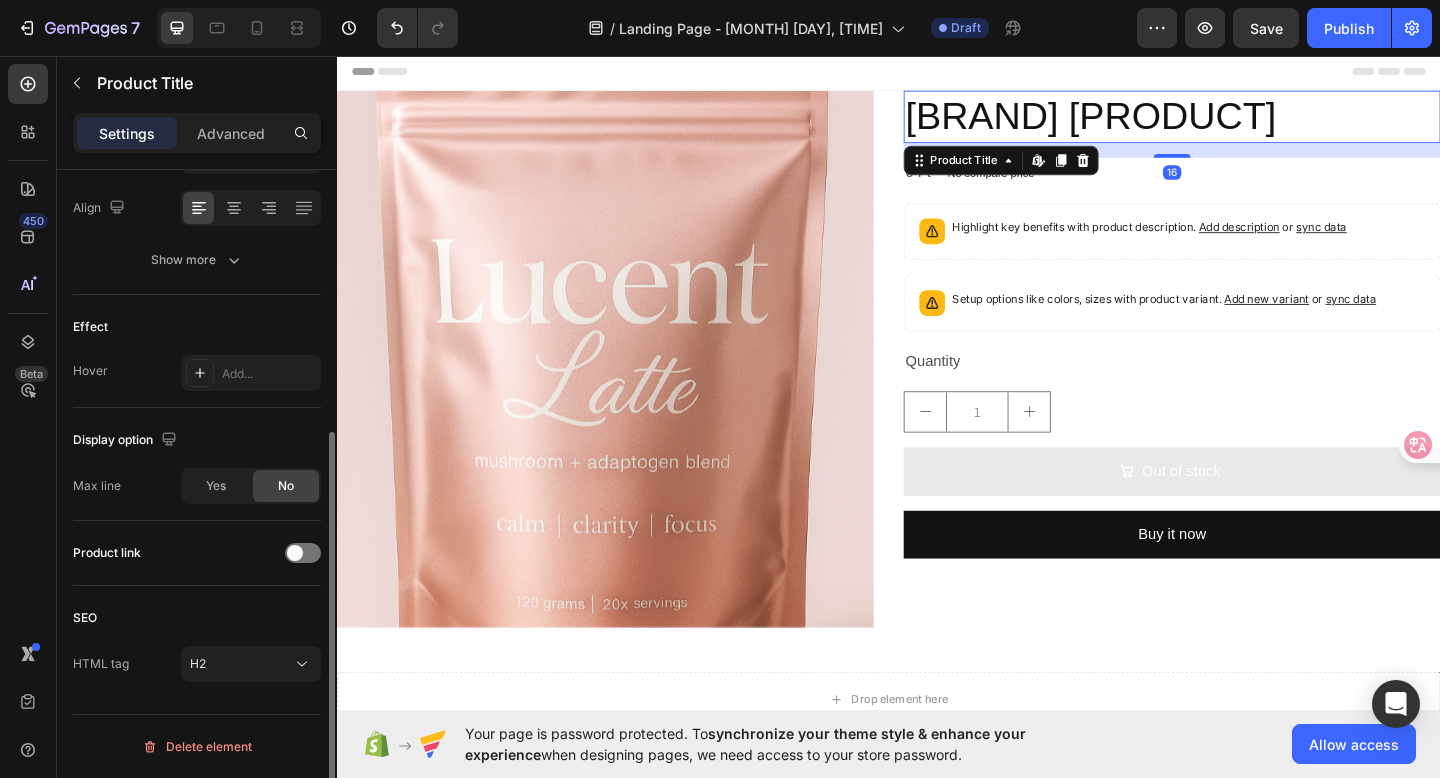 scroll, scrollTop: 431, scrollLeft: 0, axis: vertical 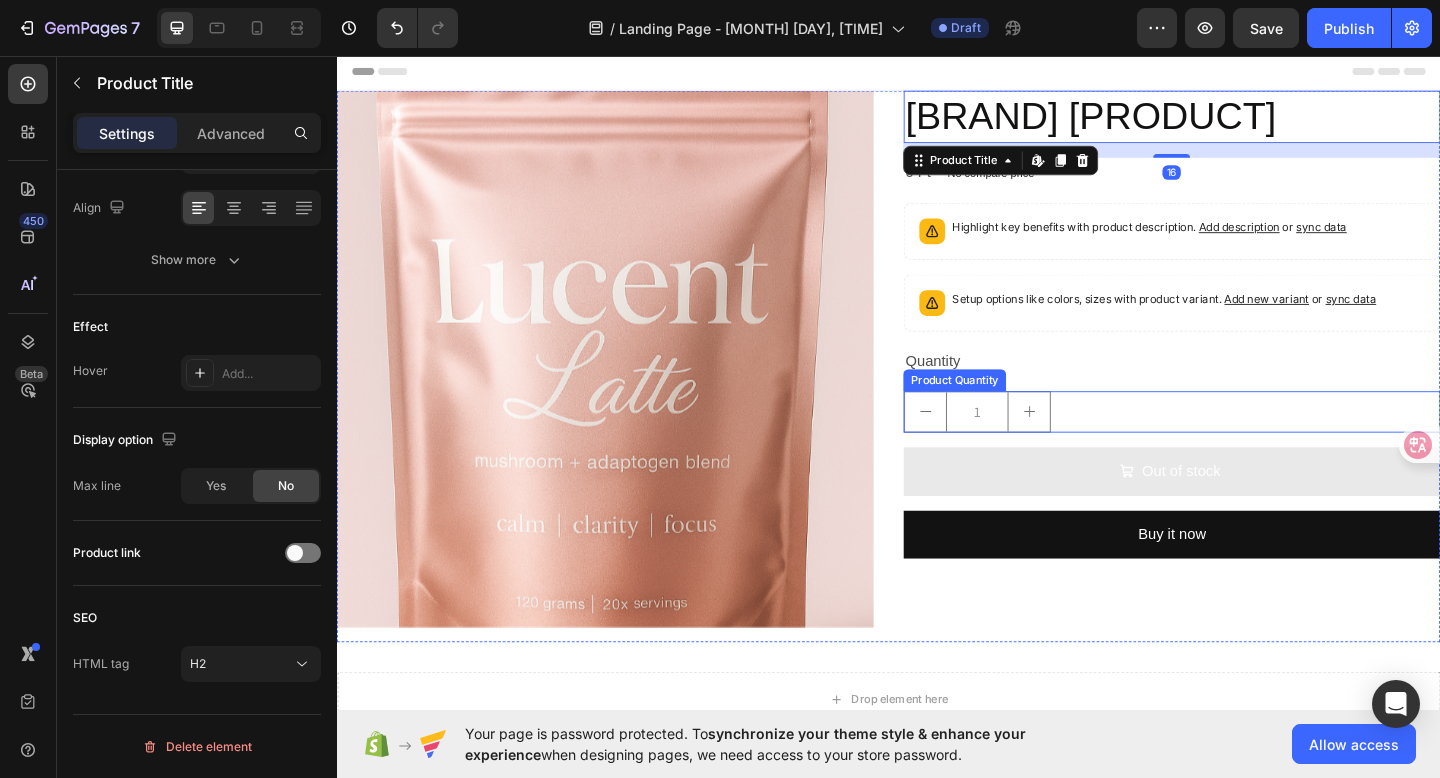 click on "1" at bounding box center (1033, 443) 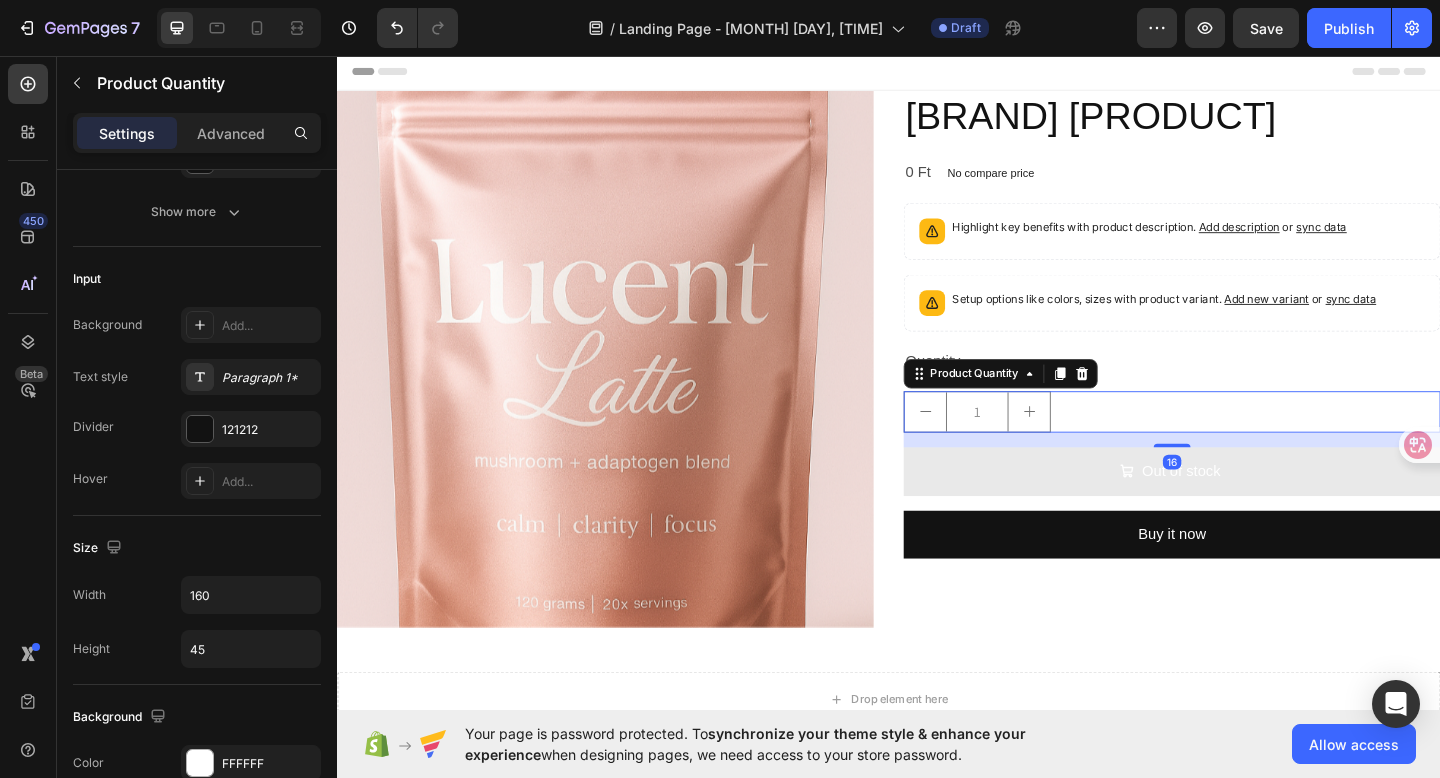 scroll, scrollTop: 0, scrollLeft: 0, axis: both 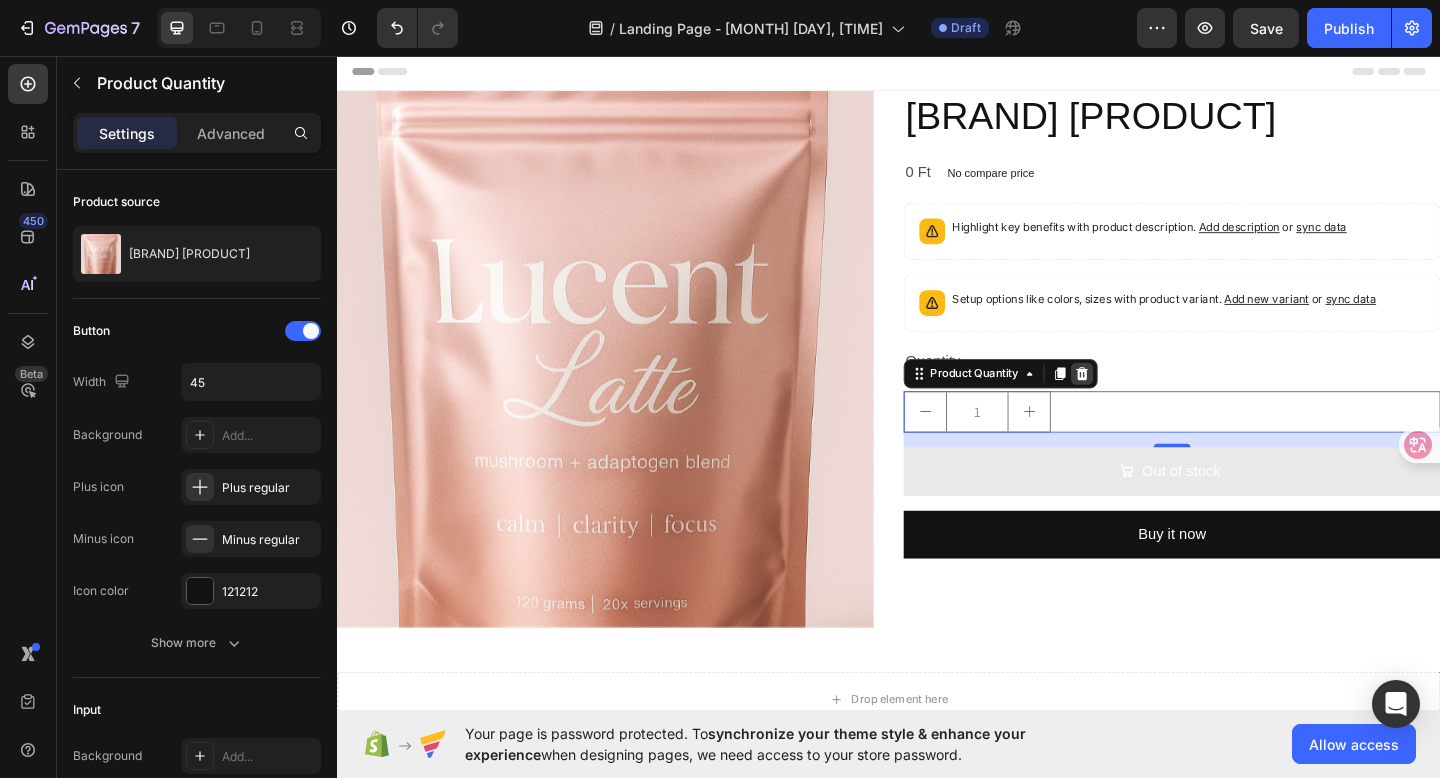click 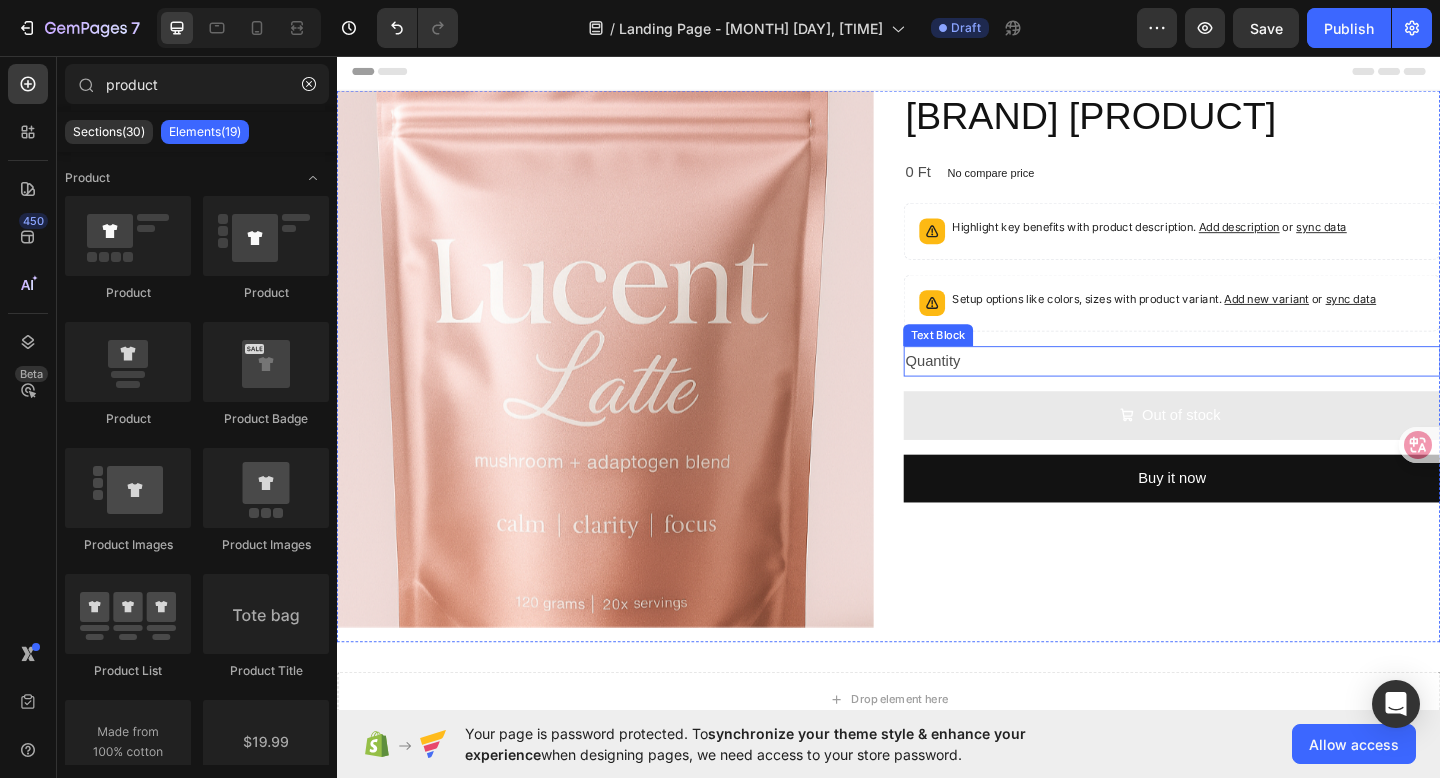 click on "Quantity" at bounding box center [1245, 388] 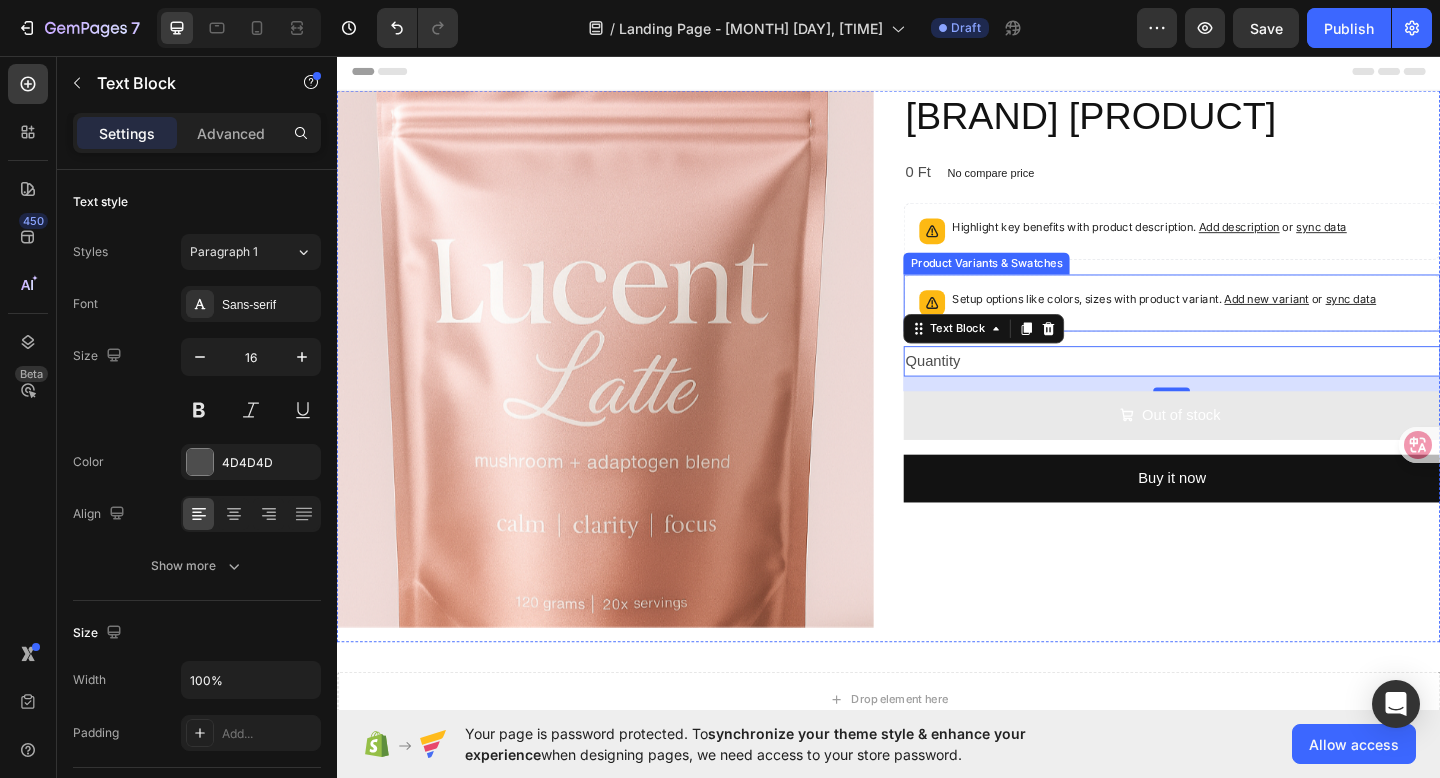 click on "Setup options like colors, sizes with product variant.       Add new variant   or   sync data" at bounding box center [1236, 321] 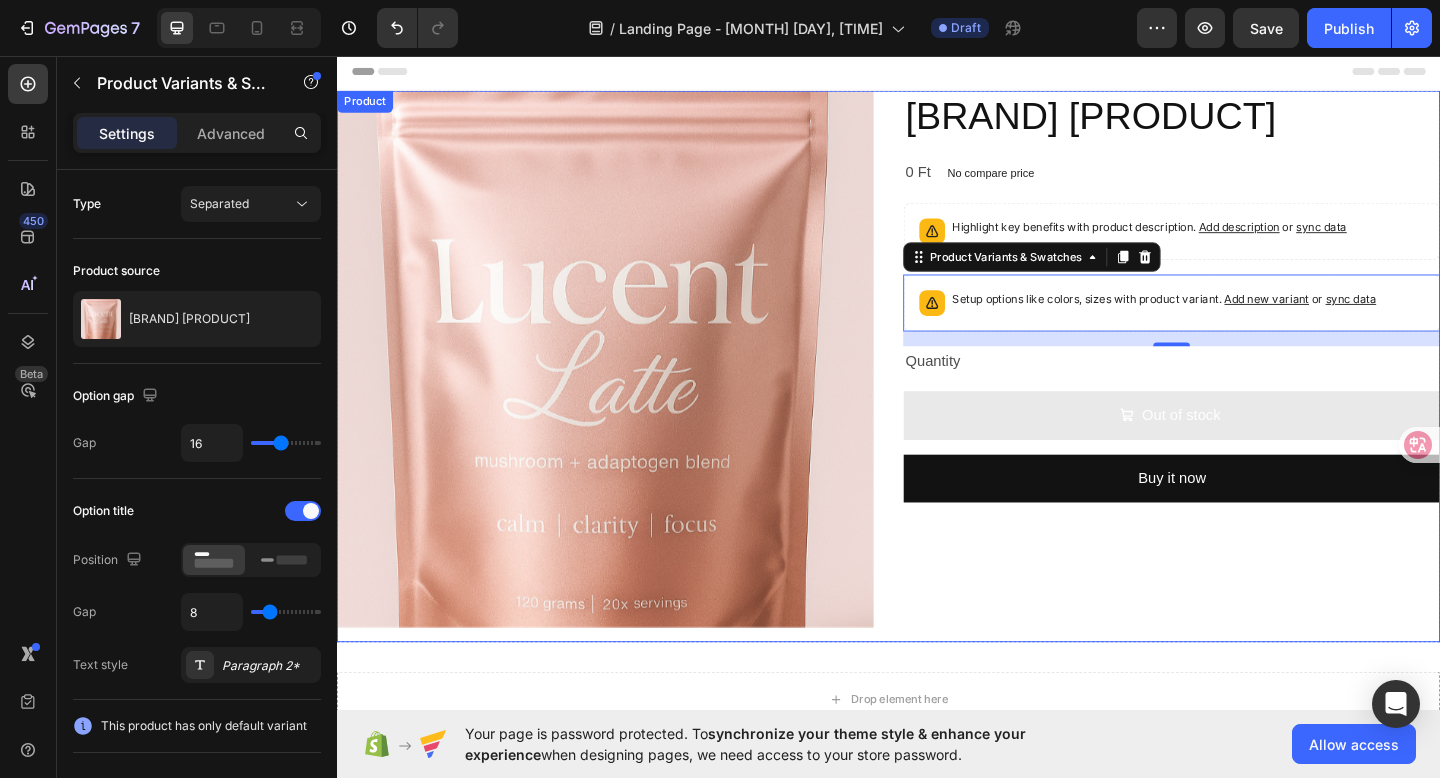 click on "Quantity" at bounding box center [1245, 388] 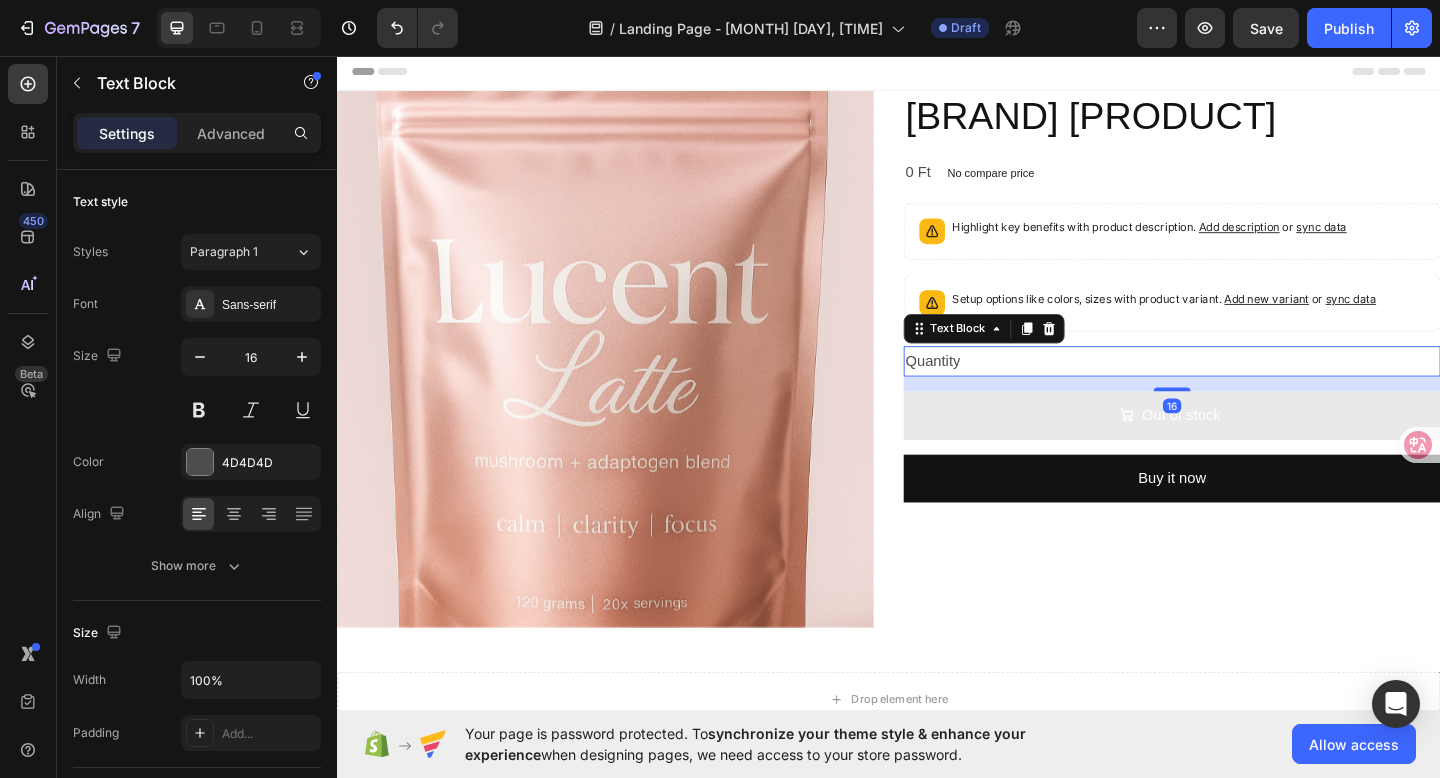 click on "16" at bounding box center (1245, 413) 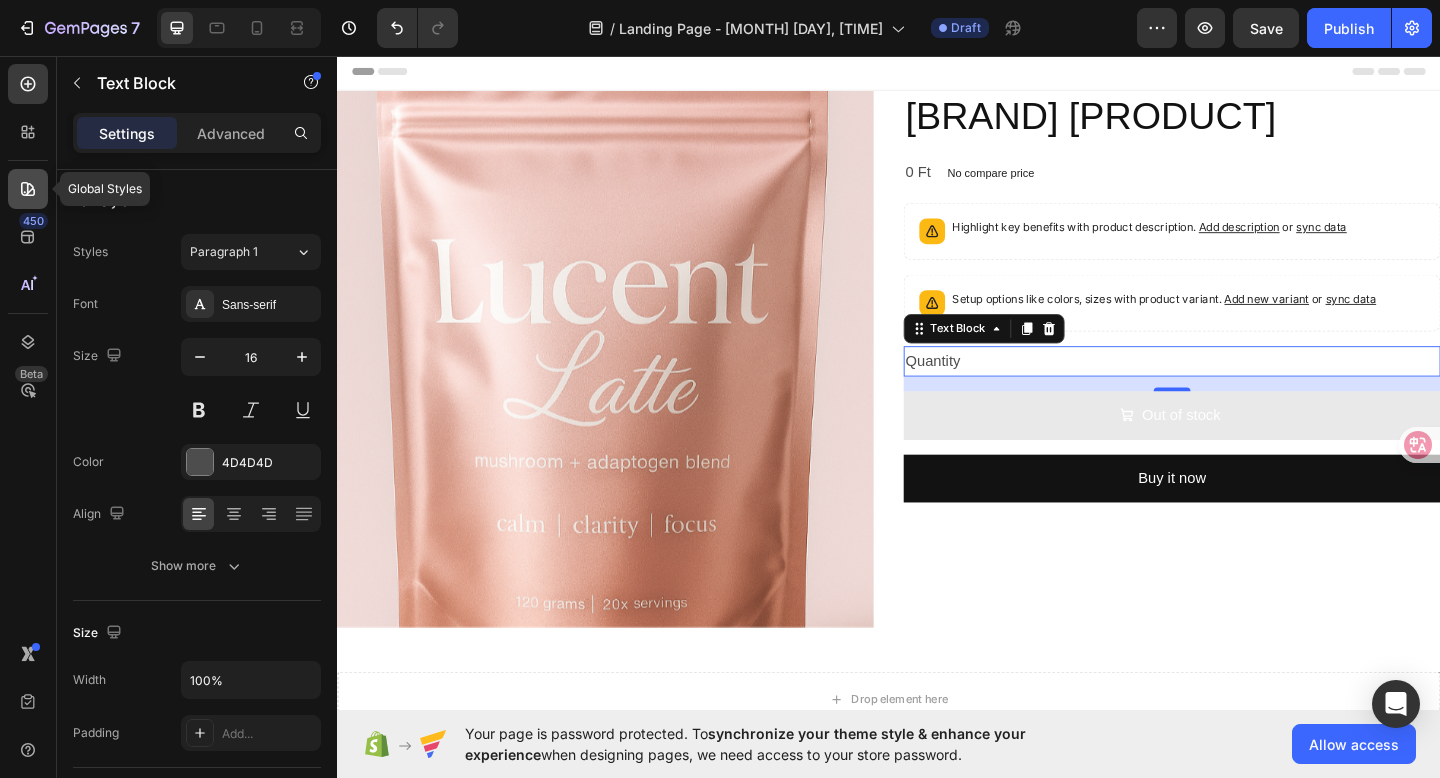 click 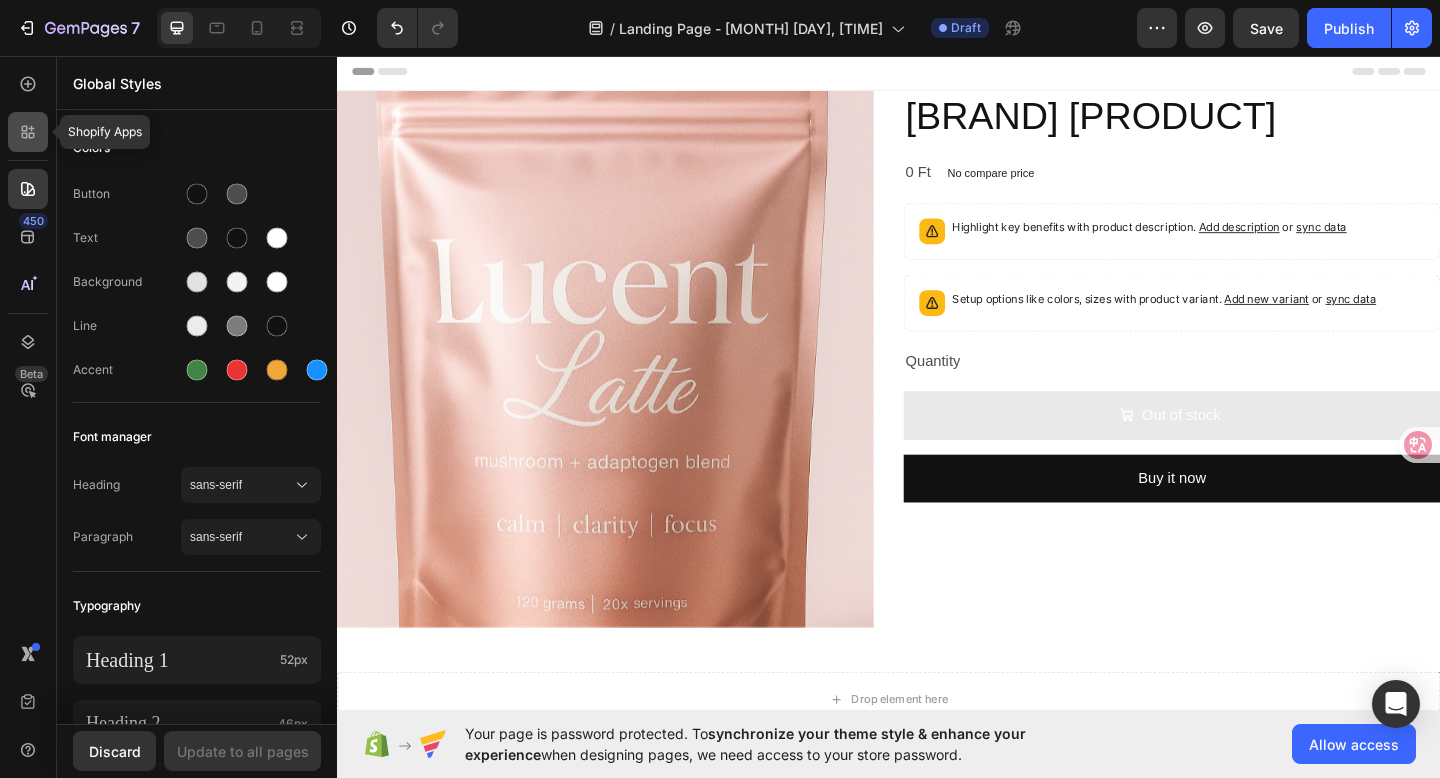 click 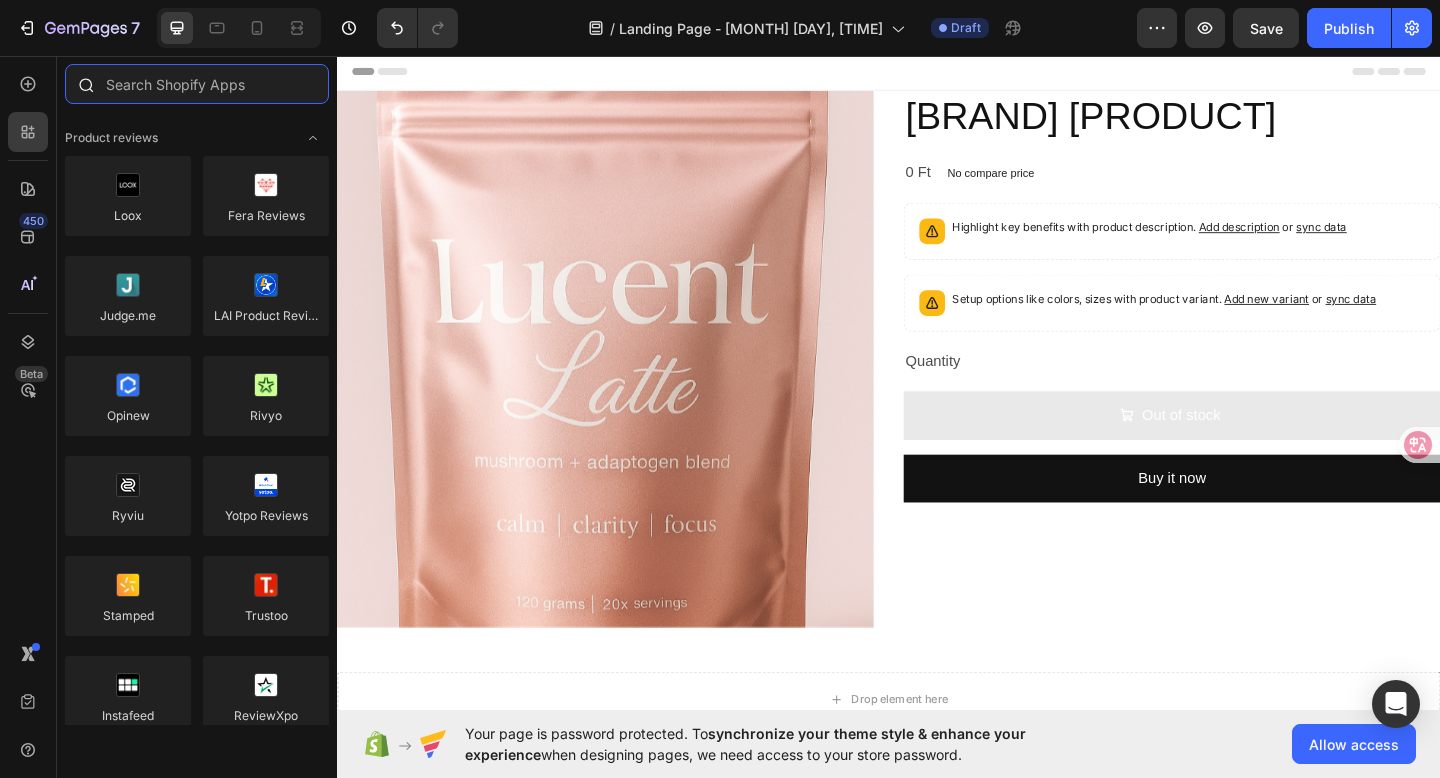 click at bounding box center [197, 84] 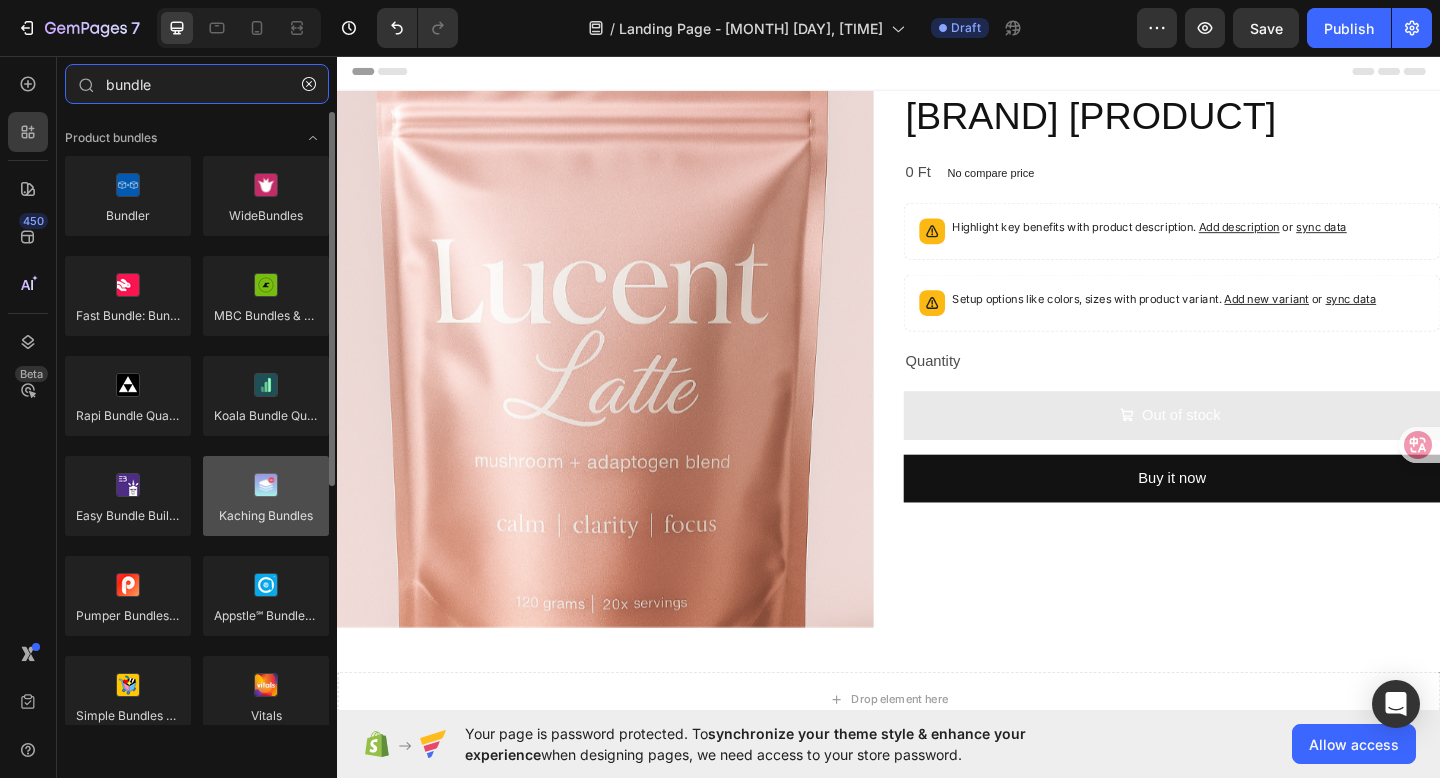 type on "bundle" 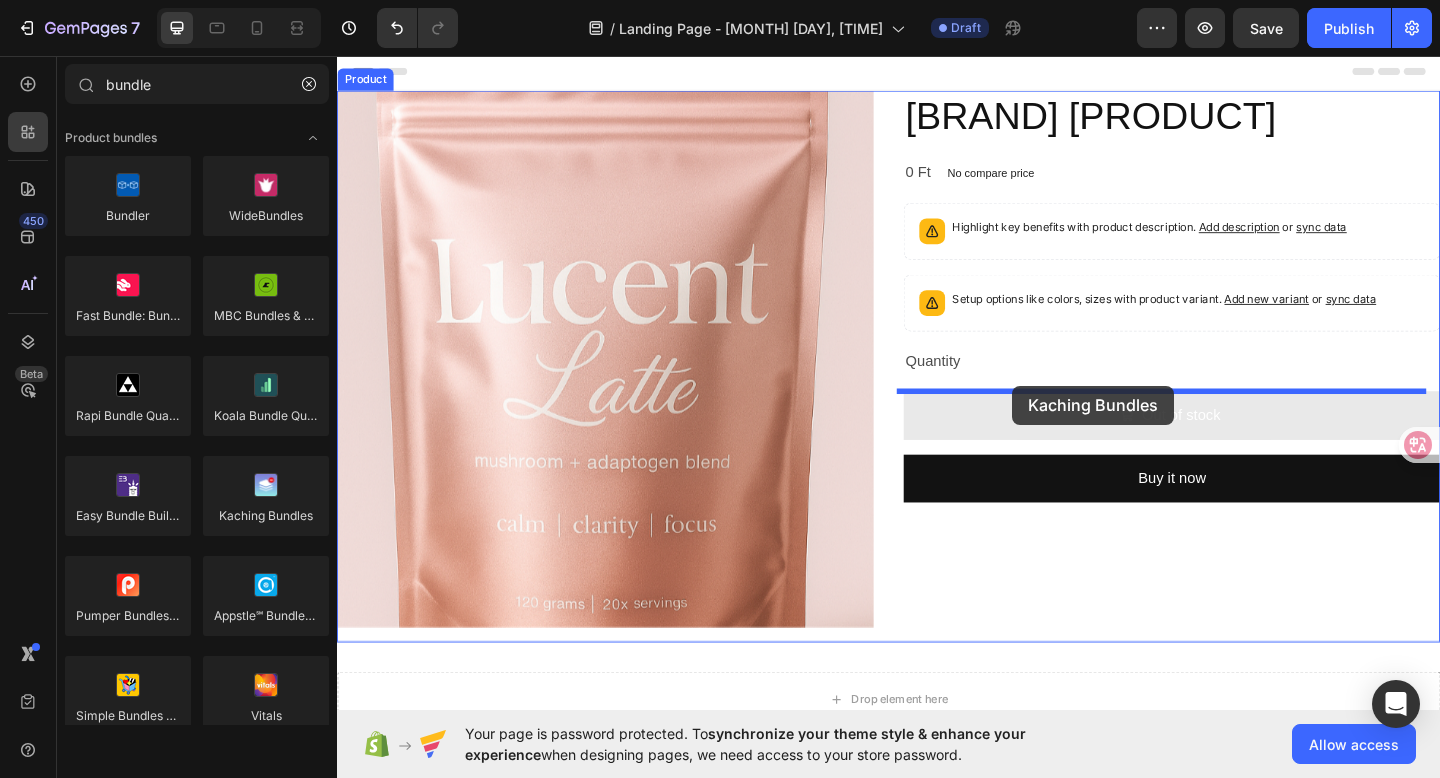 drag, startPoint x: 595, startPoint y: 543, endPoint x: 1071, endPoint y: 415, distance: 492.90973 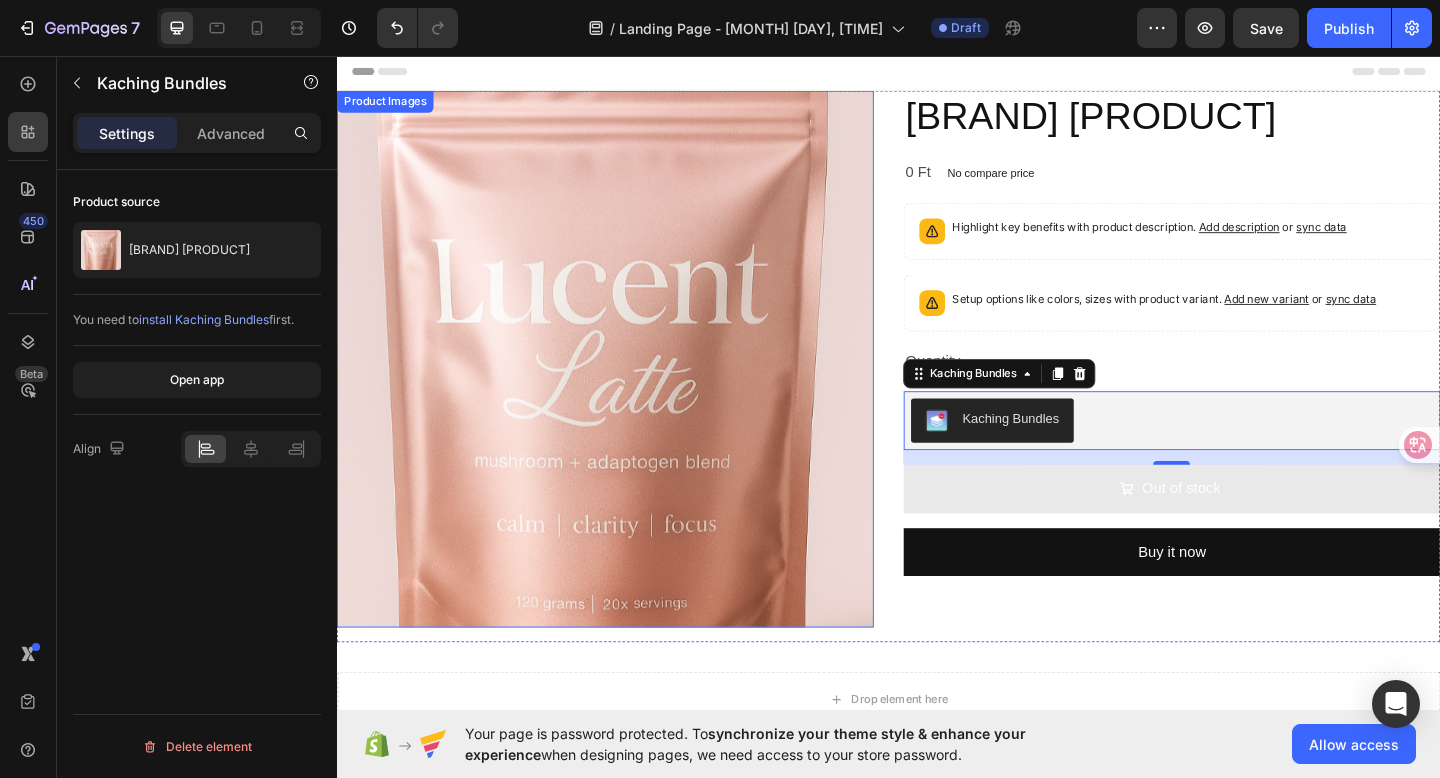 click at bounding box center [629, 386] 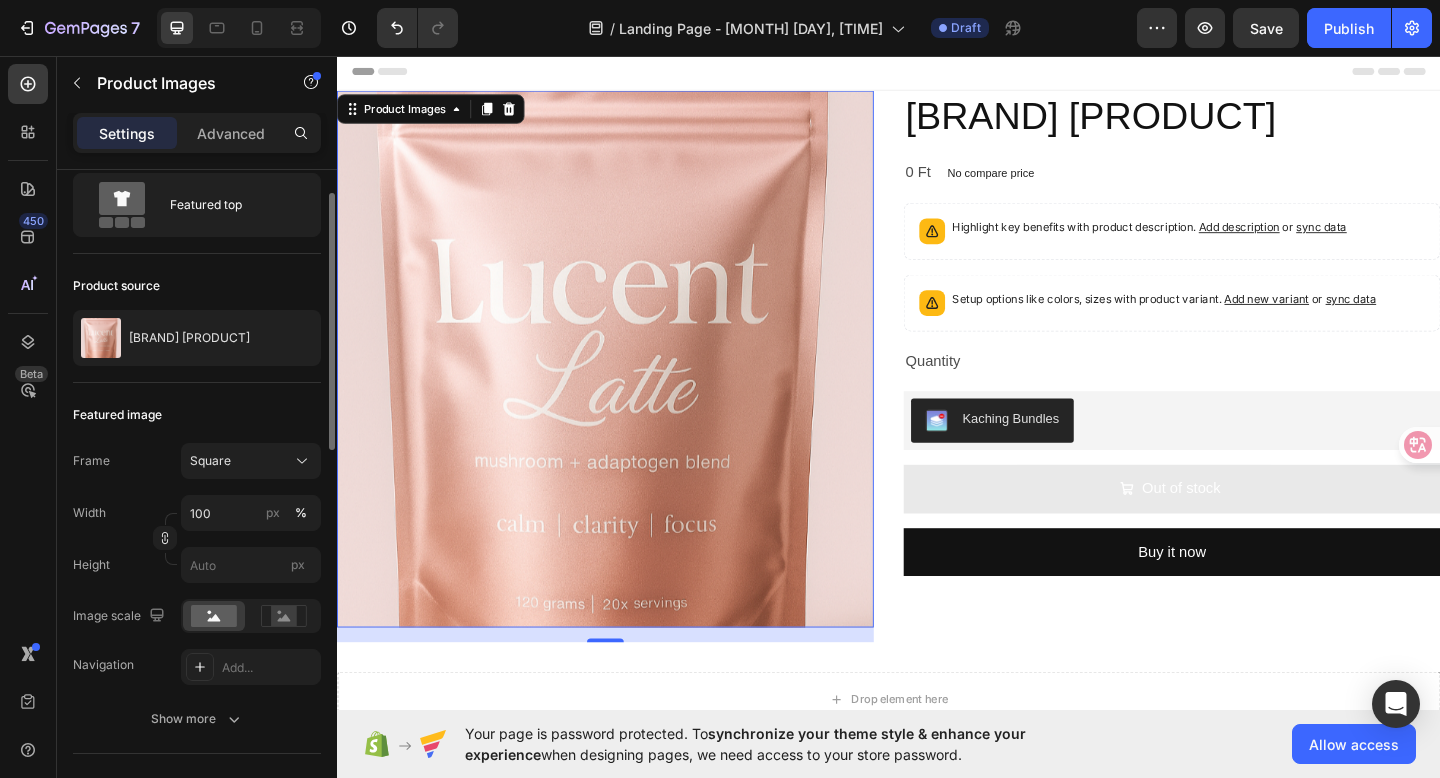 scroll, scrollTop: 58, scrollLeft: 0, axis: vertical 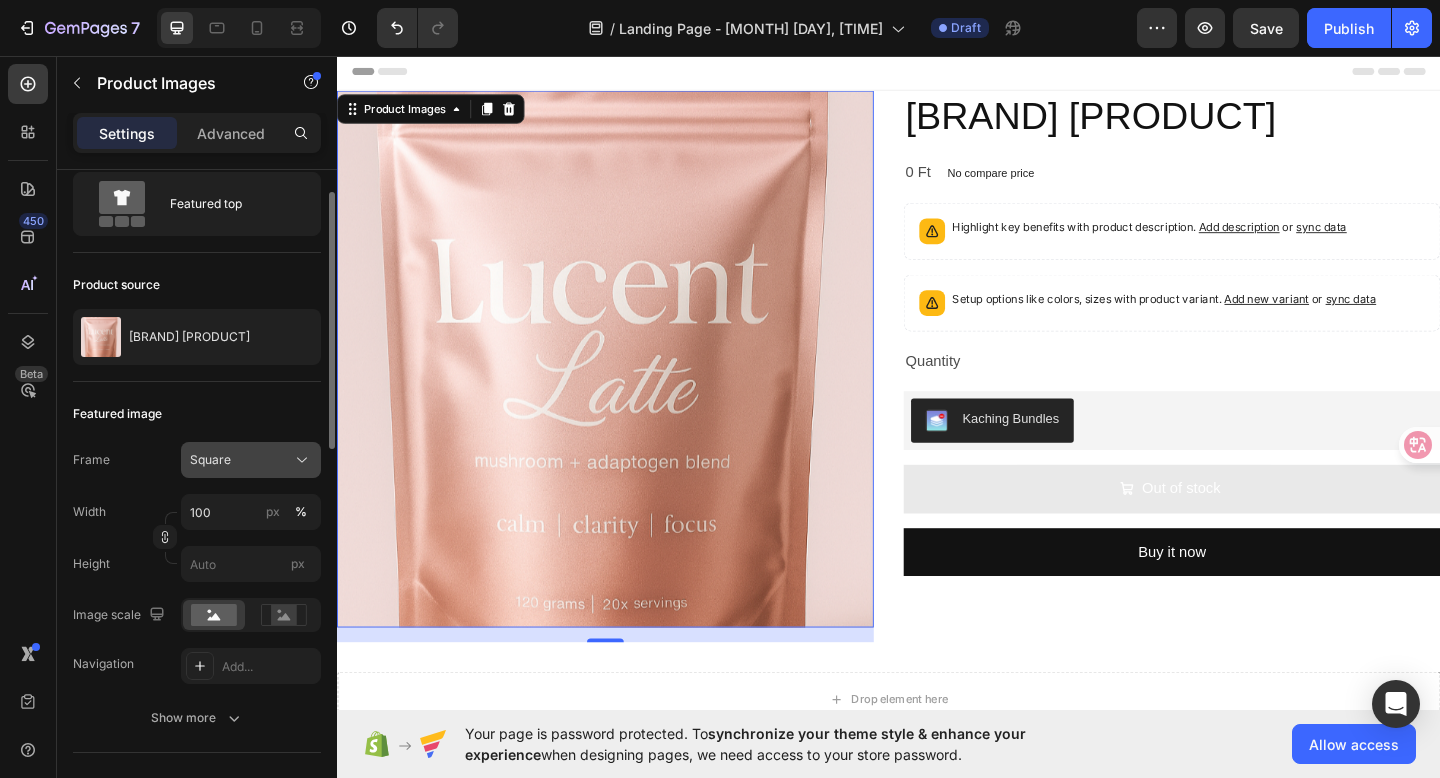 click on "Square" 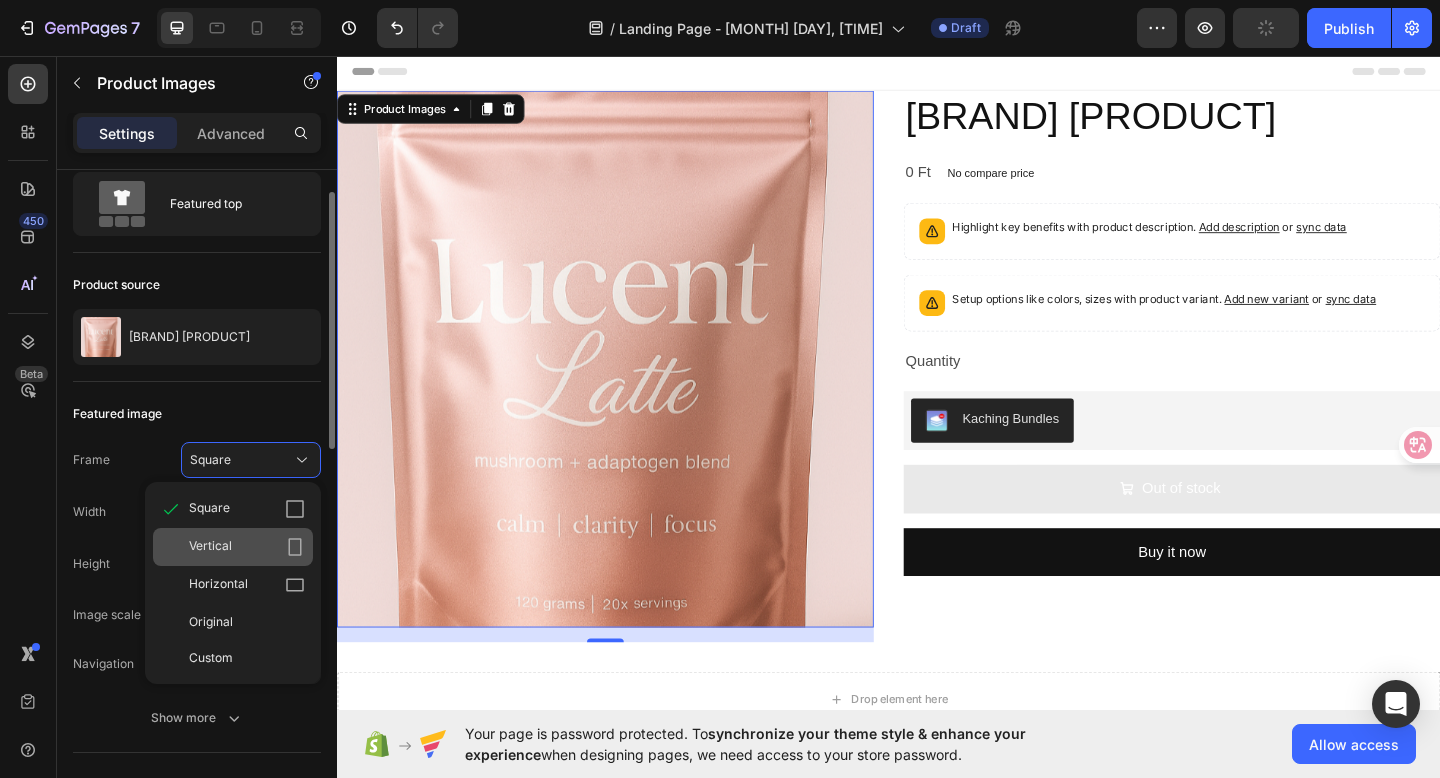 click on "Vertical" at bounding box center (210, 547) 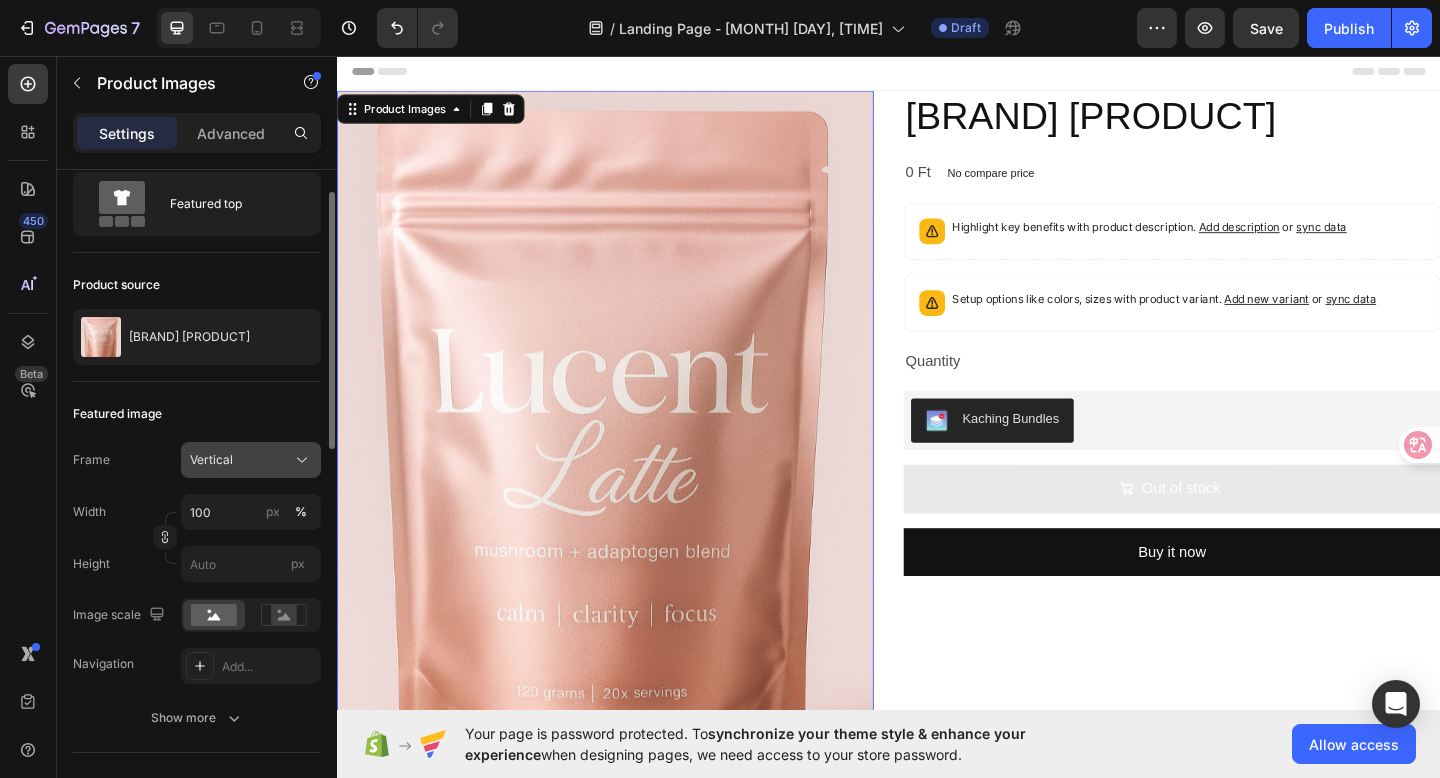 click on "Vertical" at bounding box center [211, 460] 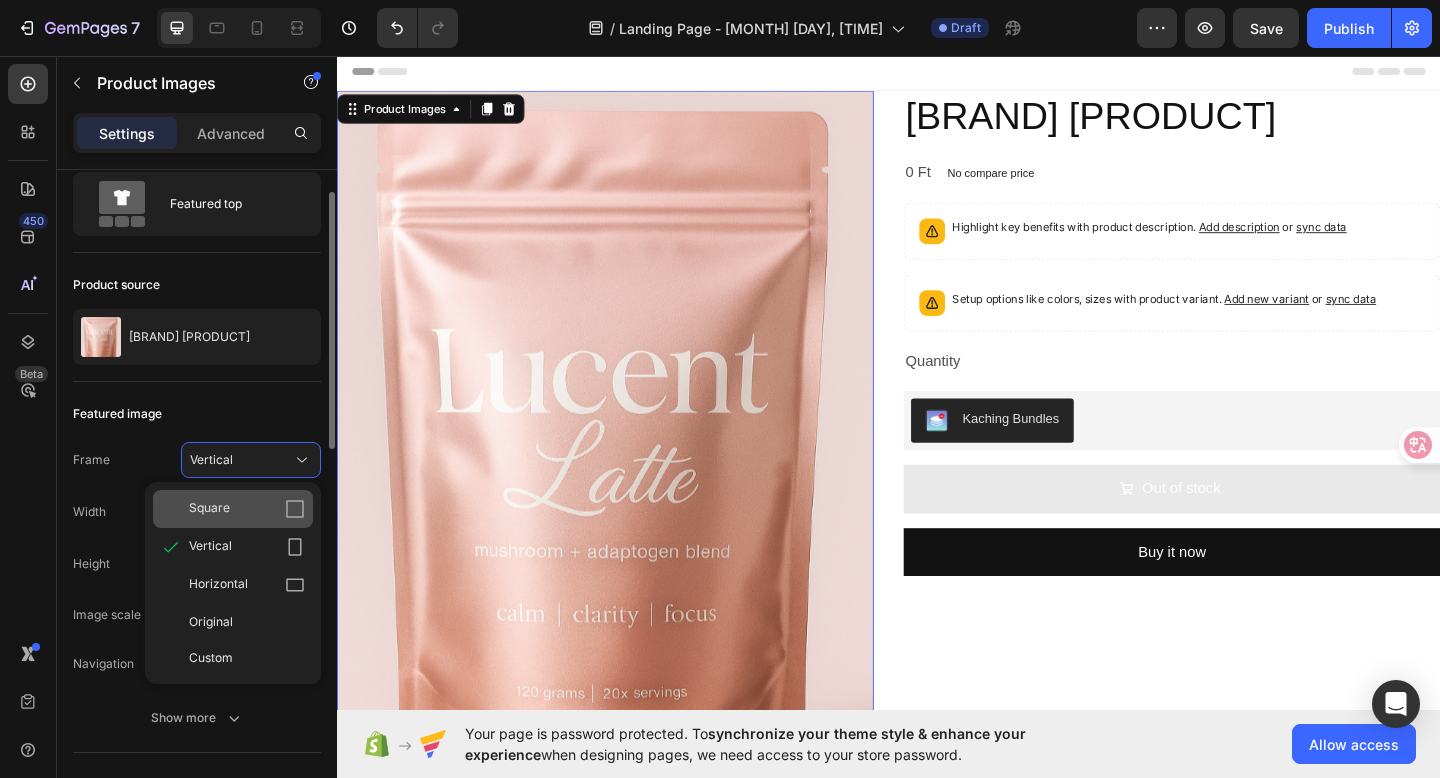 click on "Square" at bounding box center (209, 509) 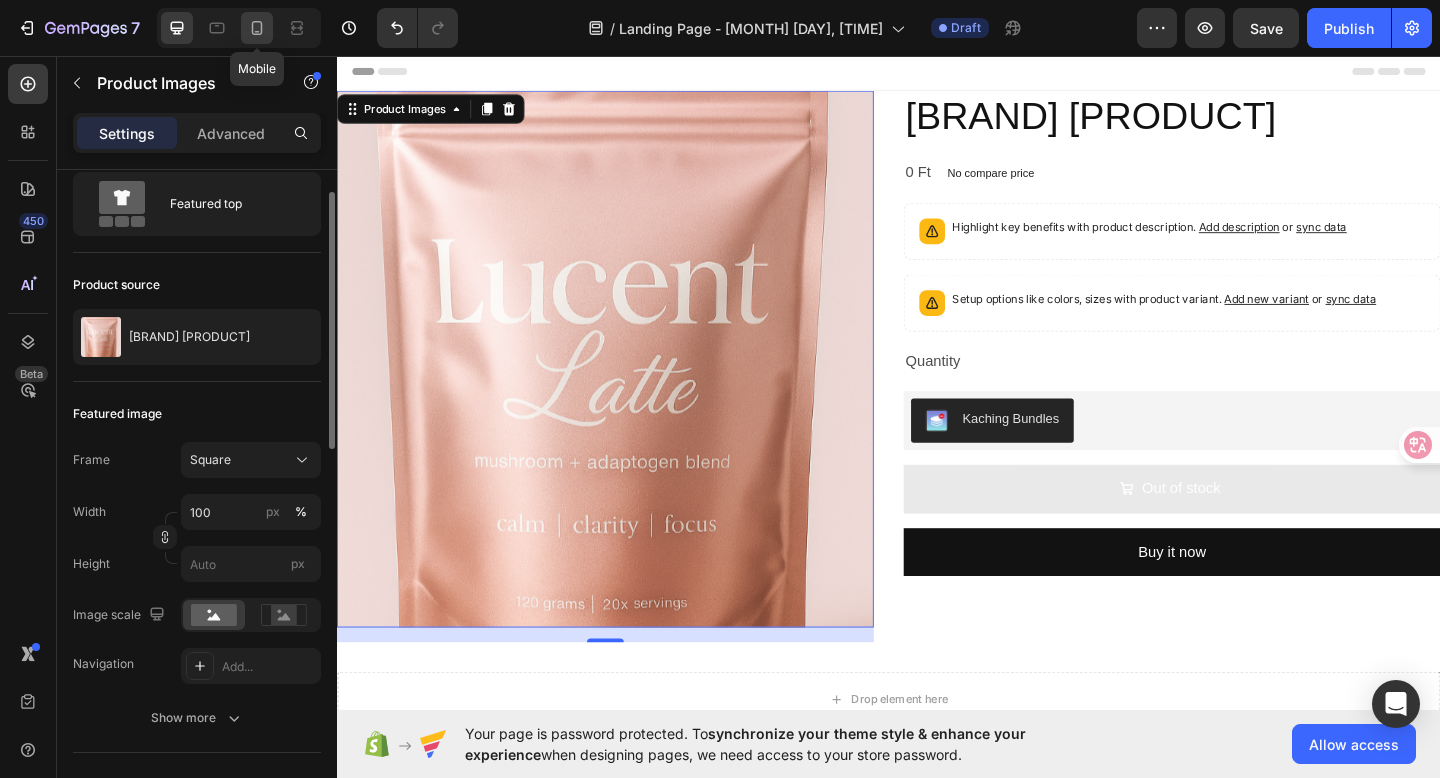 click 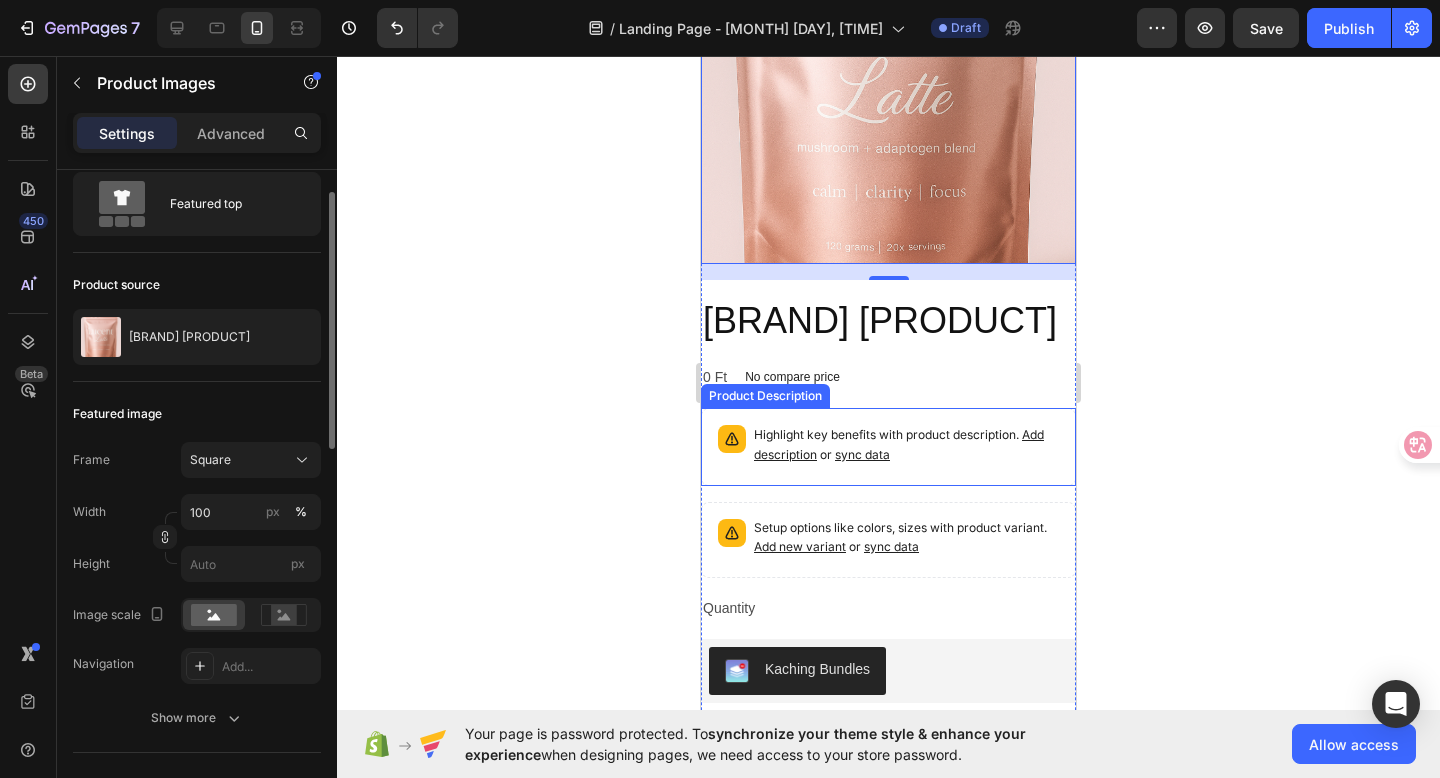 scroll, scrollTop: 178, scrollLeft: 0, axis: vertical 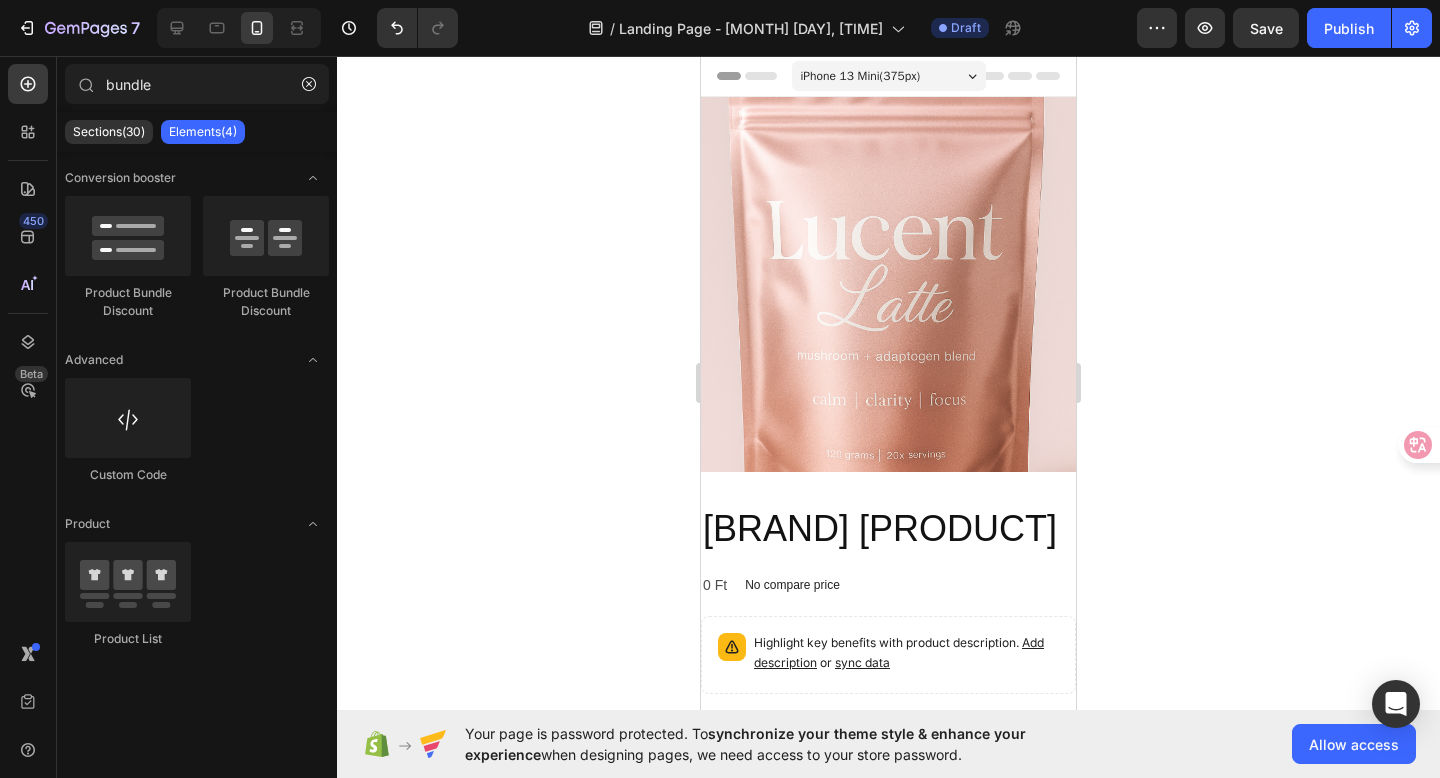 click on "iPhone 13 Mini  ( 375 px)" at bounding box center (861, 76) 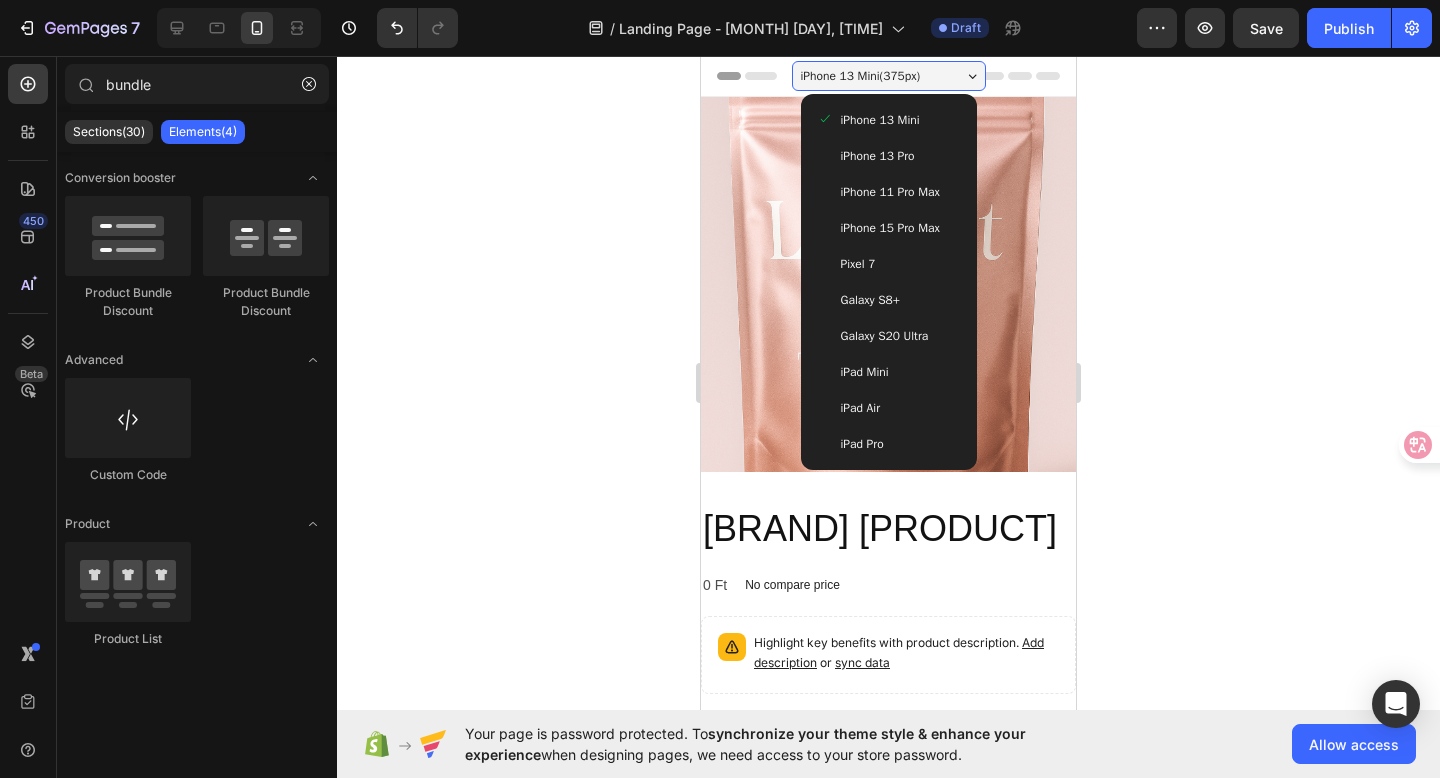 click on "iPhone 13 Pro" at bounding box center [878, 156] 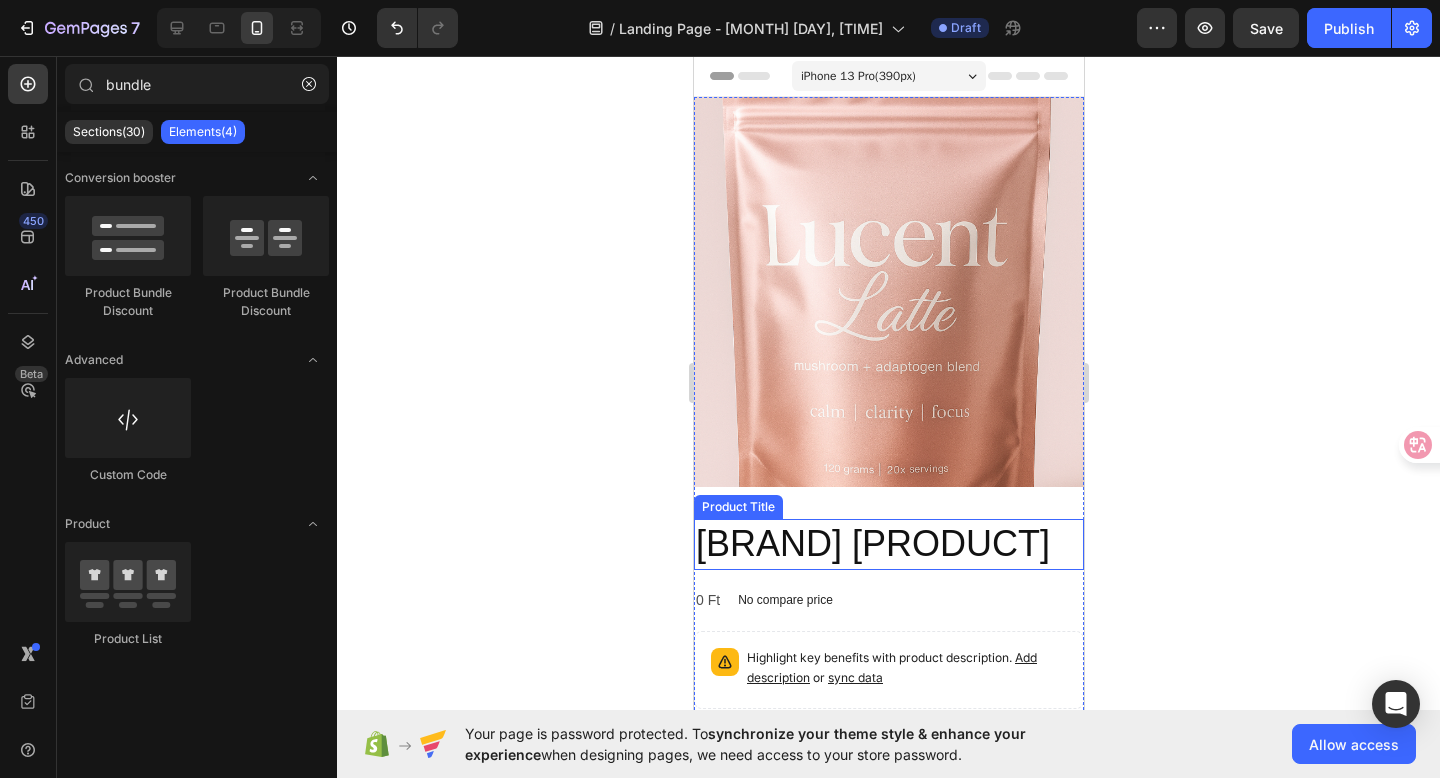 click on "[BRAND] [PRODUCT]" at bounding box center (888, 544) 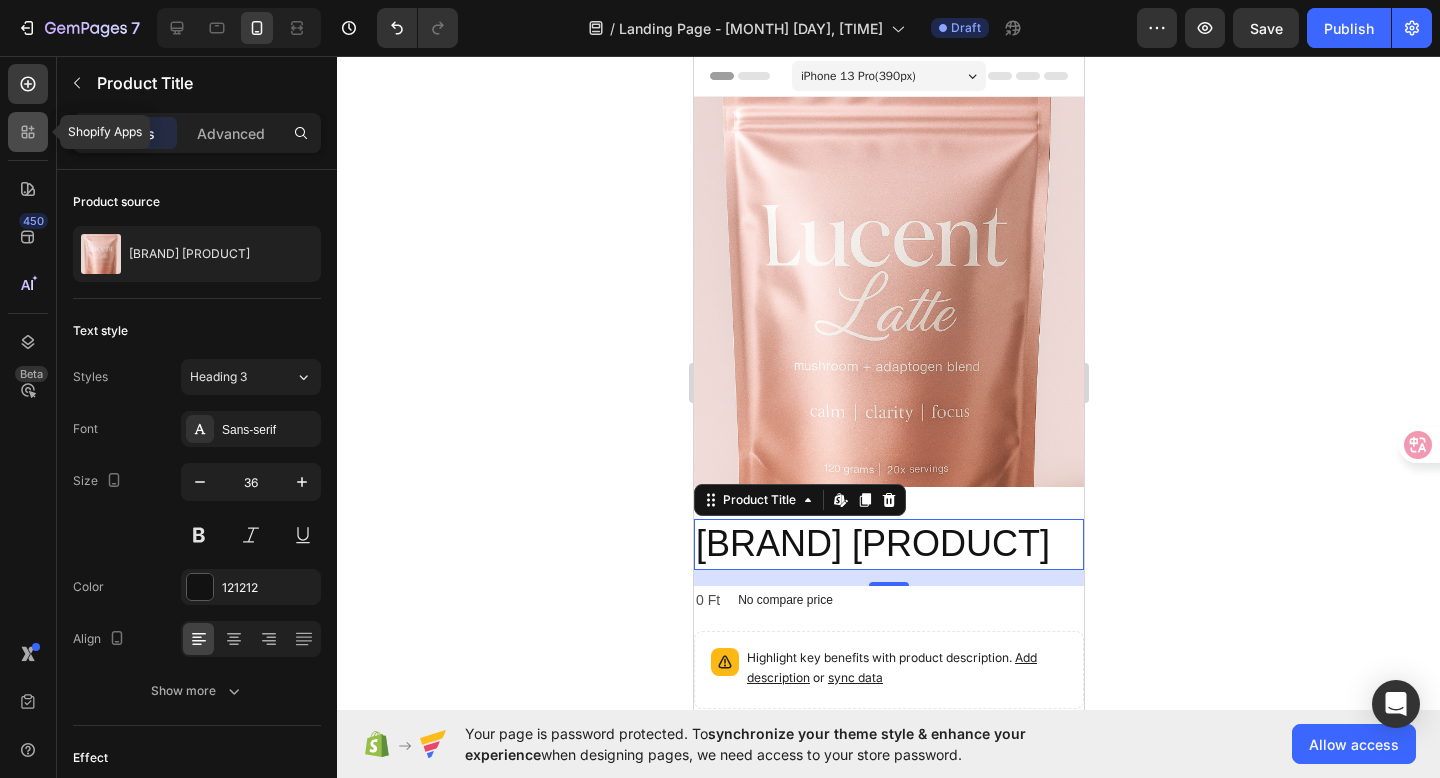 click 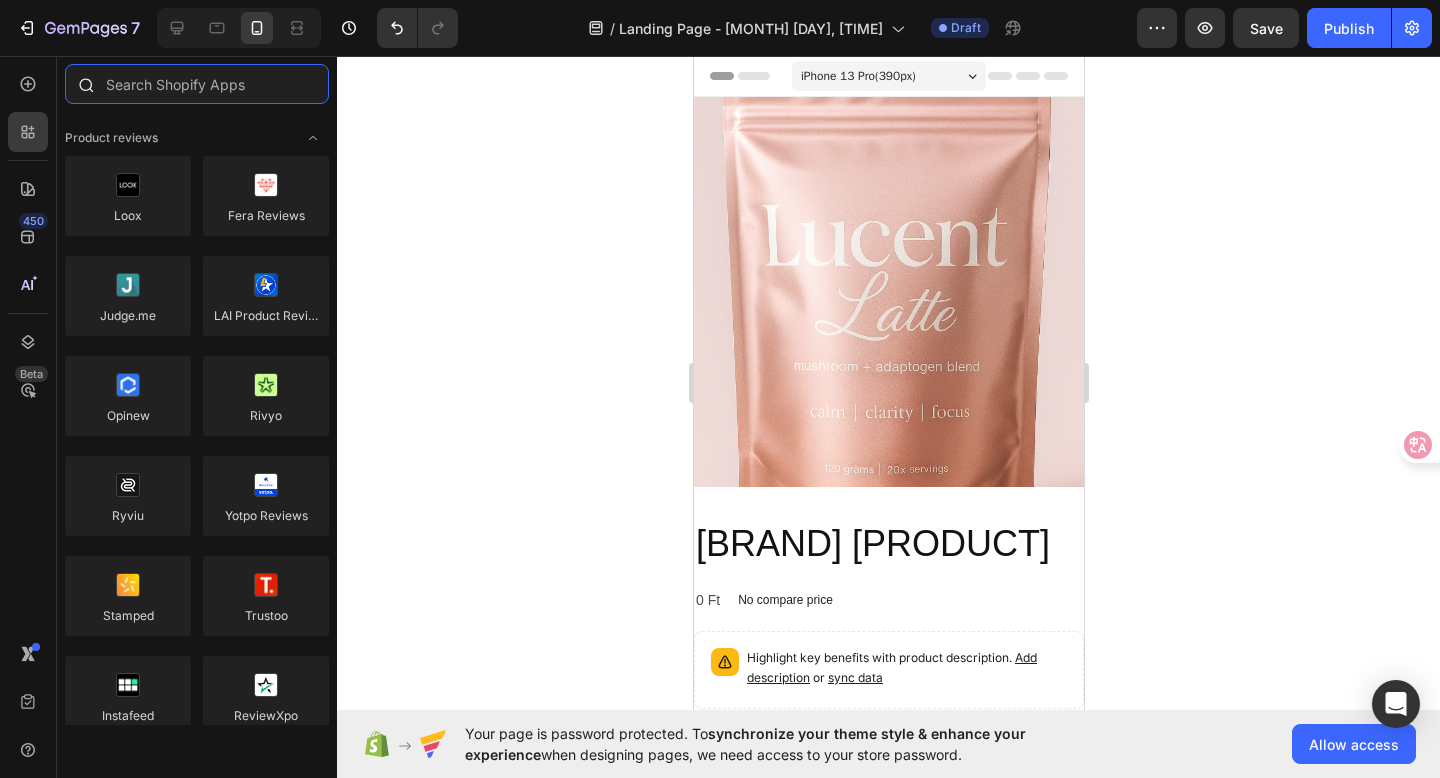 click at bounding box center (197, 84) 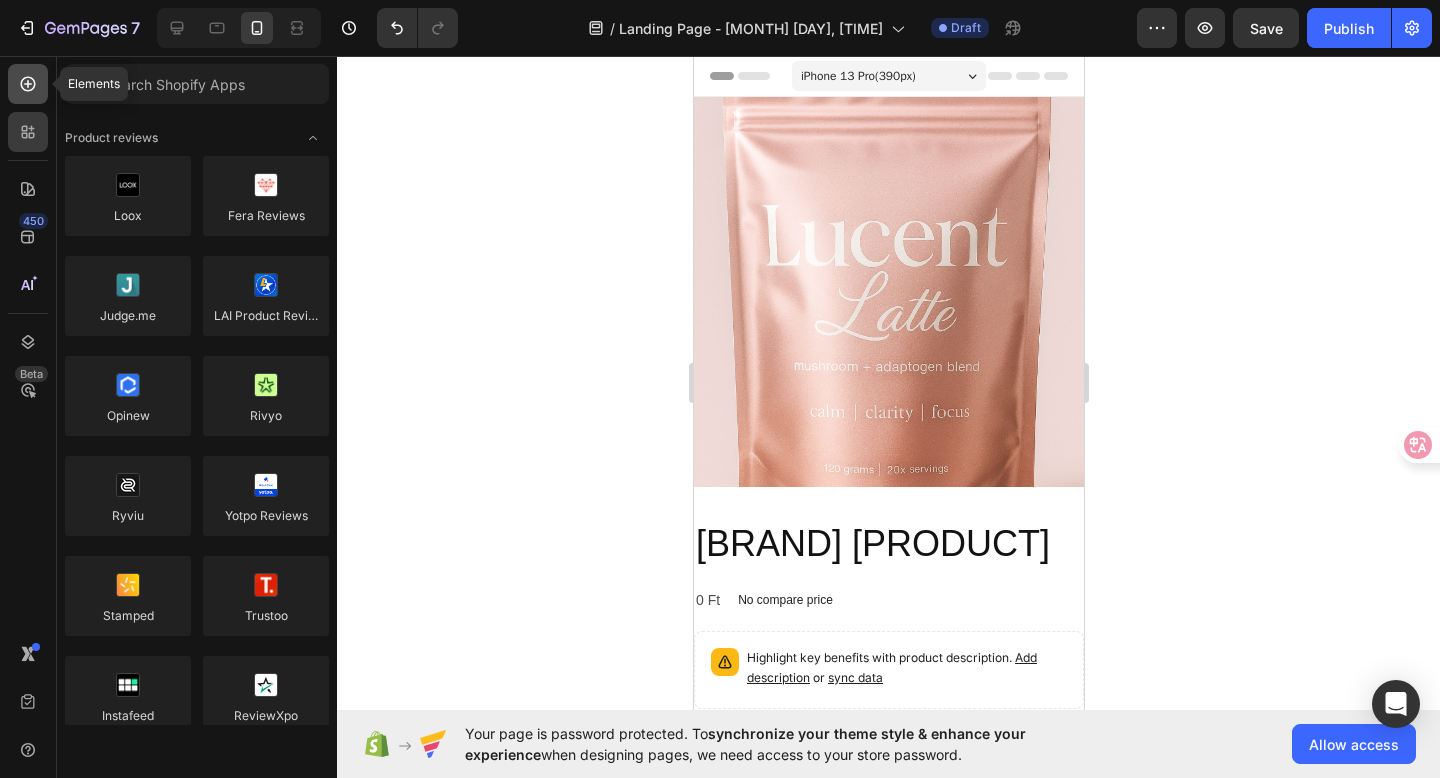 click 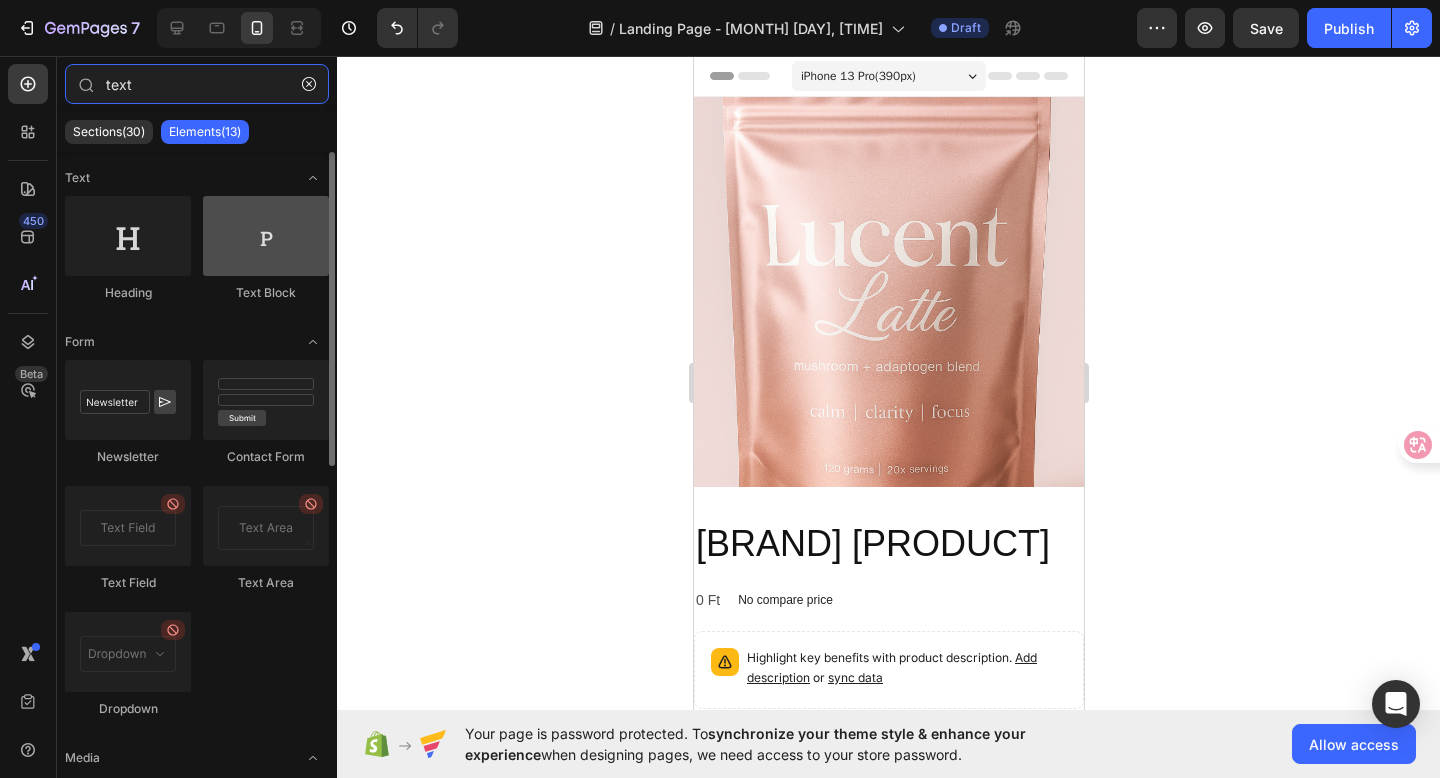 type on "text" 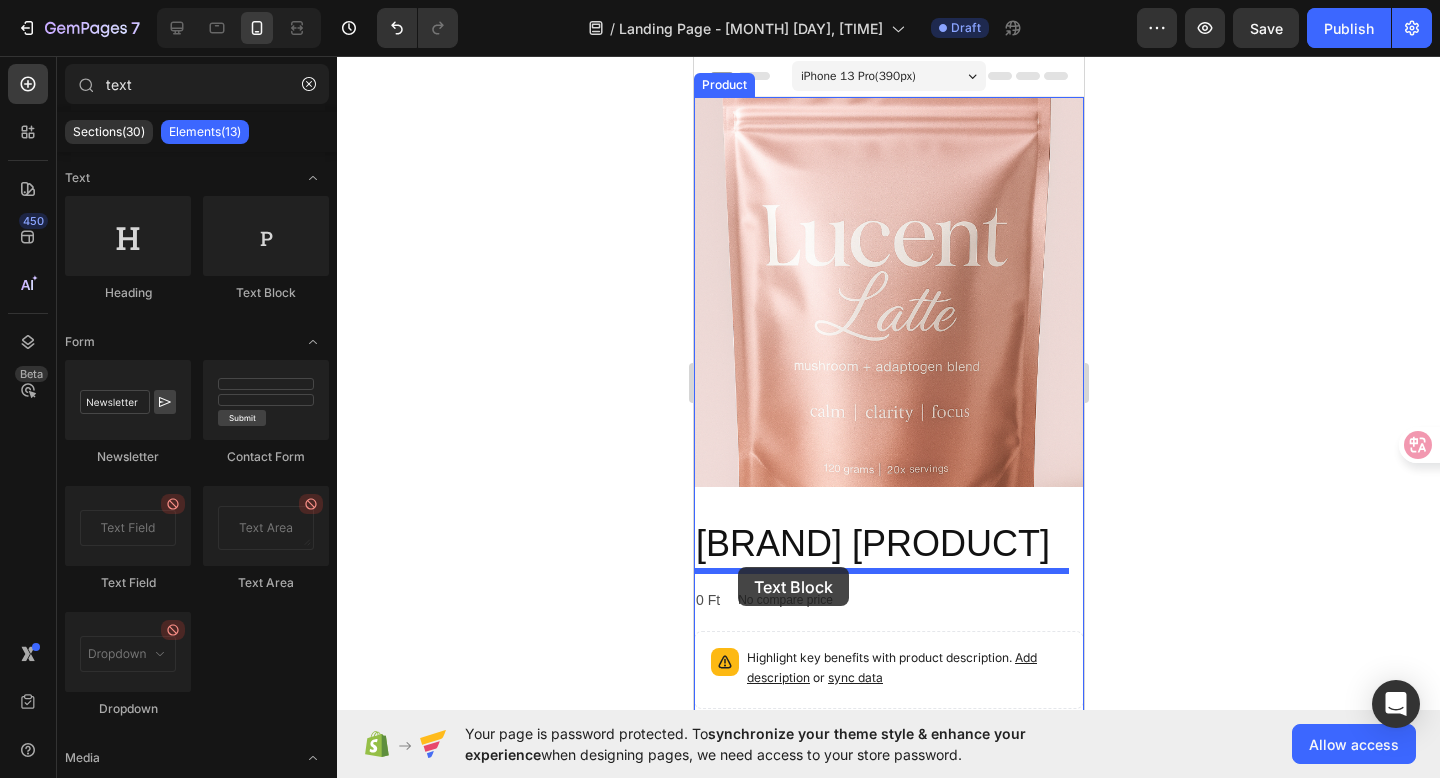 drag, startPoint x: 944, startPoint y: 308, endPoint x: 737, endPoint y: 567, distance: 331.55695 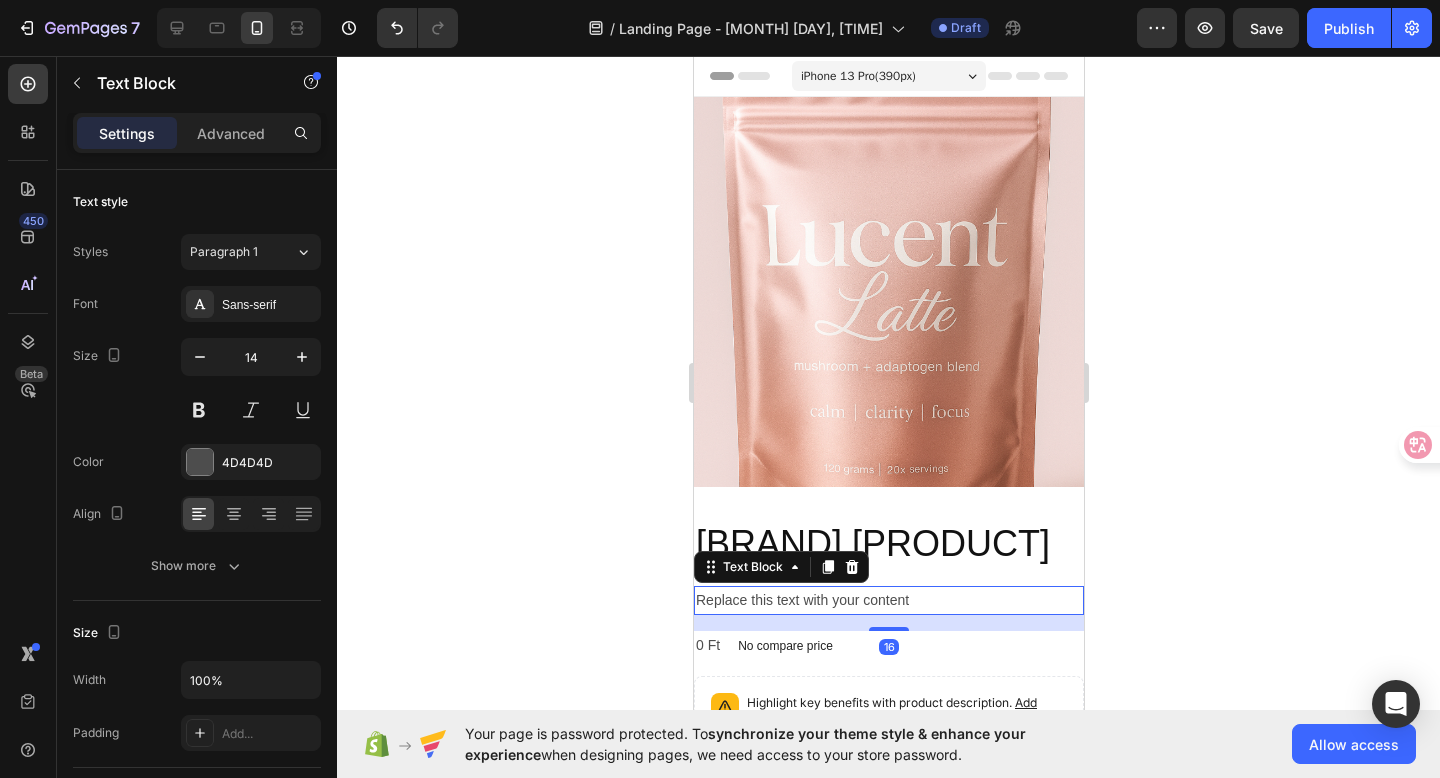 click 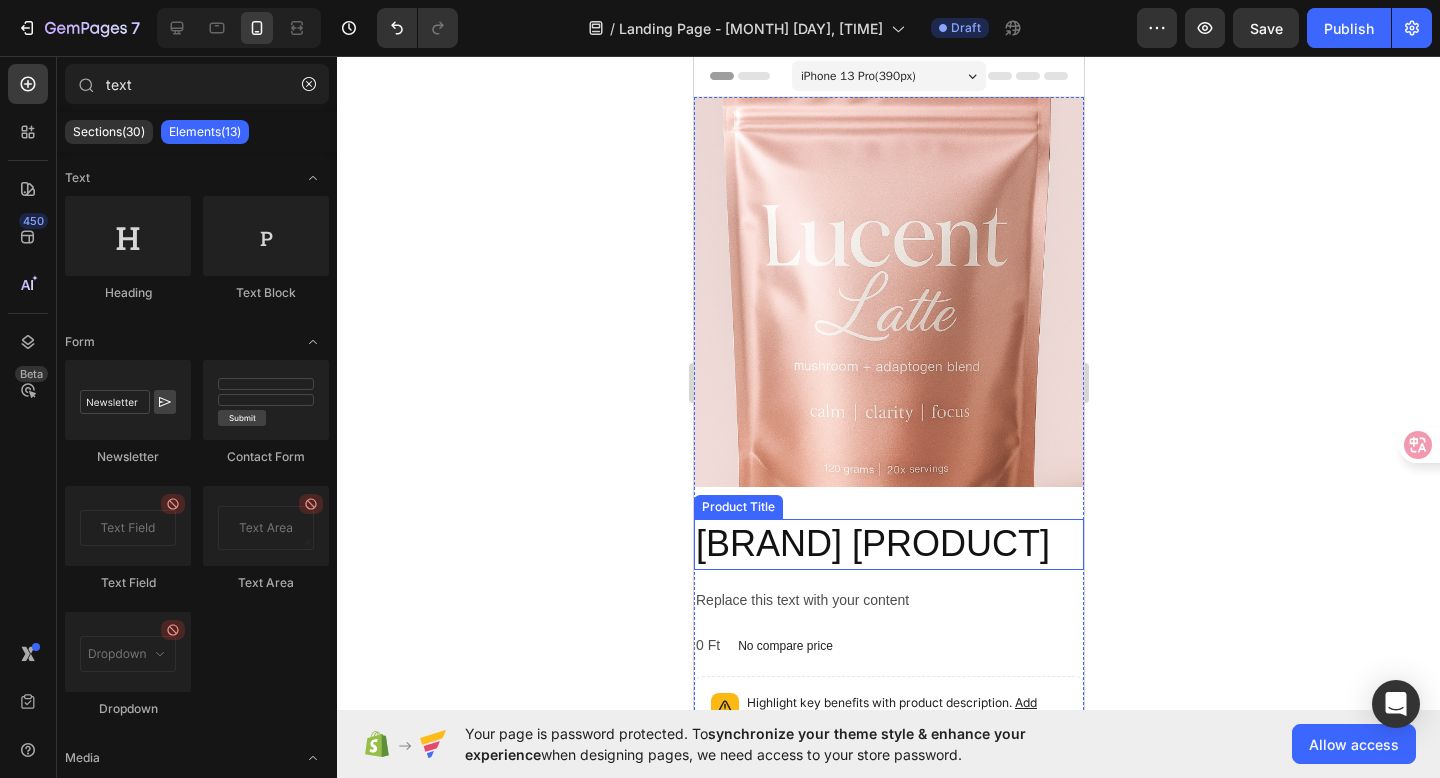 click on "[BRAND] [PRODUCT]" at bounding box center (888, 544) 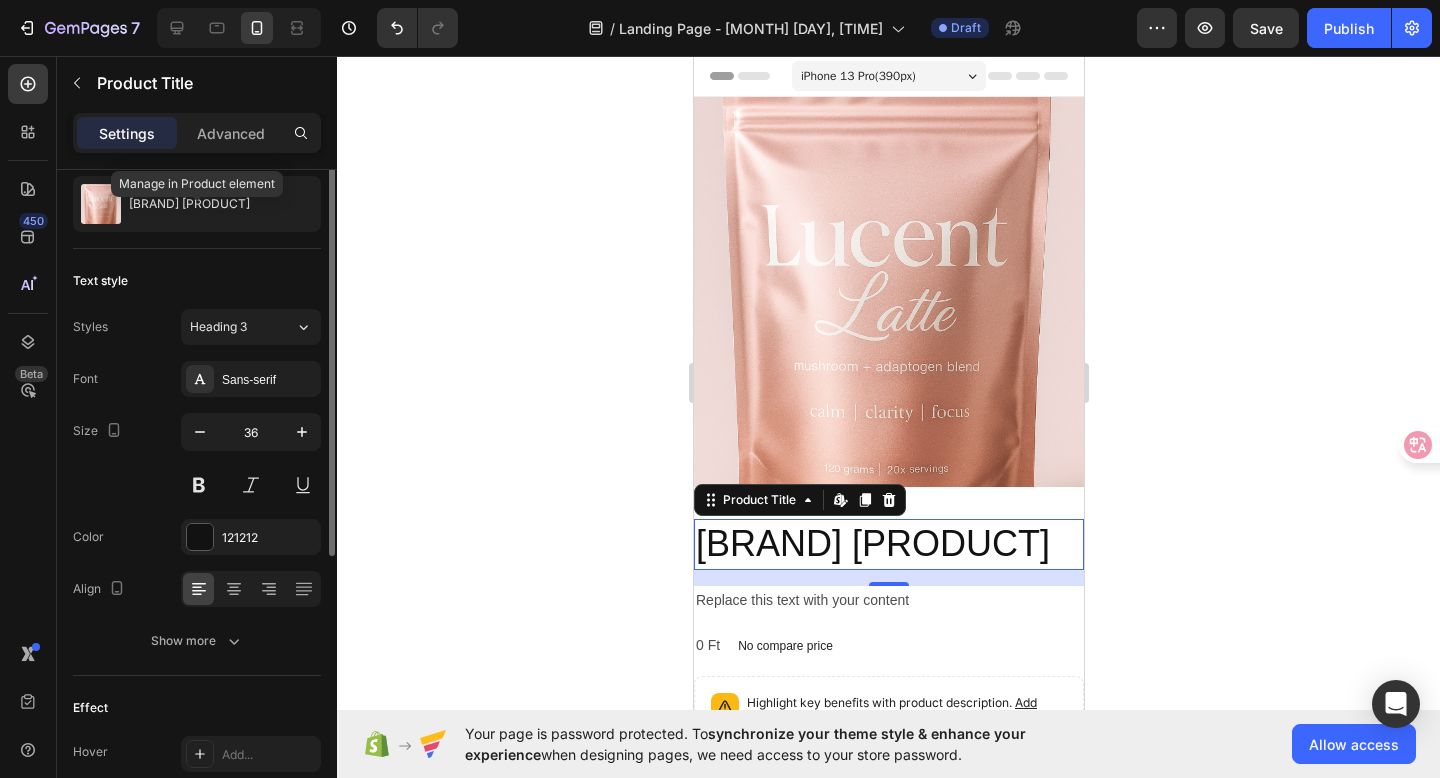 scroll, scrollTop: 0, scrollLeft: 0, axis: both 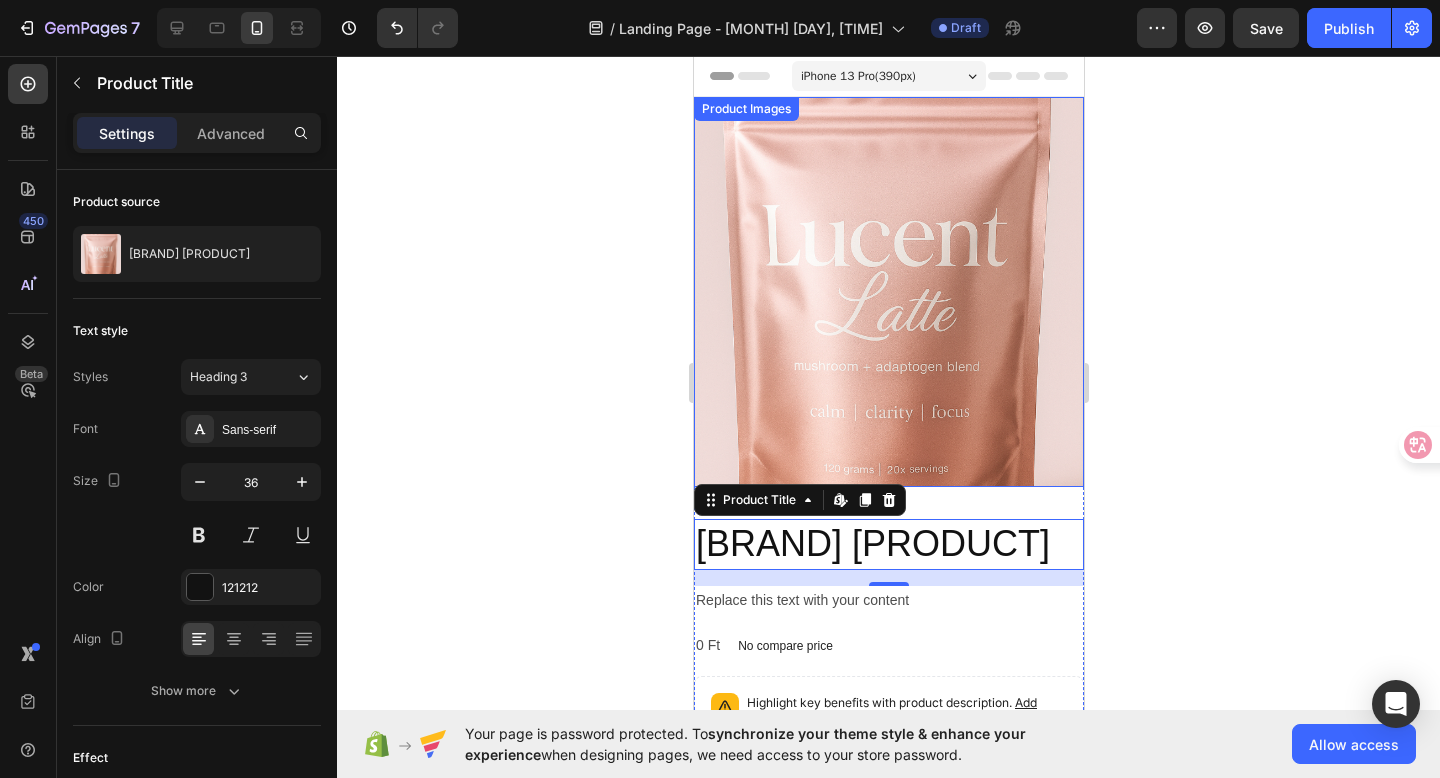 click at bounding box center (888, 292) 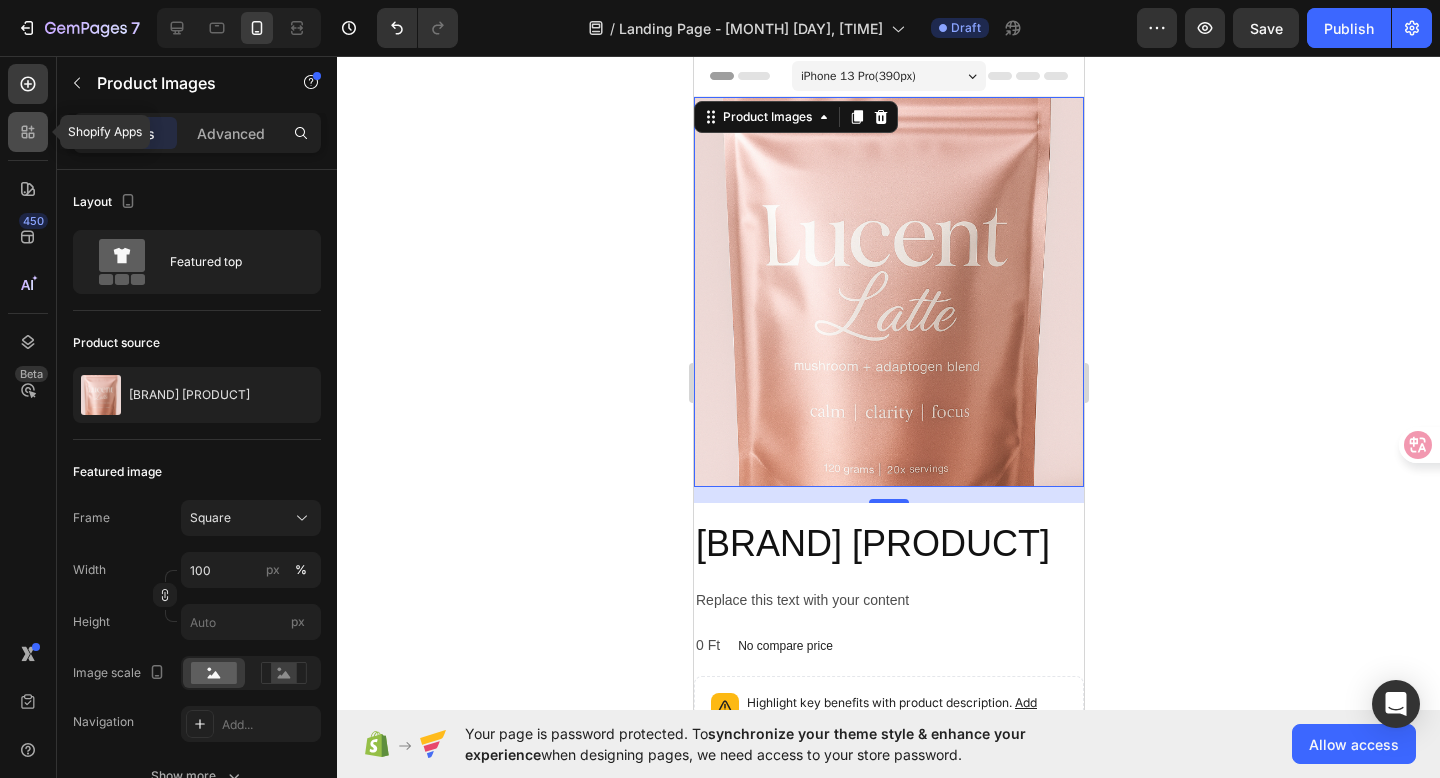 click 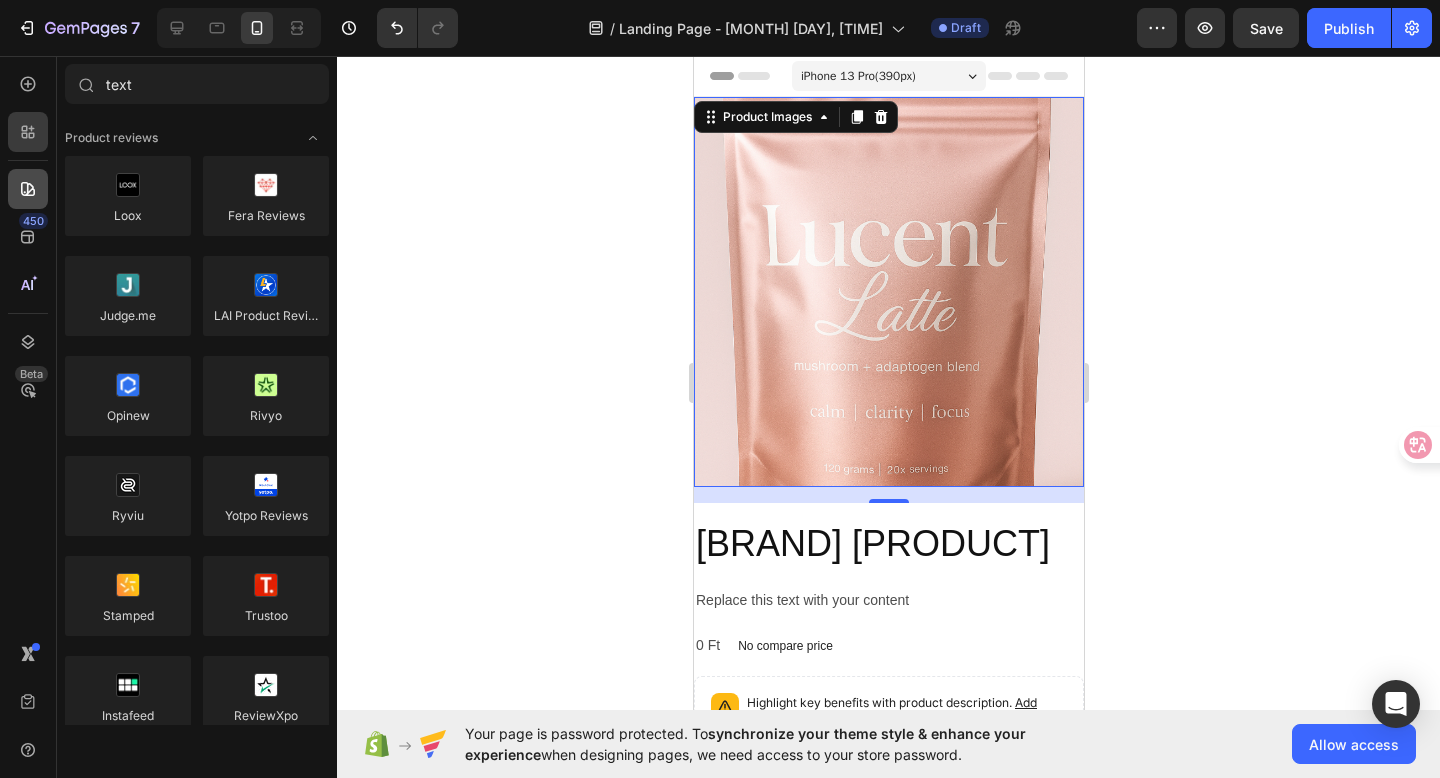type 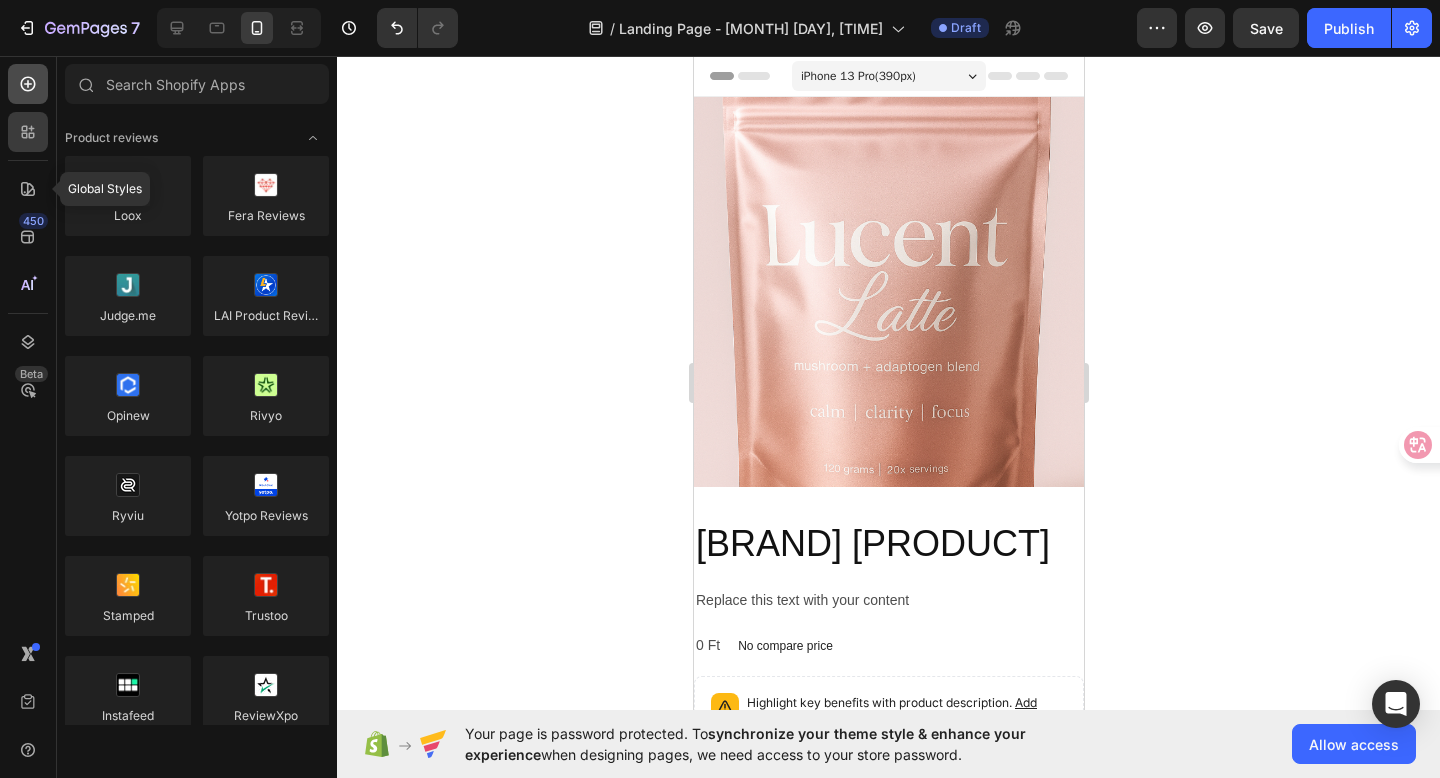 click 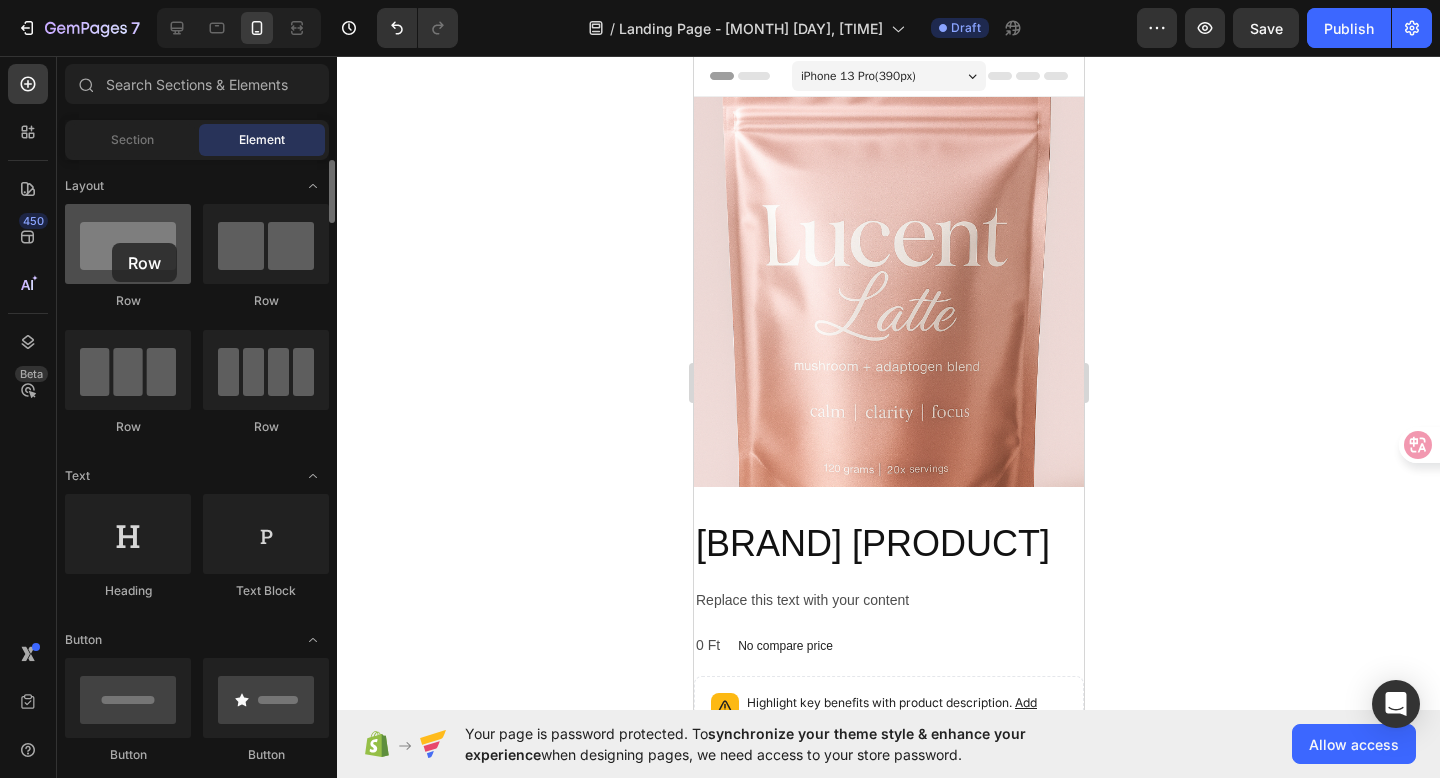 drag, startPoint x: 127, startPoint y: 266, endPoint x: 123, endPoint y: 255, distance: 11.7046995 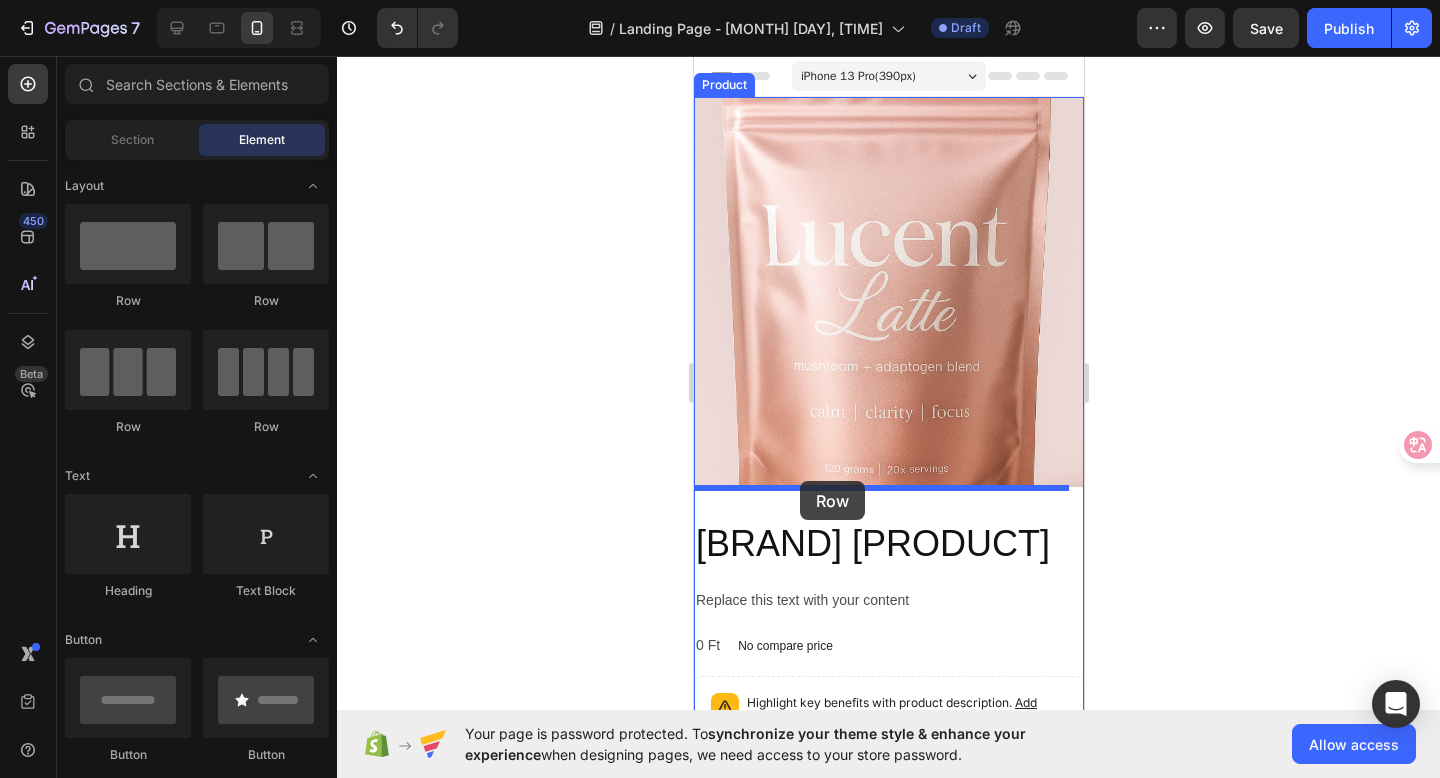 drag, startPoint x: 820, startPoint y: 418, endPoint x: 799, endPoint y: 481, distance: 66.40783 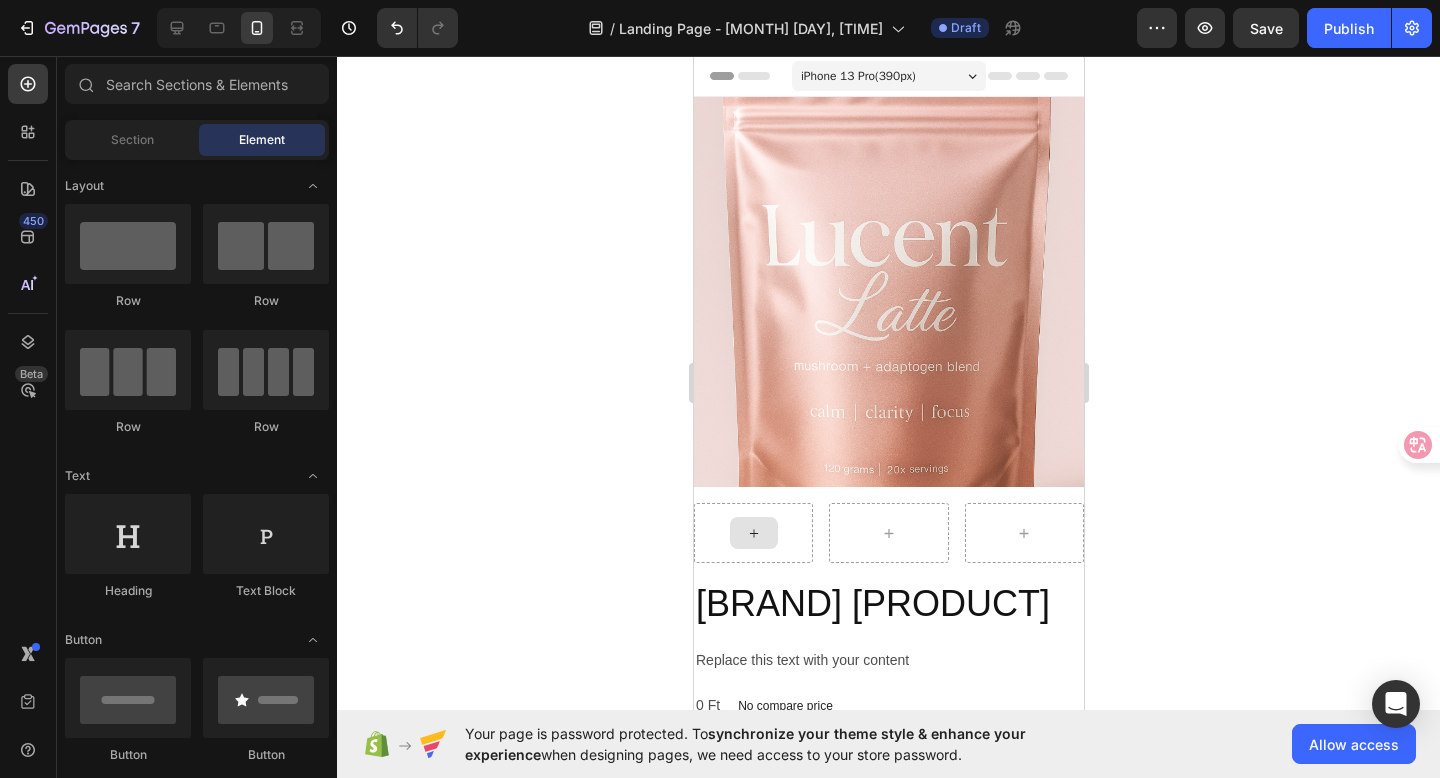 click 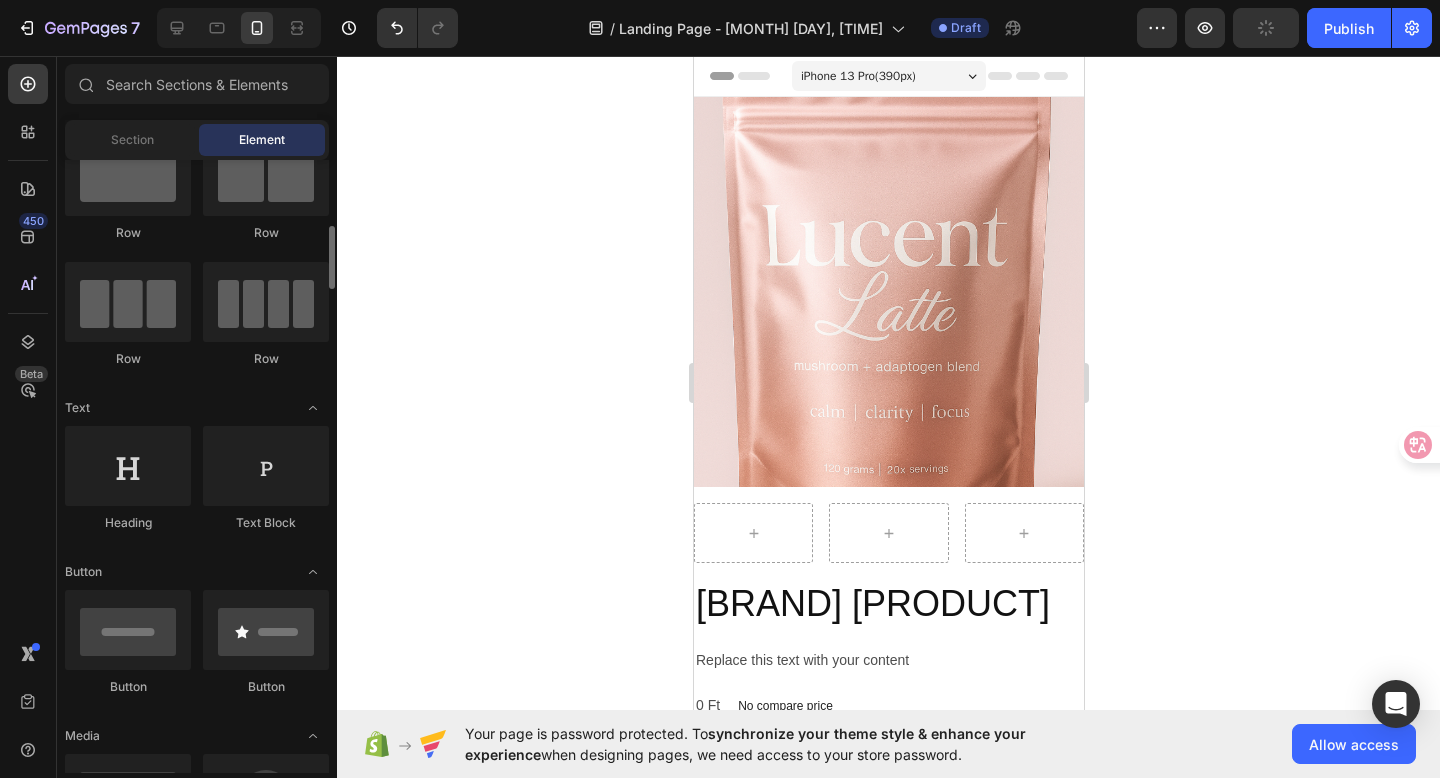 scroll, scrollTop: 0, scrollLeft: 0, axis: both 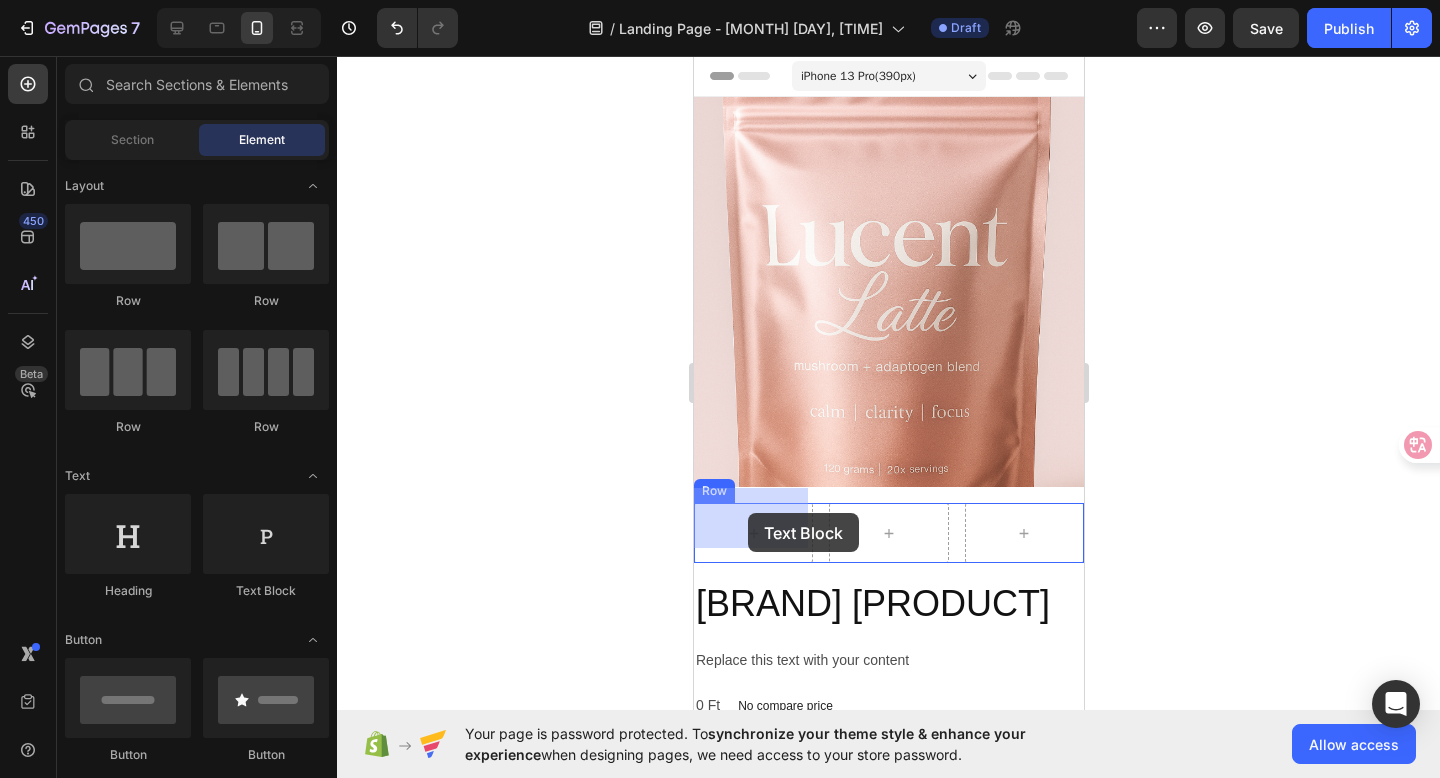 drag, startPoint x: 1014, startPoint y: 589, endPoint x: 740, endPoint y: 521, distance: 282.3119 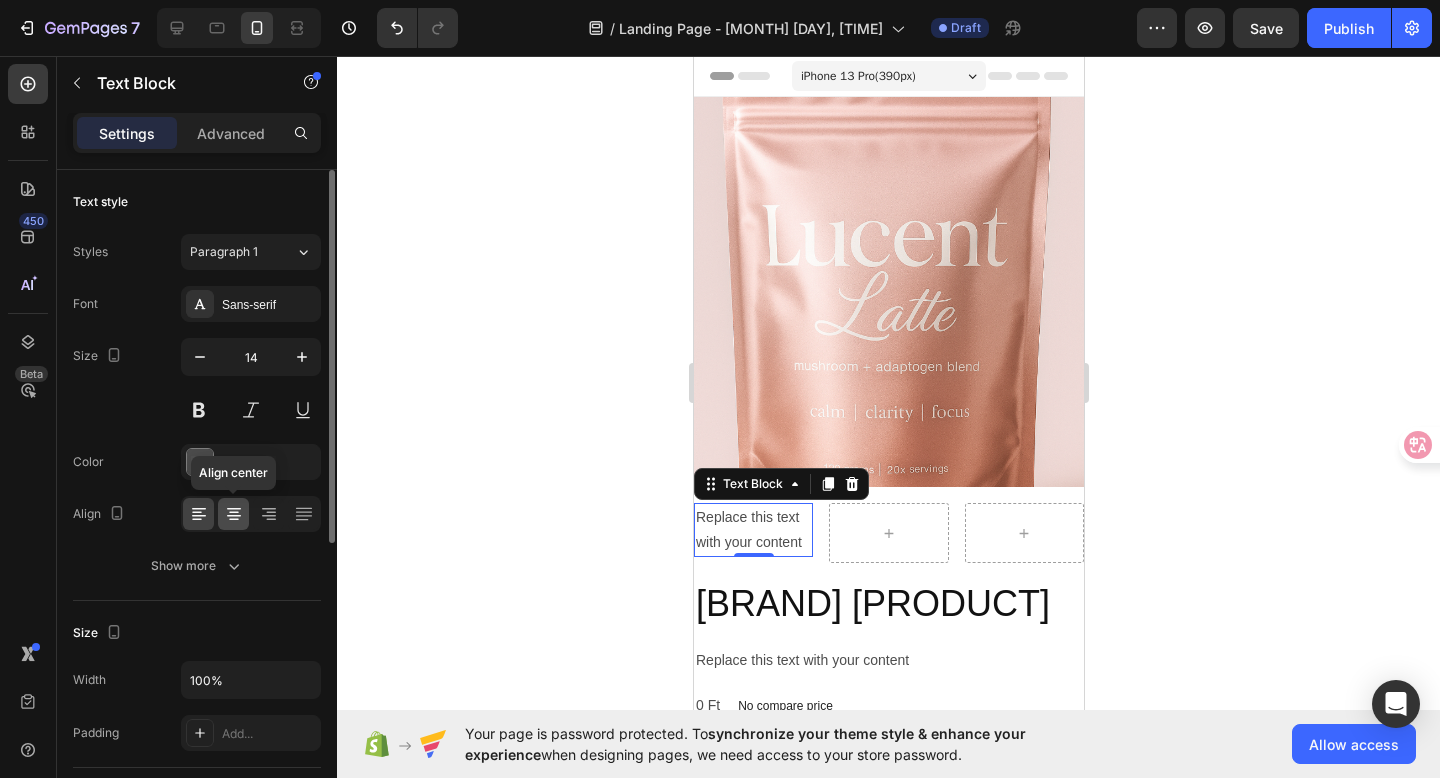click 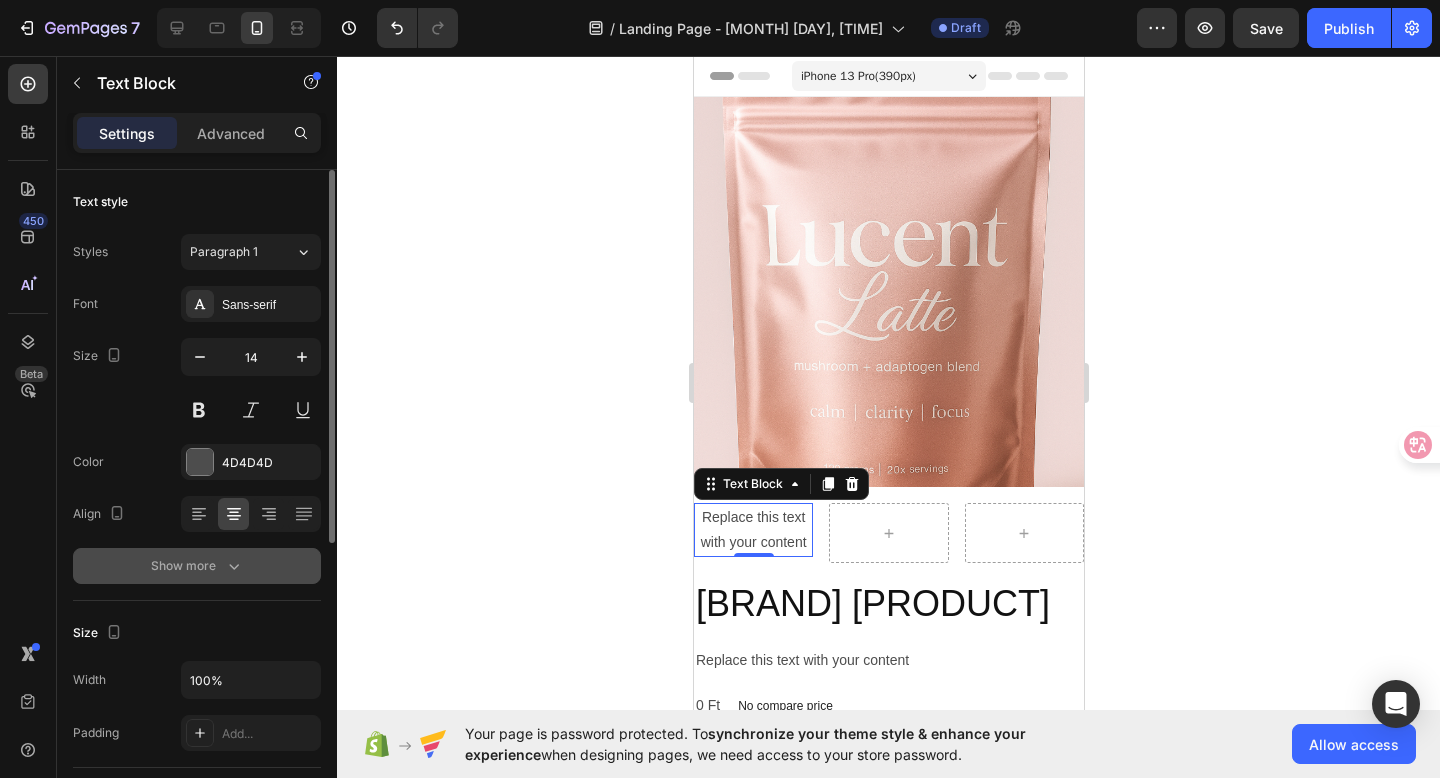 click on "Show more" at bounding box center [197, 566] 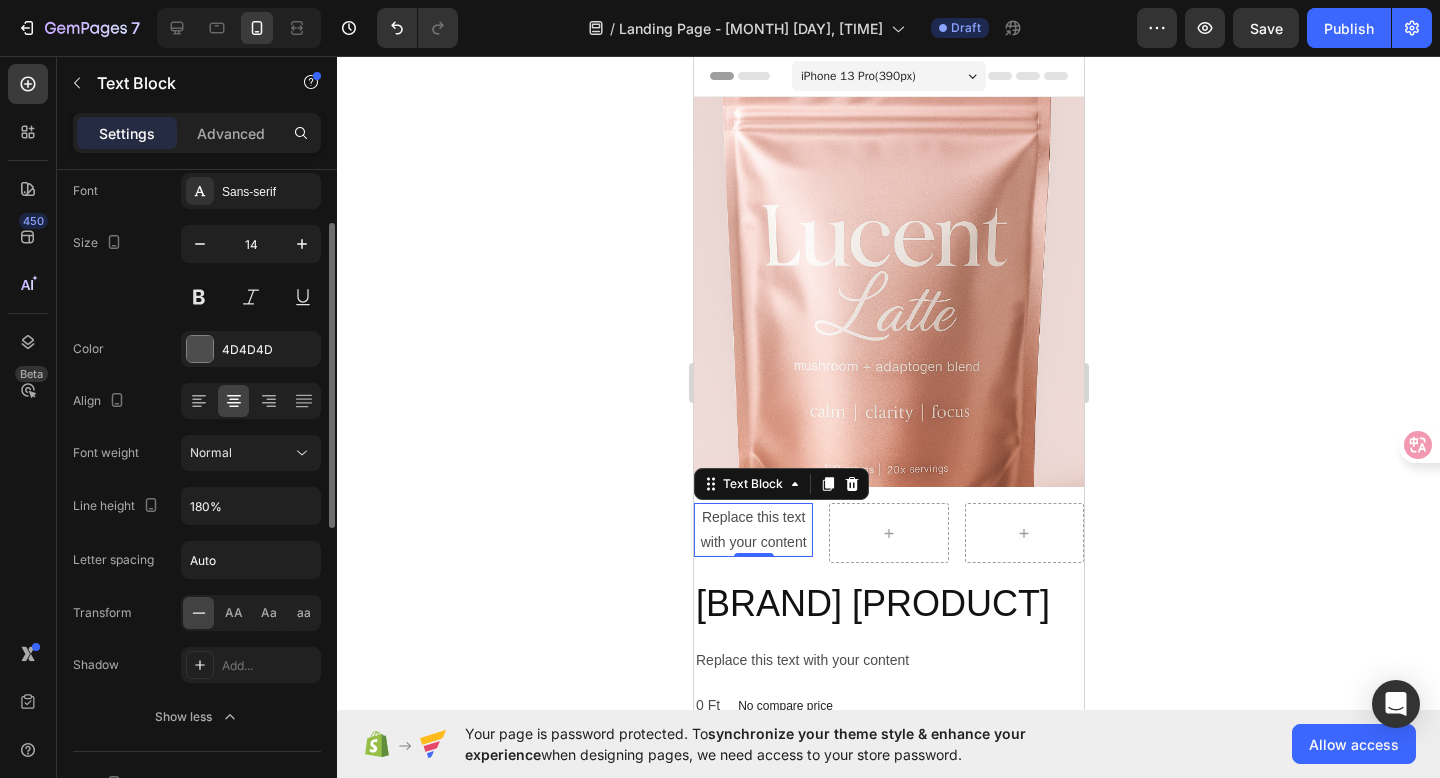 scroll, scrollTop: 116, scrollLeft: 0, axis: vertical 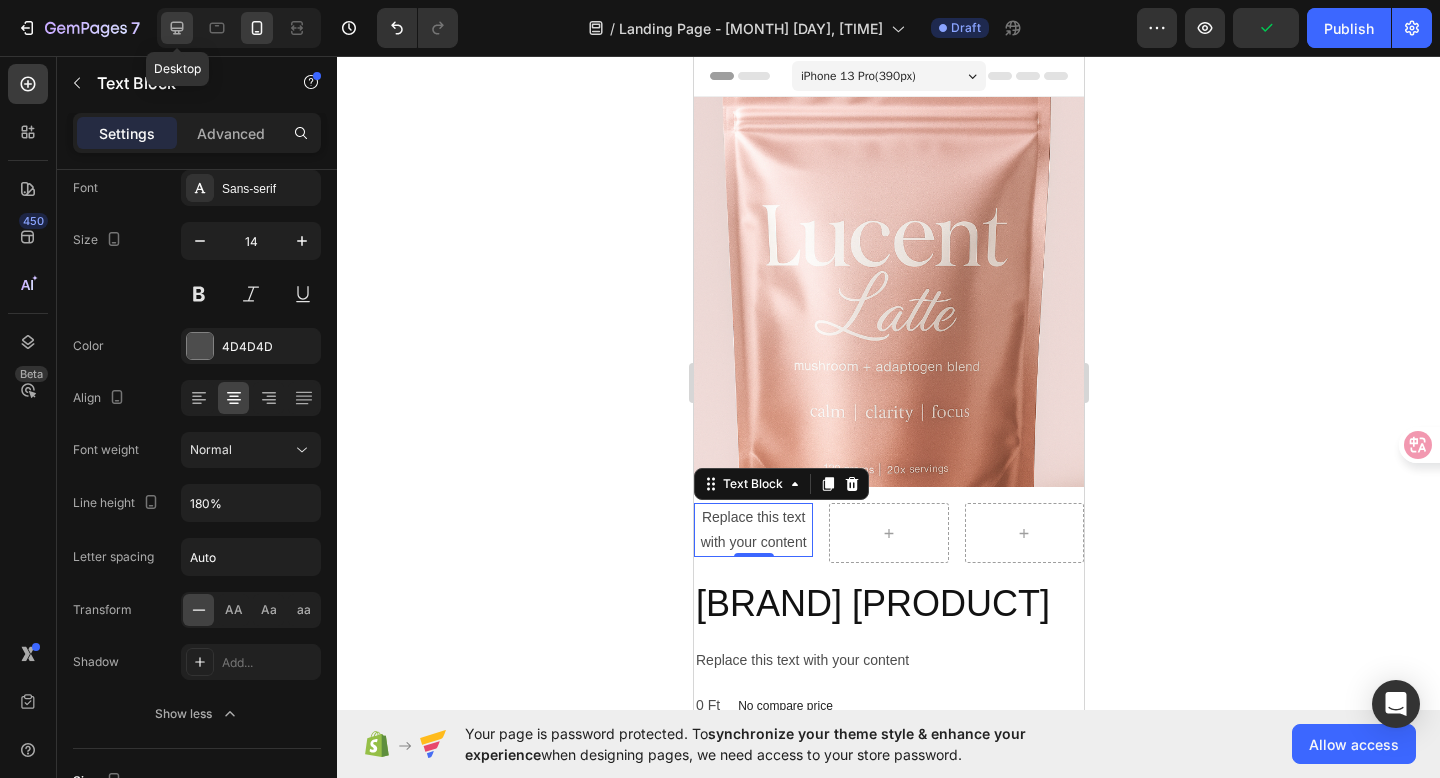 click 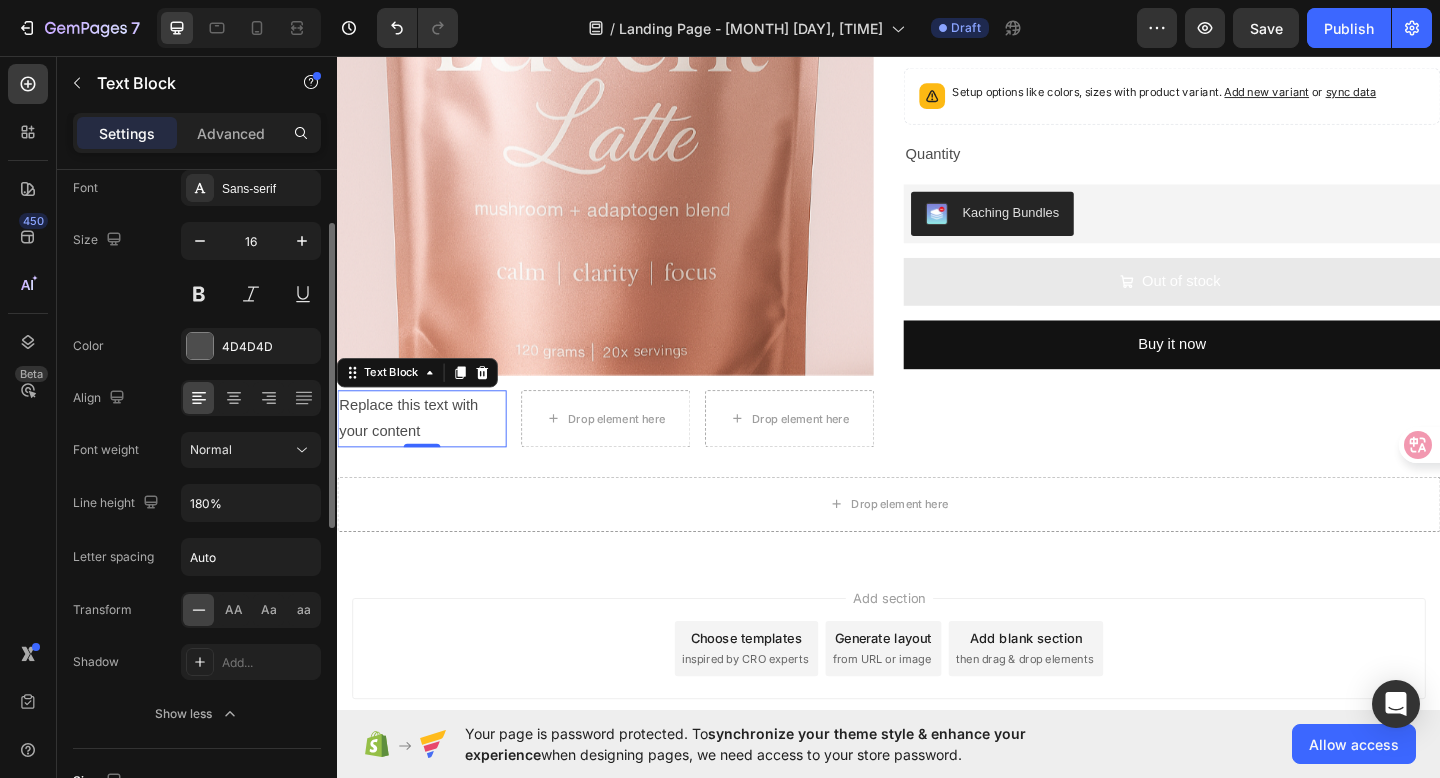 scroll, scrollTop: 273, scrollLeft: 0, axis: vertical 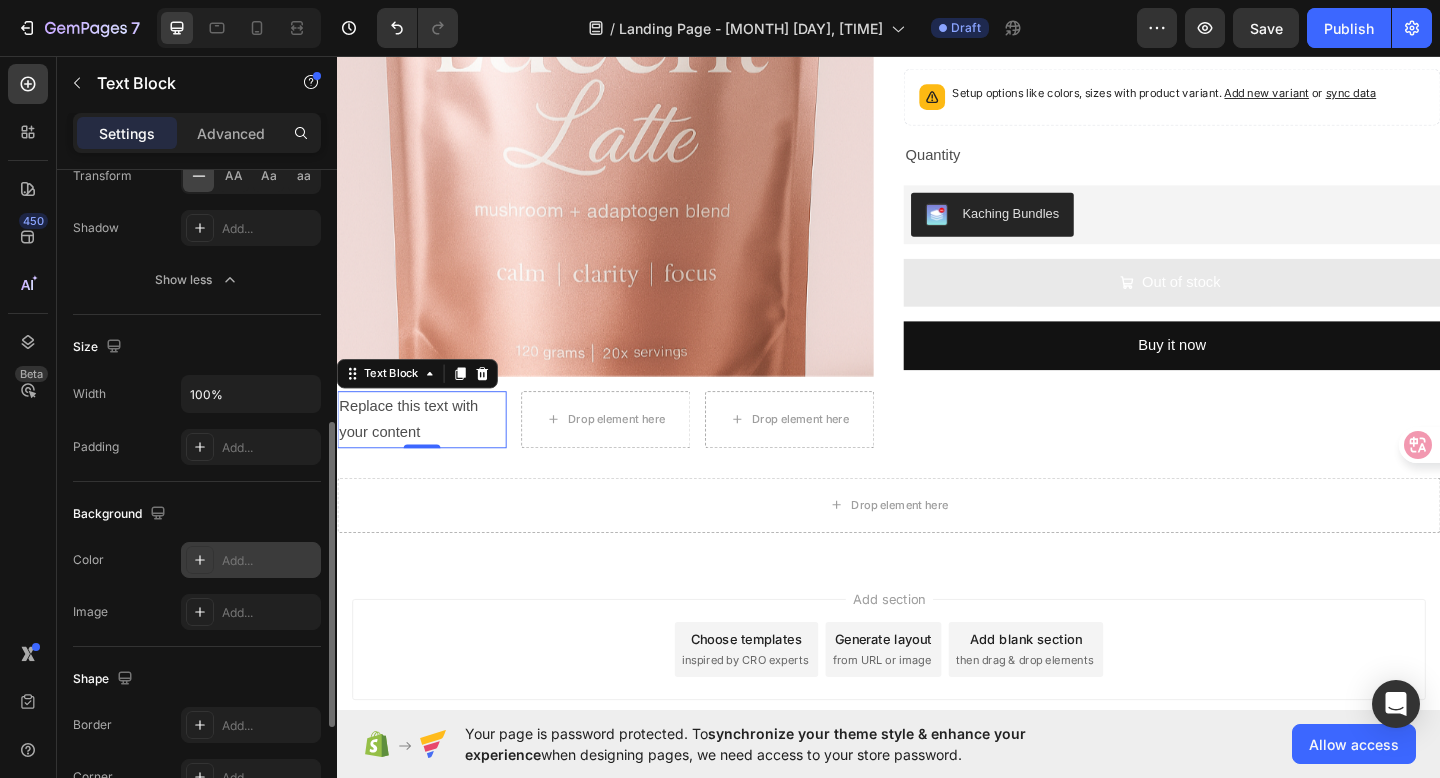 click on "Add..." at bounding box center (269, 561) 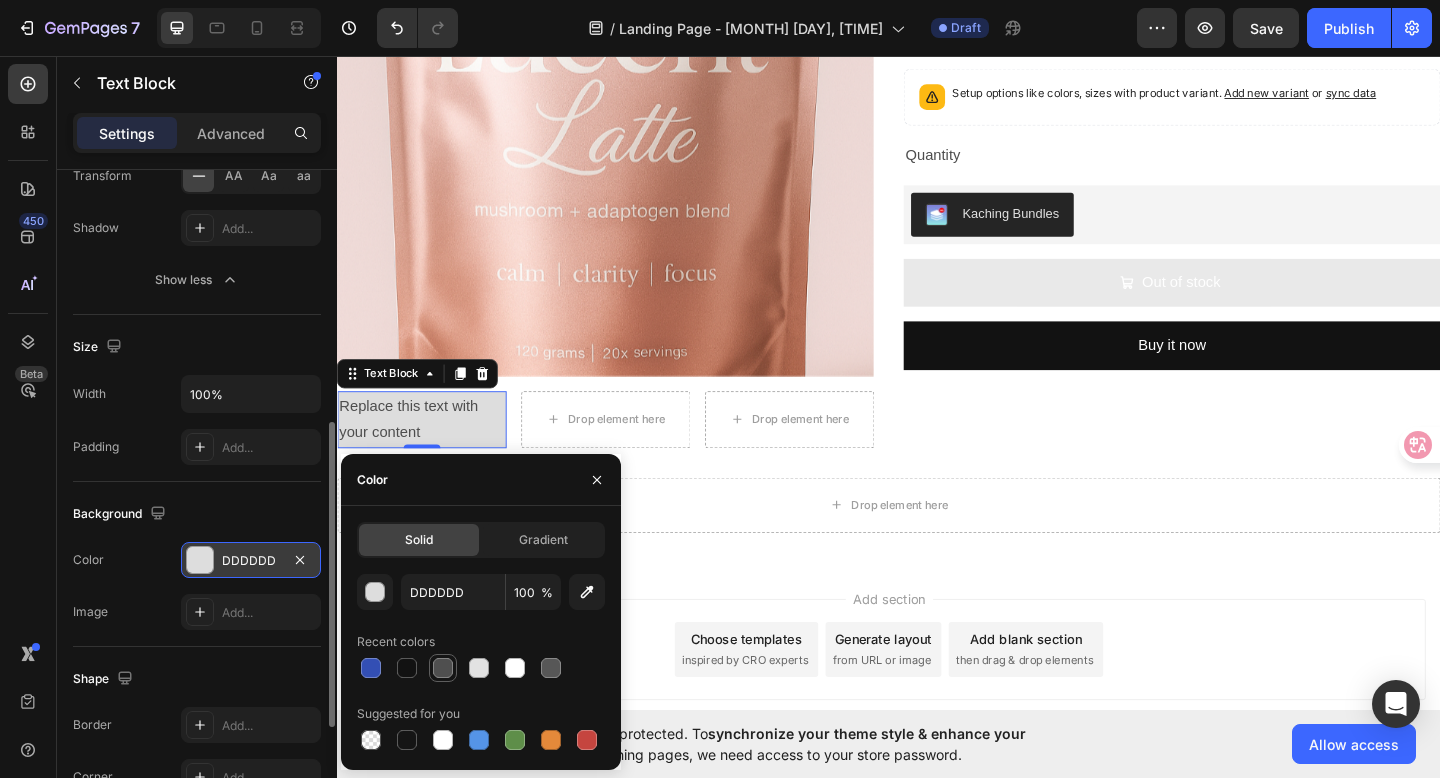 click at bounding box center [443, 668] 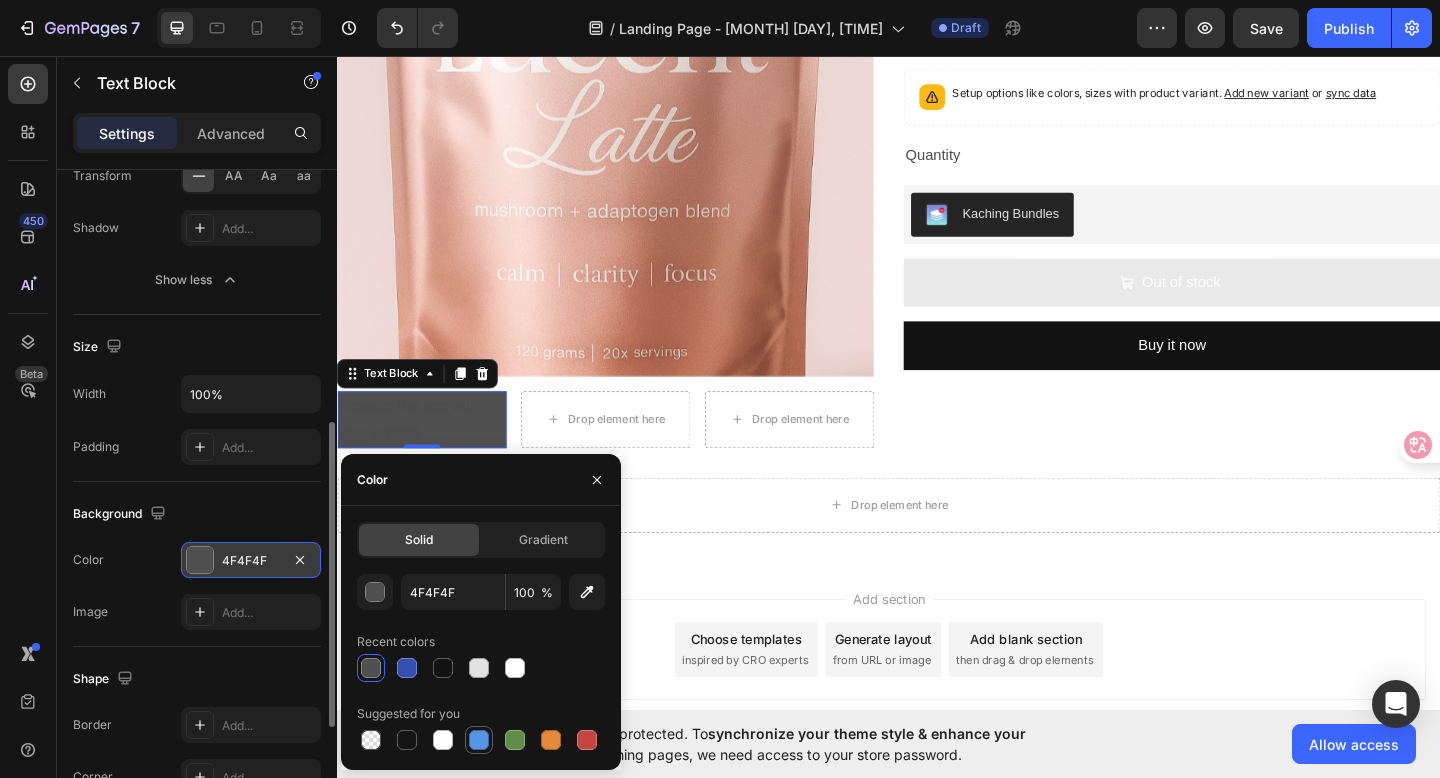 click at bounding box center (479, 740) 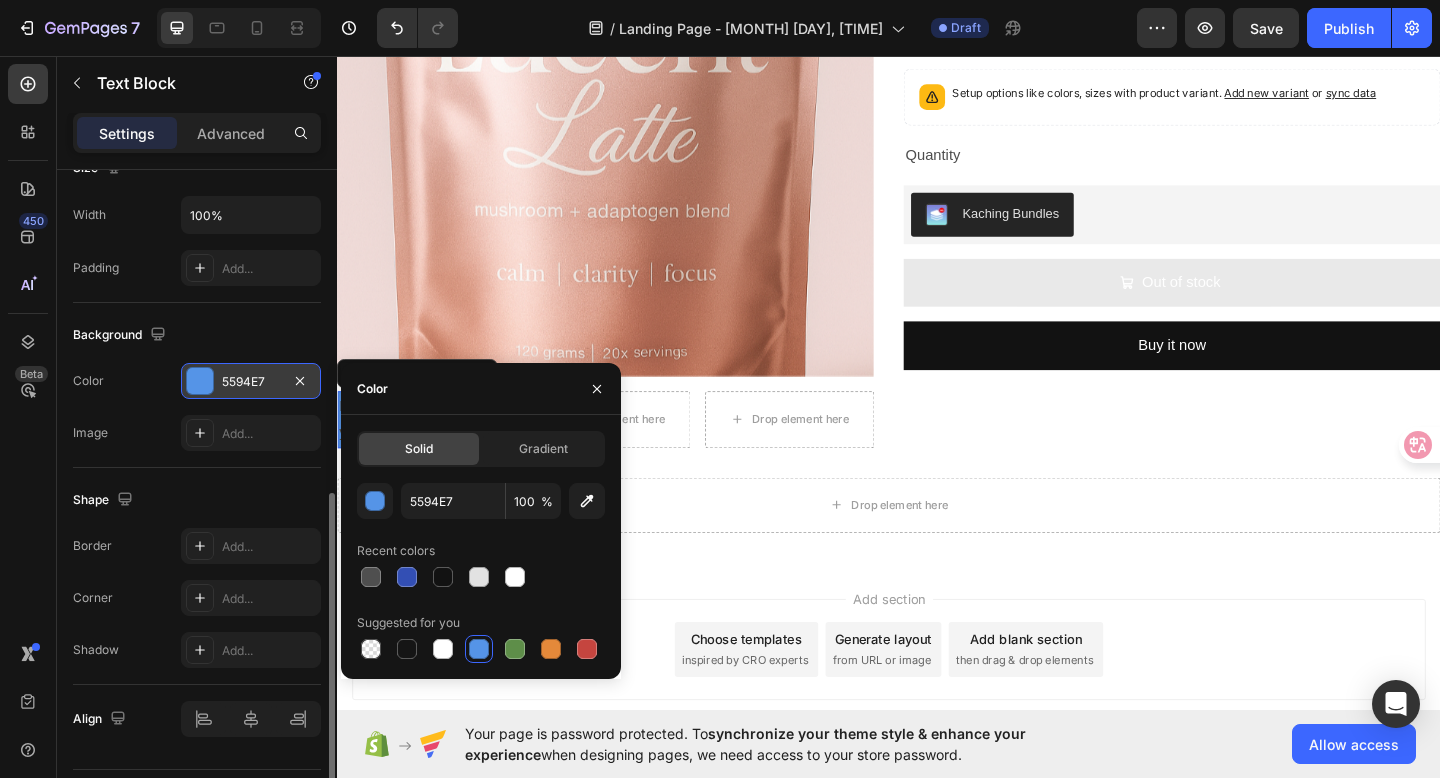 scroll, scrollTop: 731, scrollLeft: 0, axis: vertical 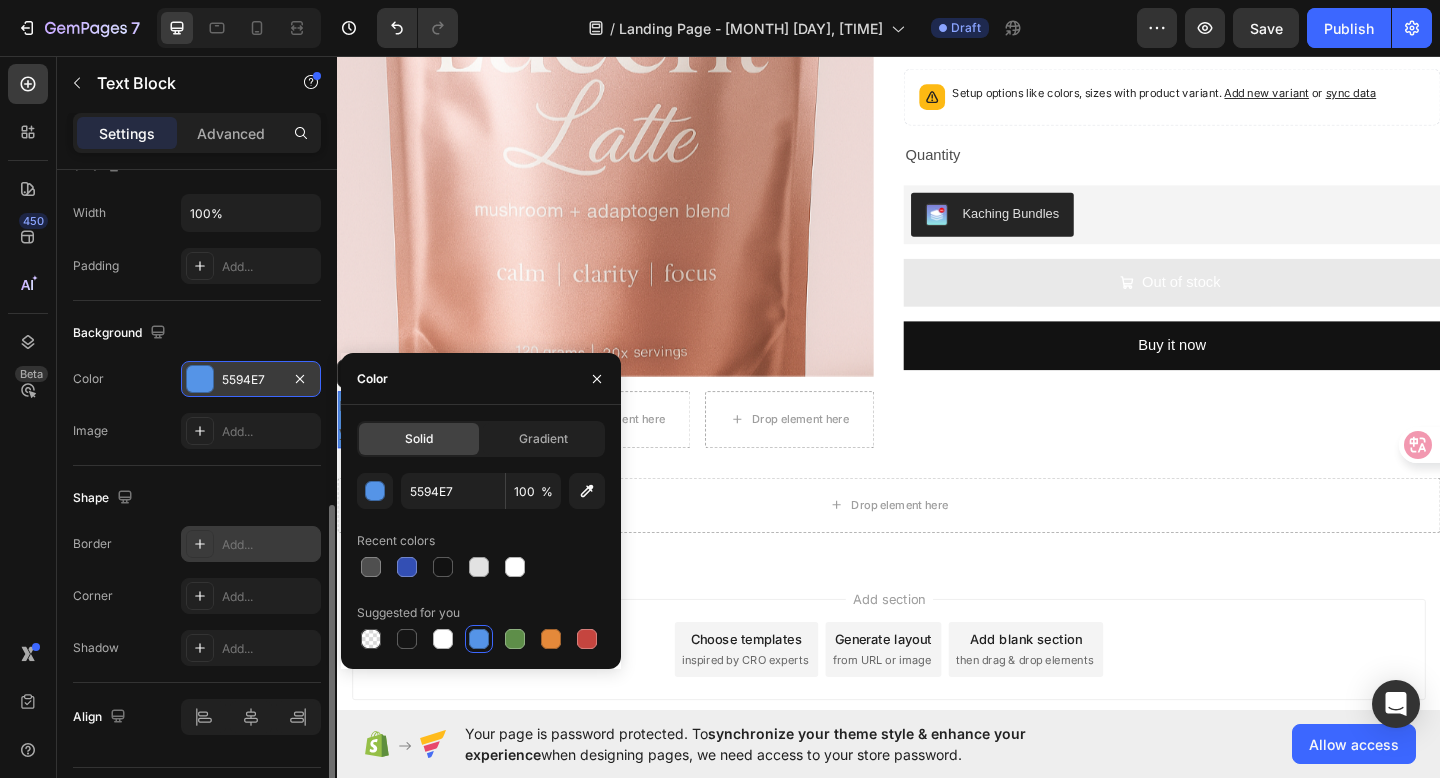 click on "Add..." at bounding box center (269, 545) 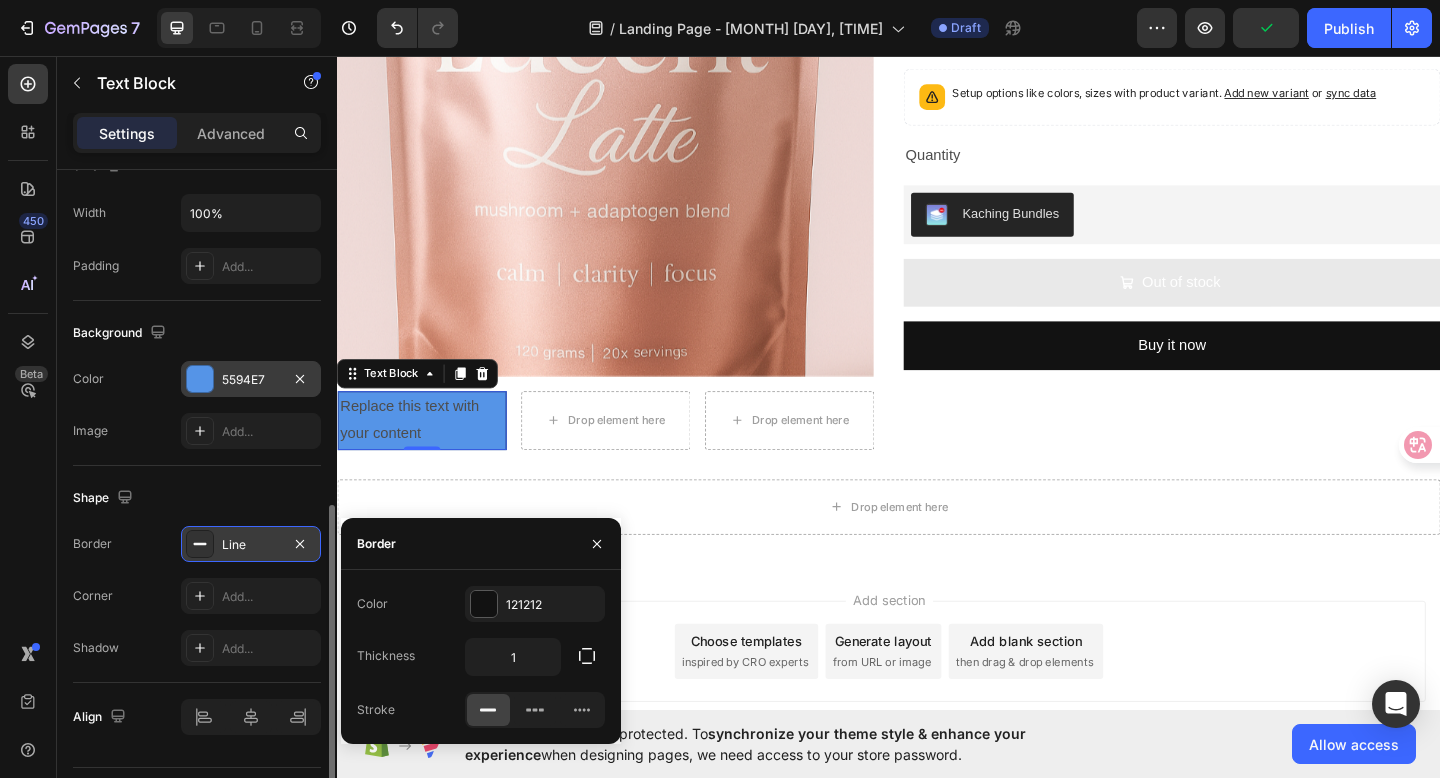 click 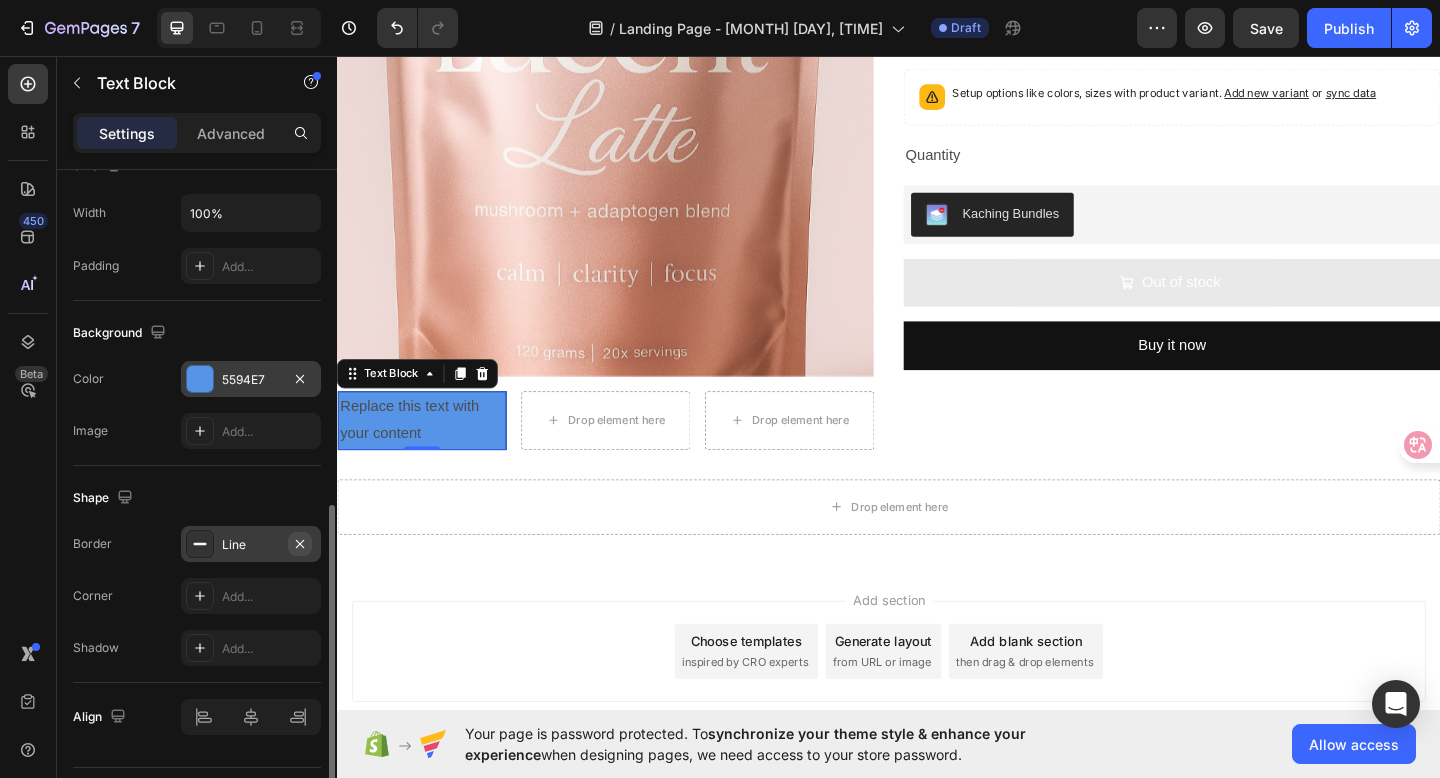 click 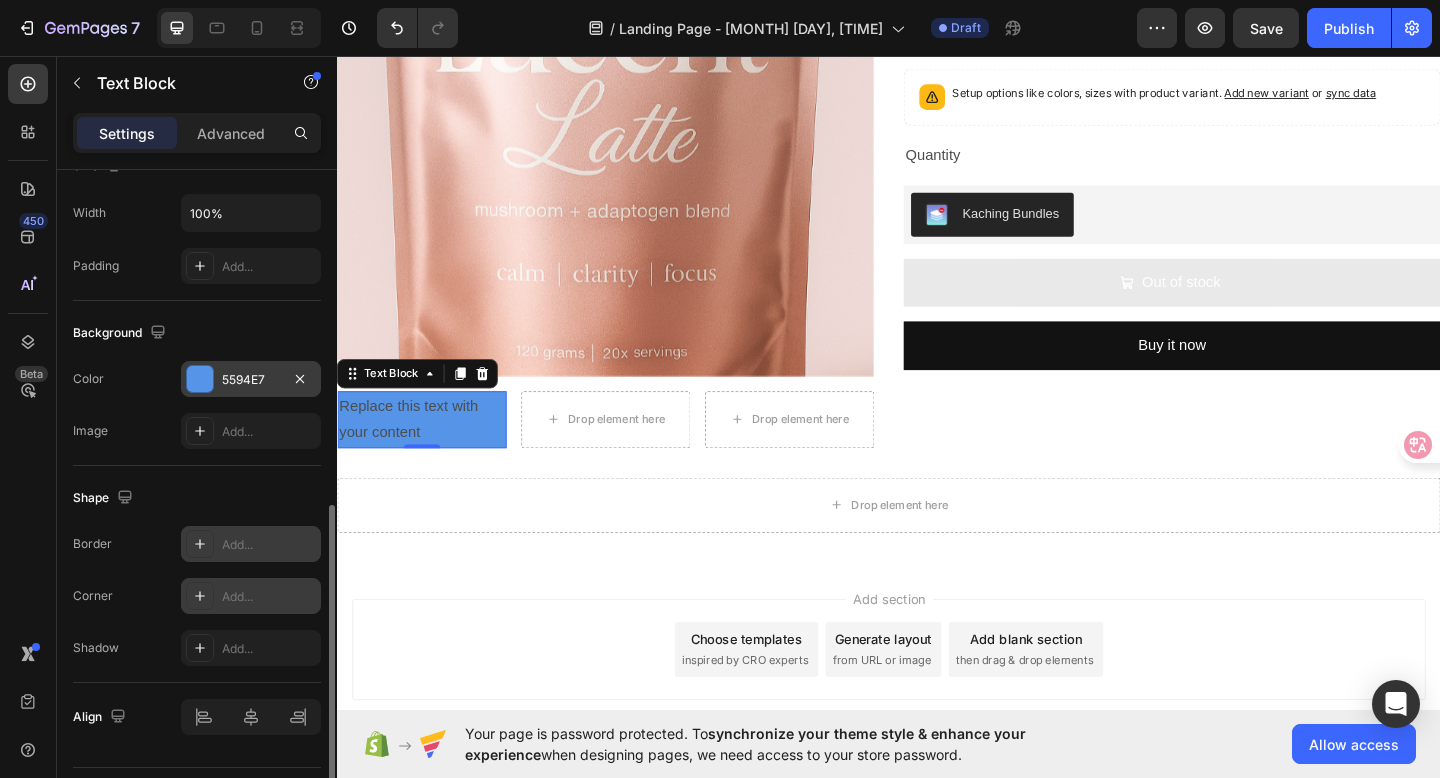 click on "Add..." at bounding box center (269, 597) 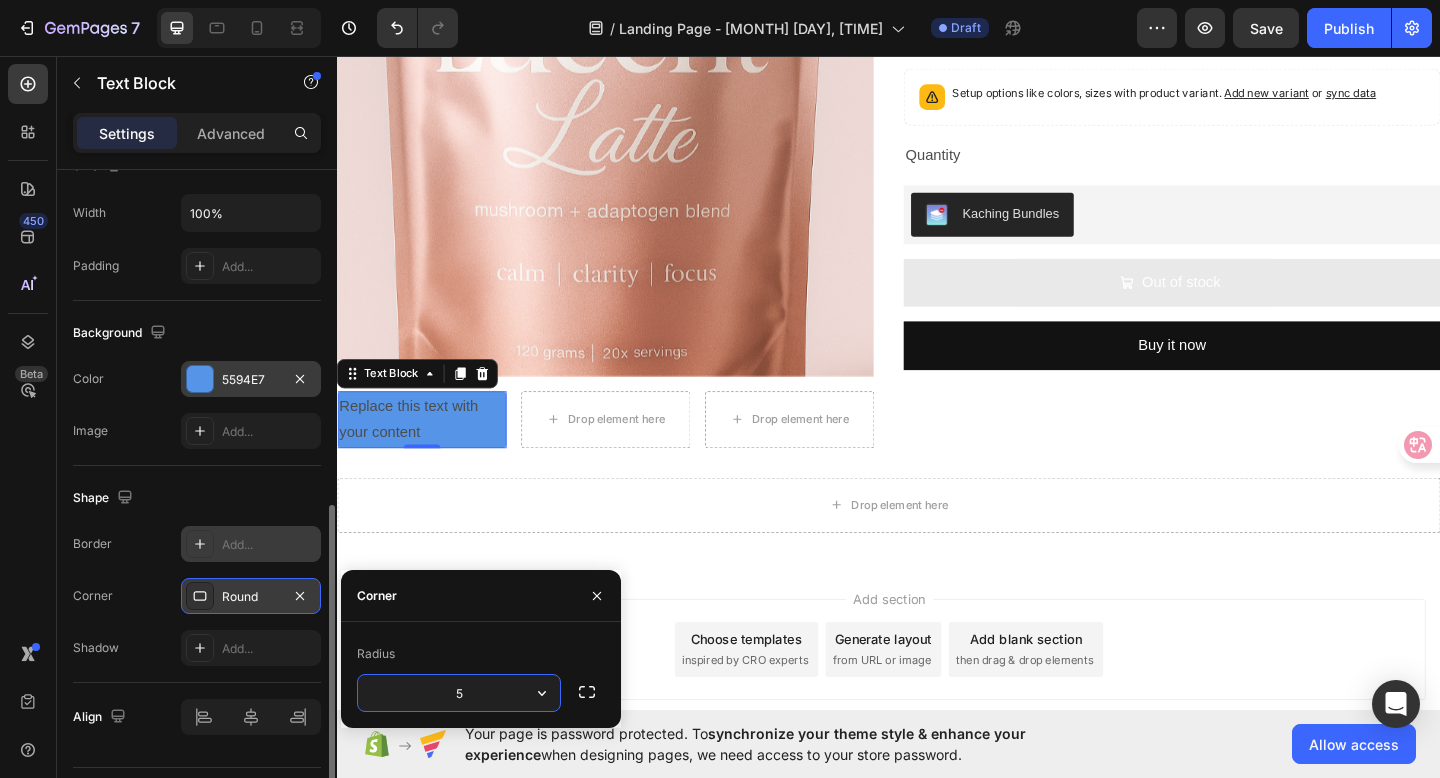 type on "5" 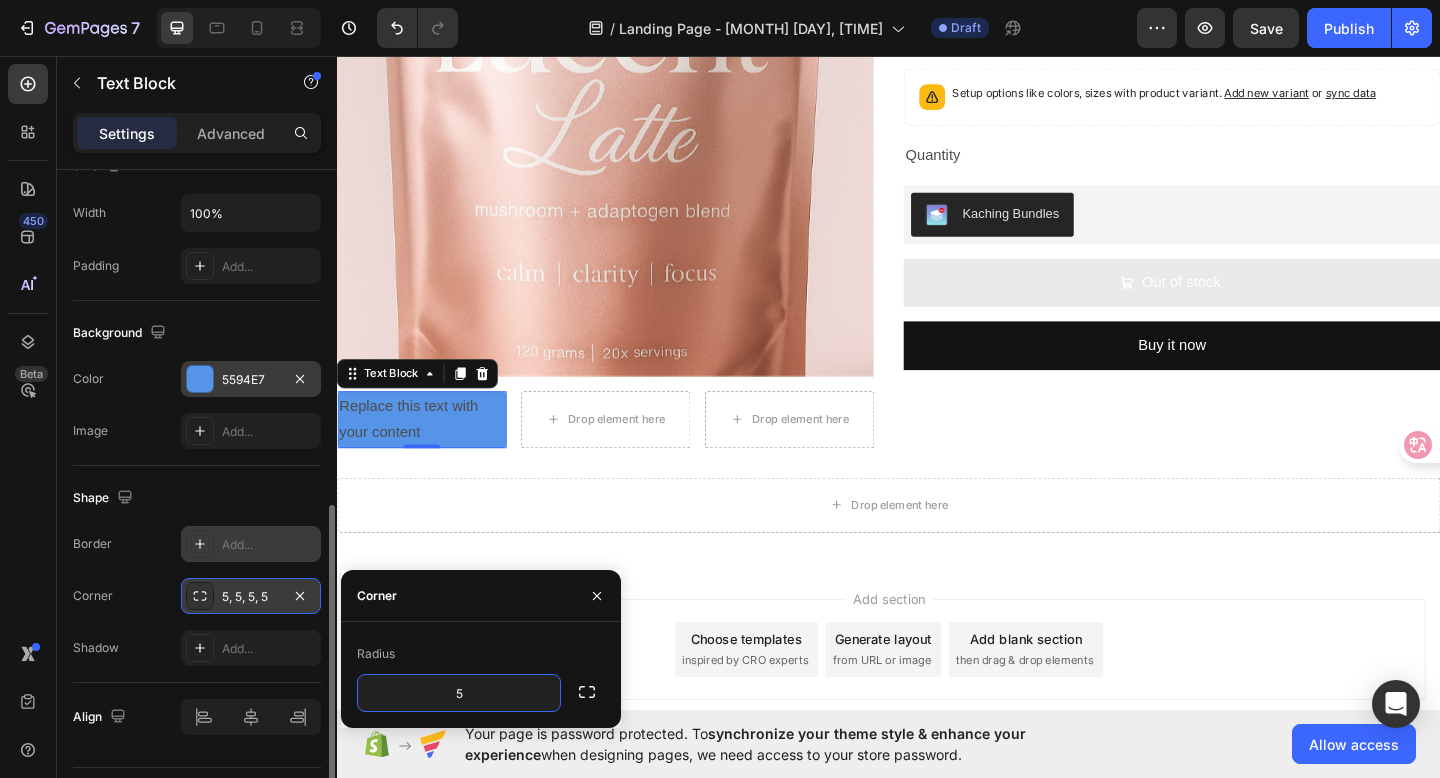 click on "Add section Choose templates inspired by CRO experts Generate layout from URL or image Add blank section then drag & drop elements" at bounding box center [937, 730] 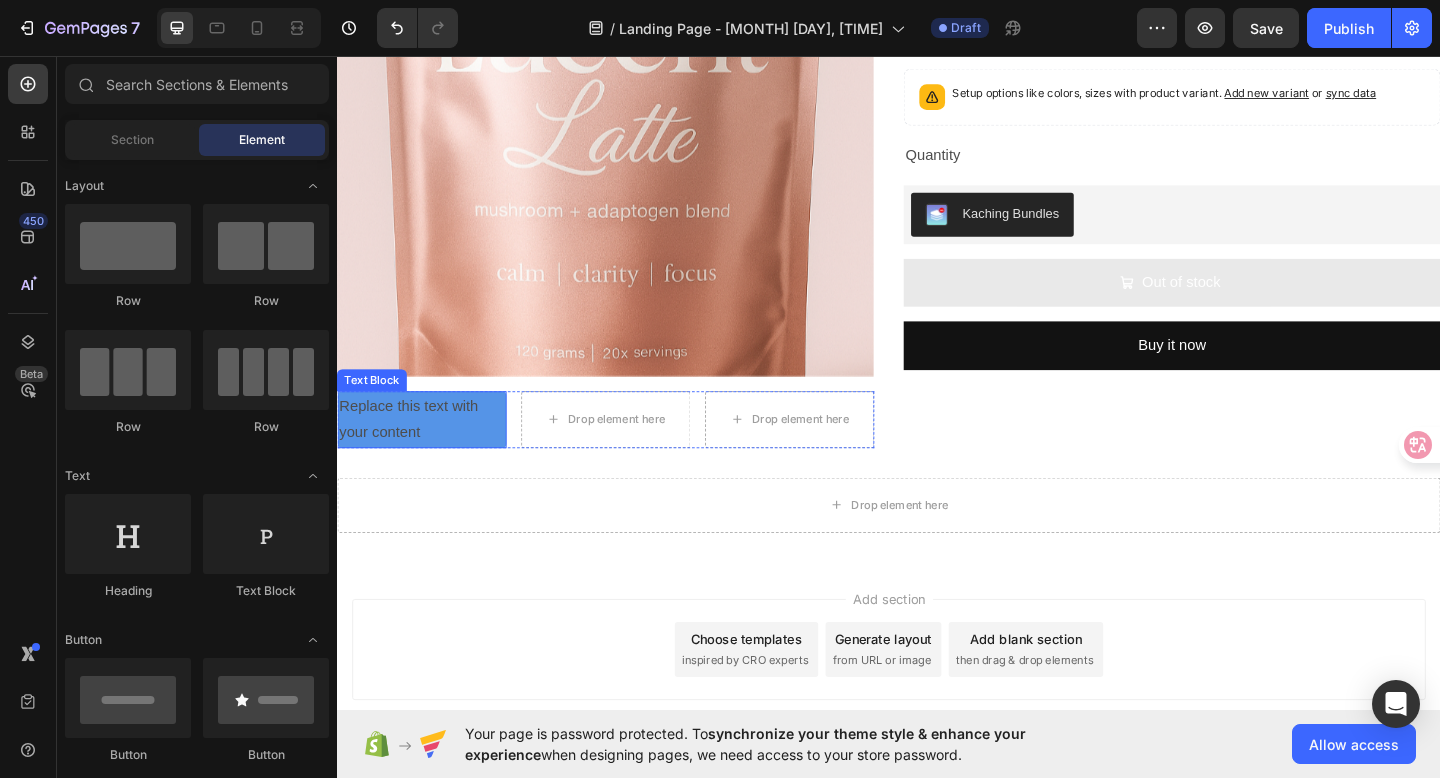 click on "Replace this text with your content" at bounding box center [429, 452] 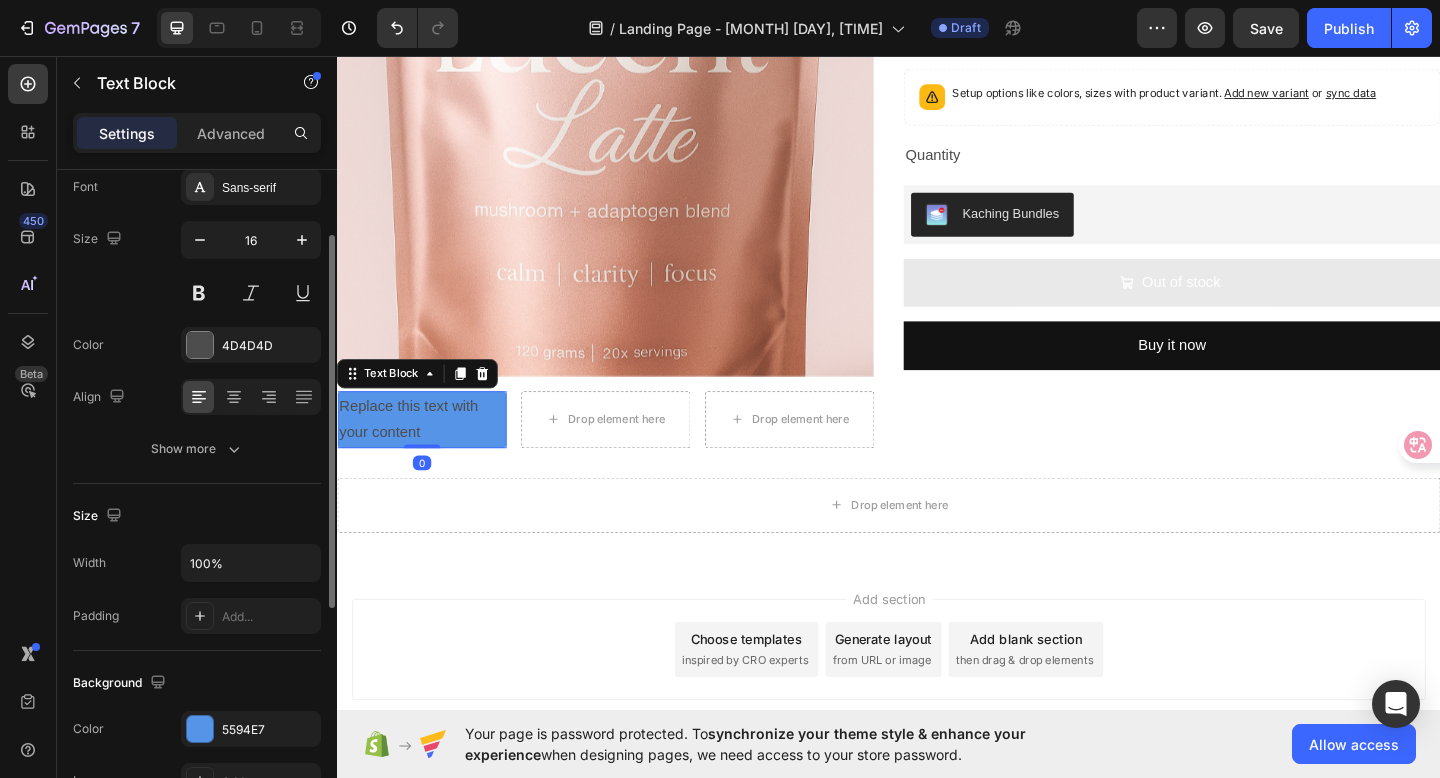 scroll, scrollTop: 120, scrollLeft: 0, axis: vertical 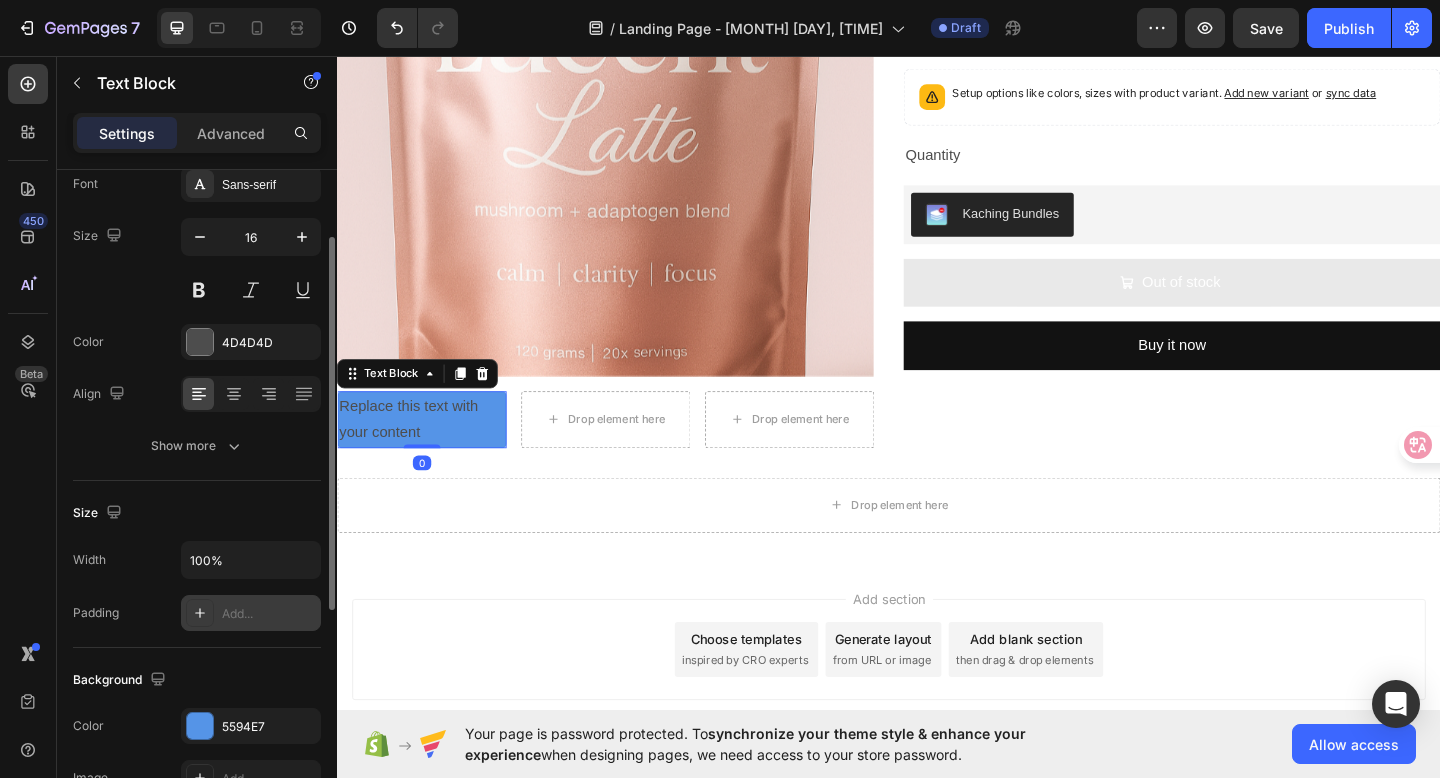 click on "Add..." at bounding box center [269, 614] 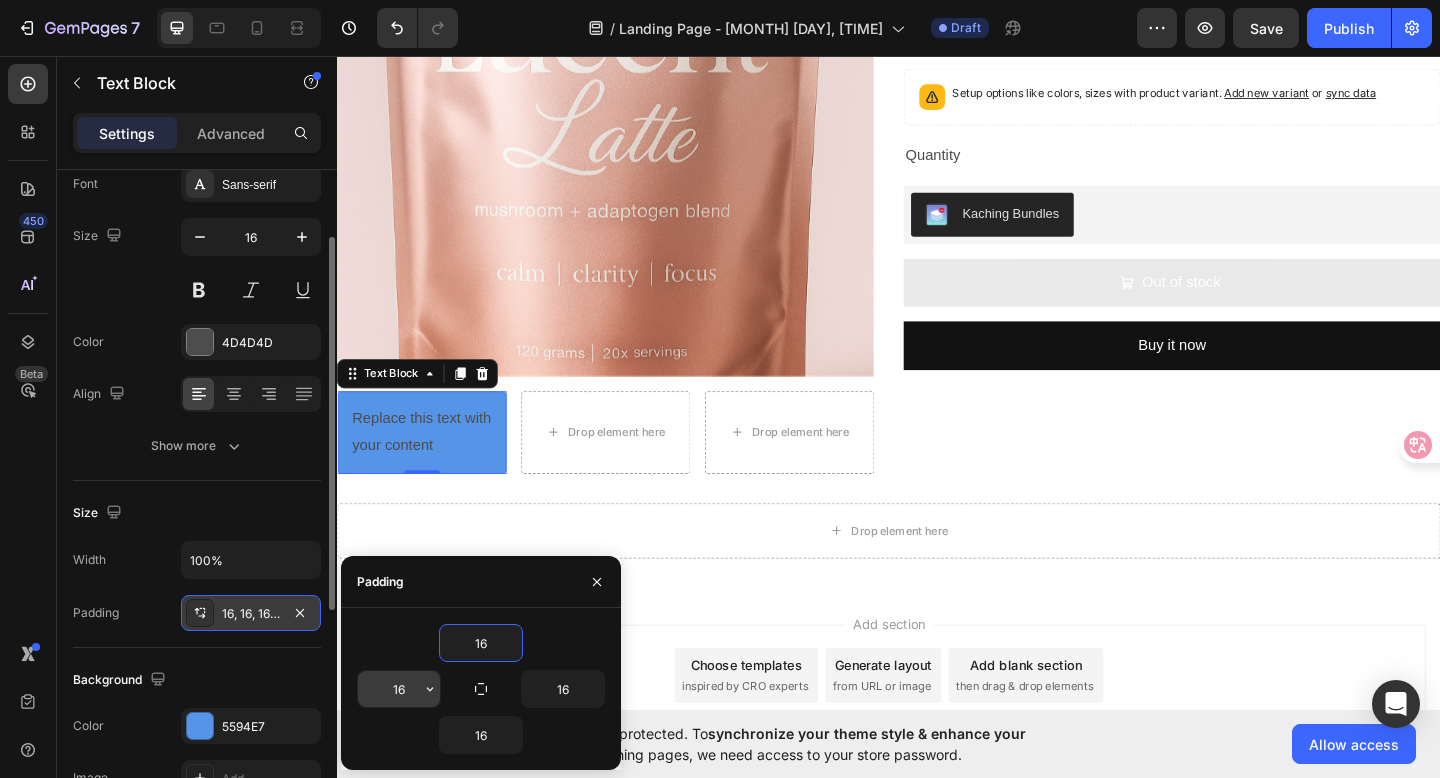click on "16" at bounding box center (399, 689) 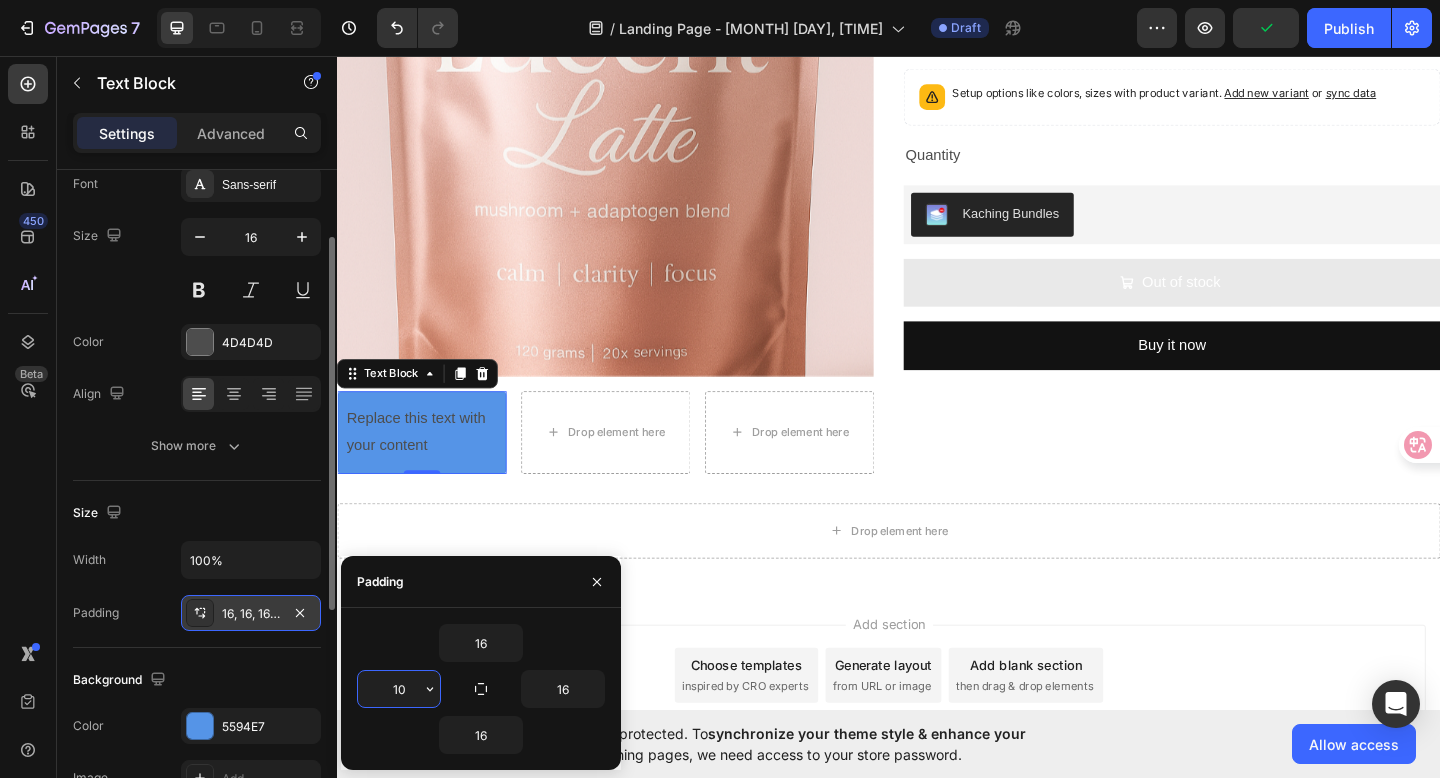 type on "1" 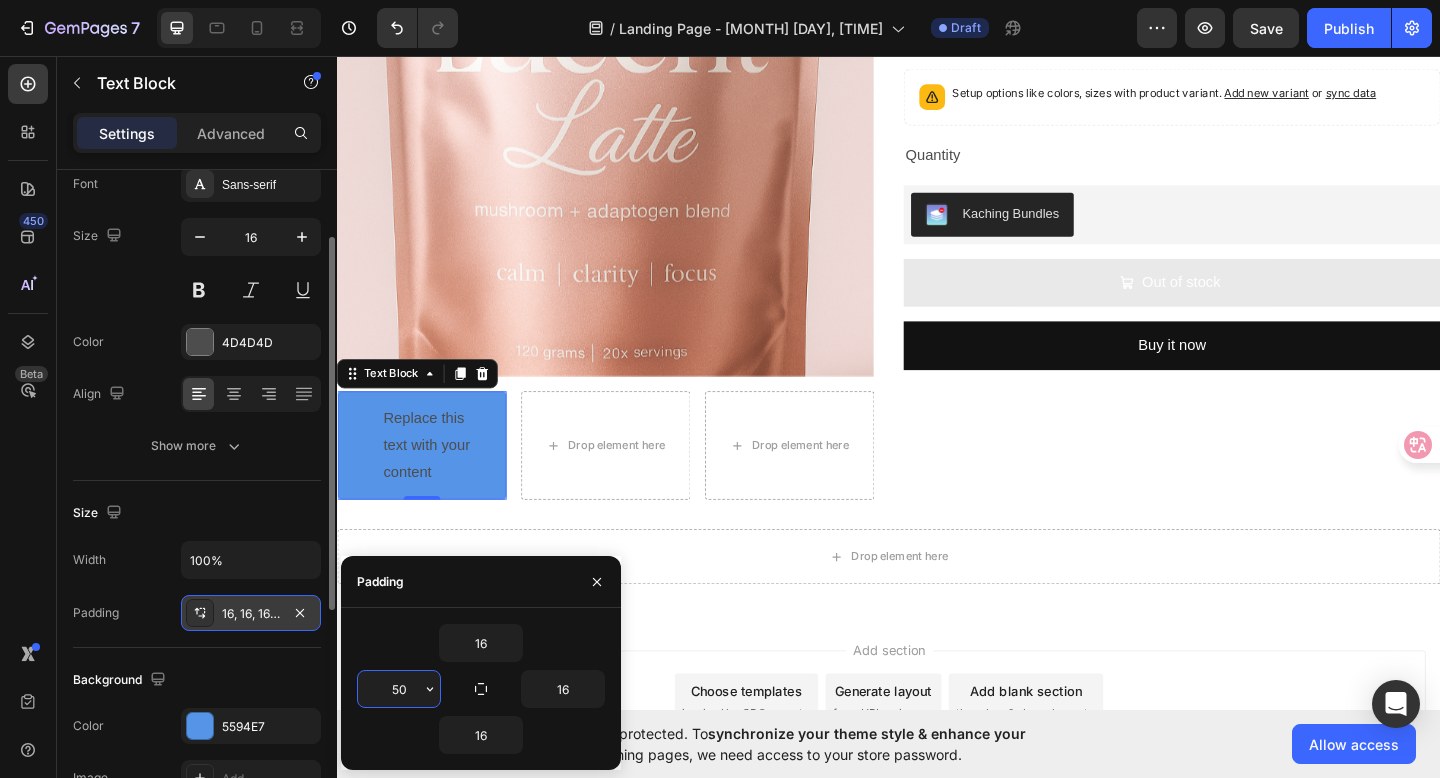 type on "5" 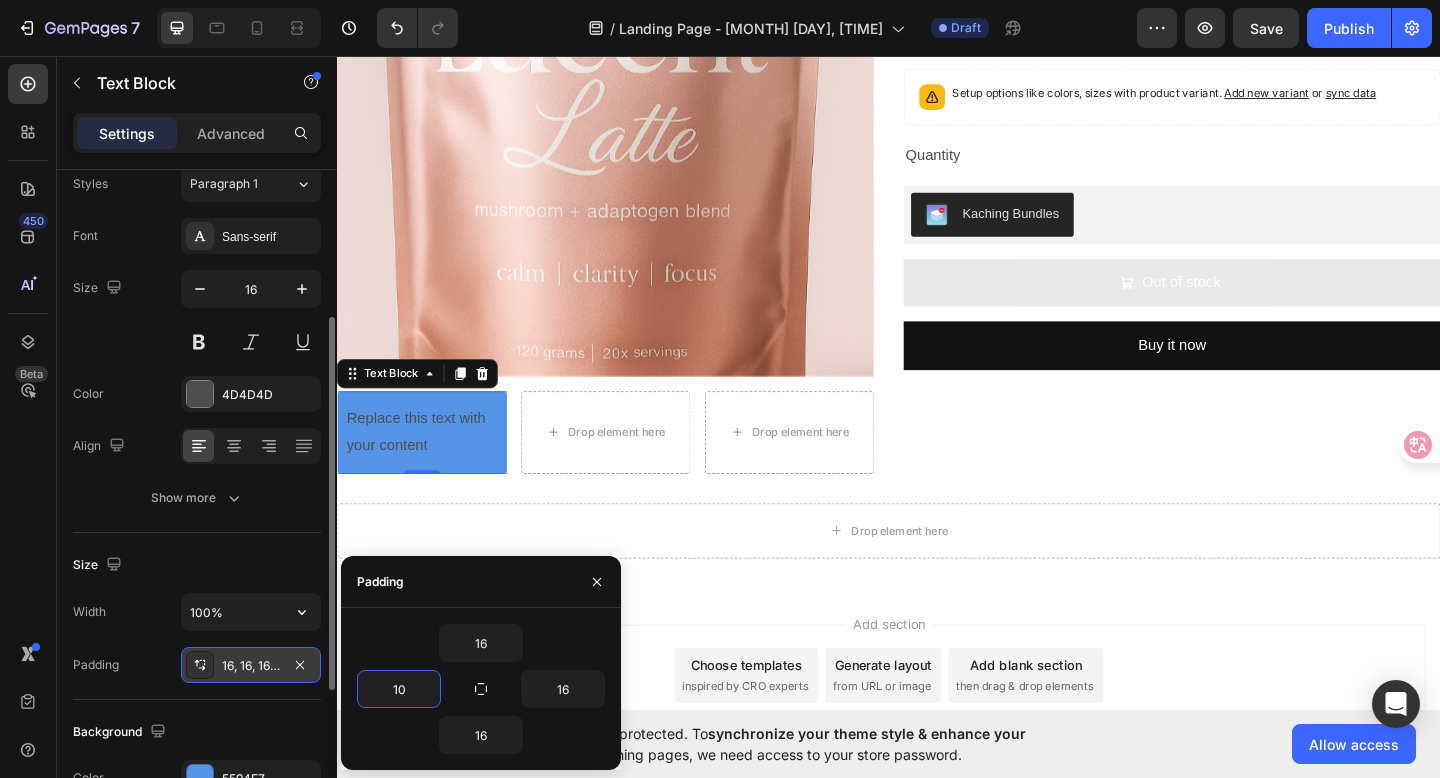 scroll, scrollTop: 0, scrollLeft: 0, axis: both 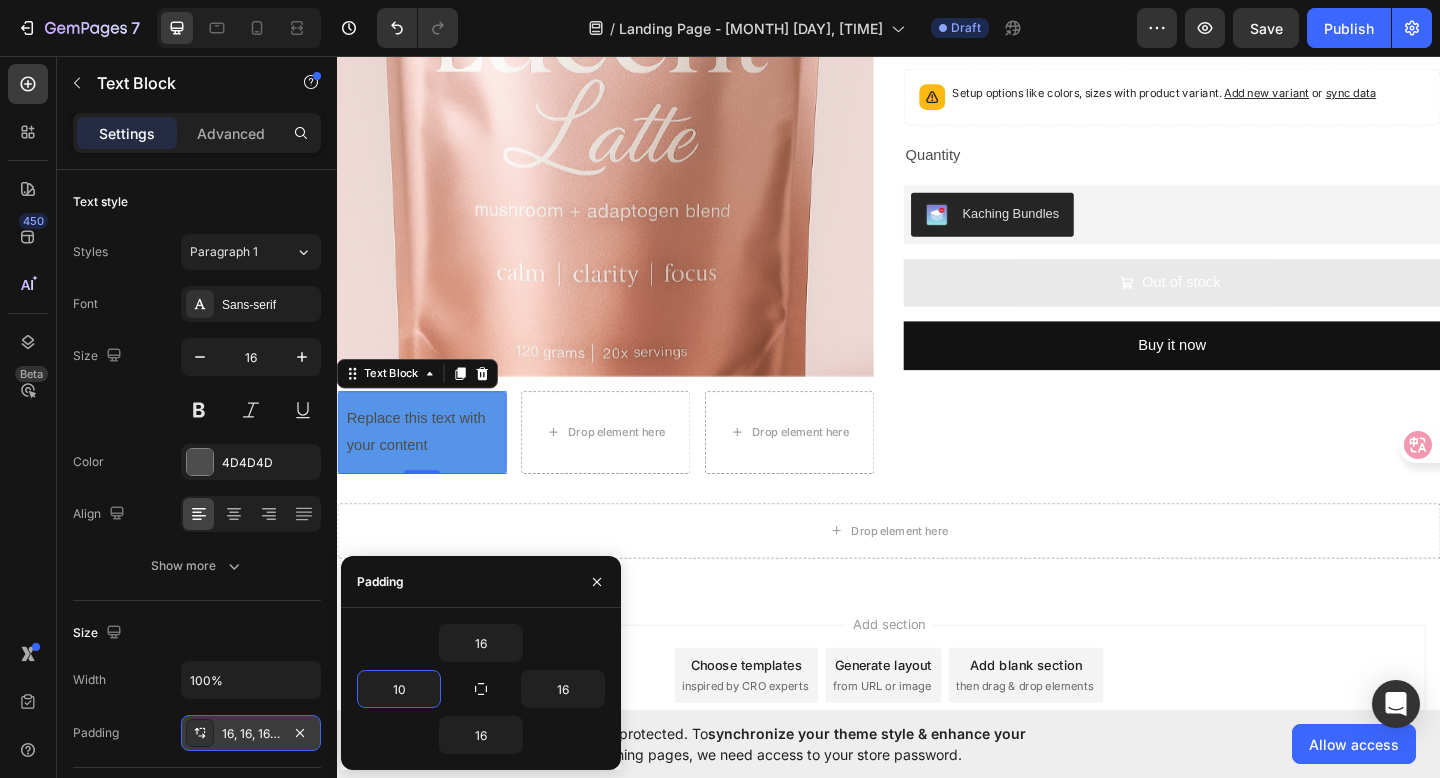 type on "10" 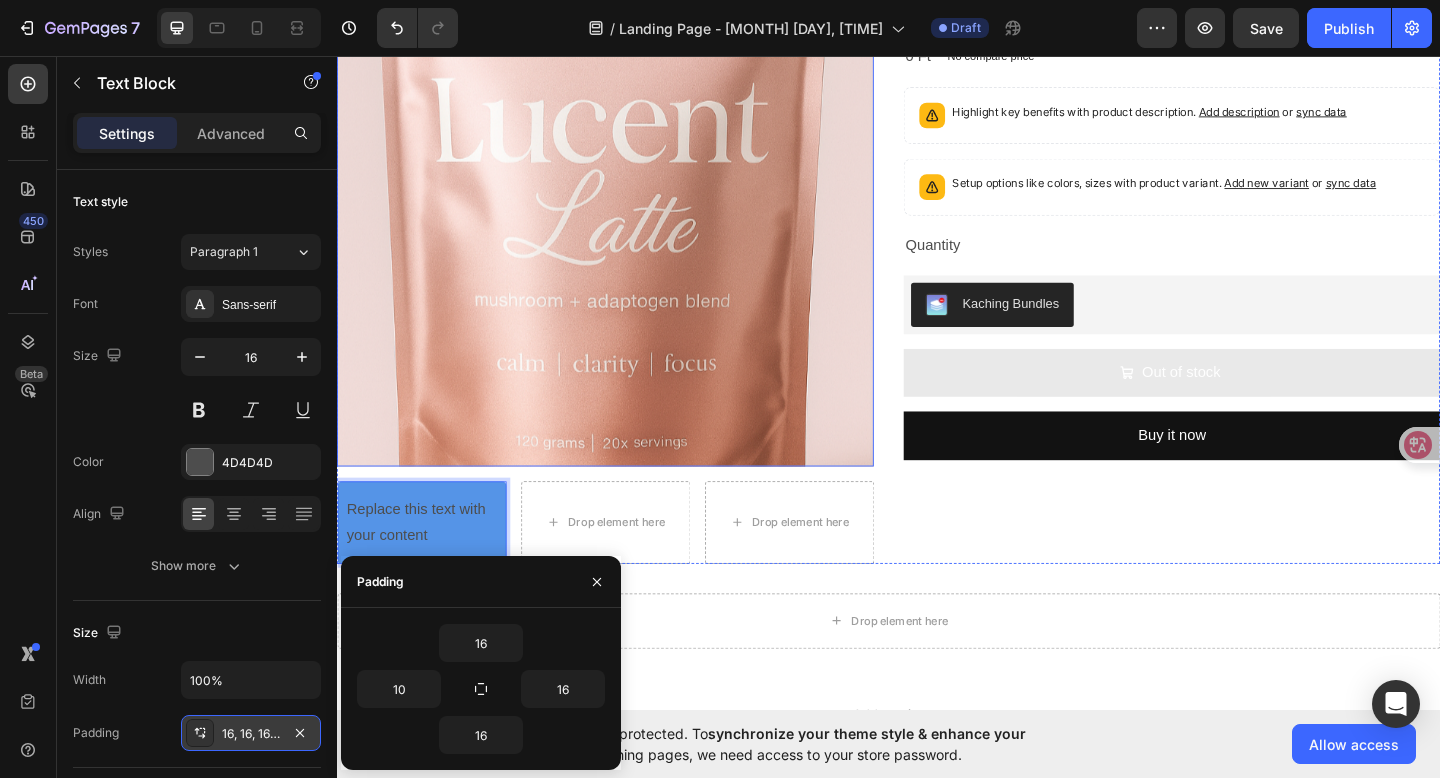 scroll, scrollTop: 260, scrollLeft: 0, axis: vertical 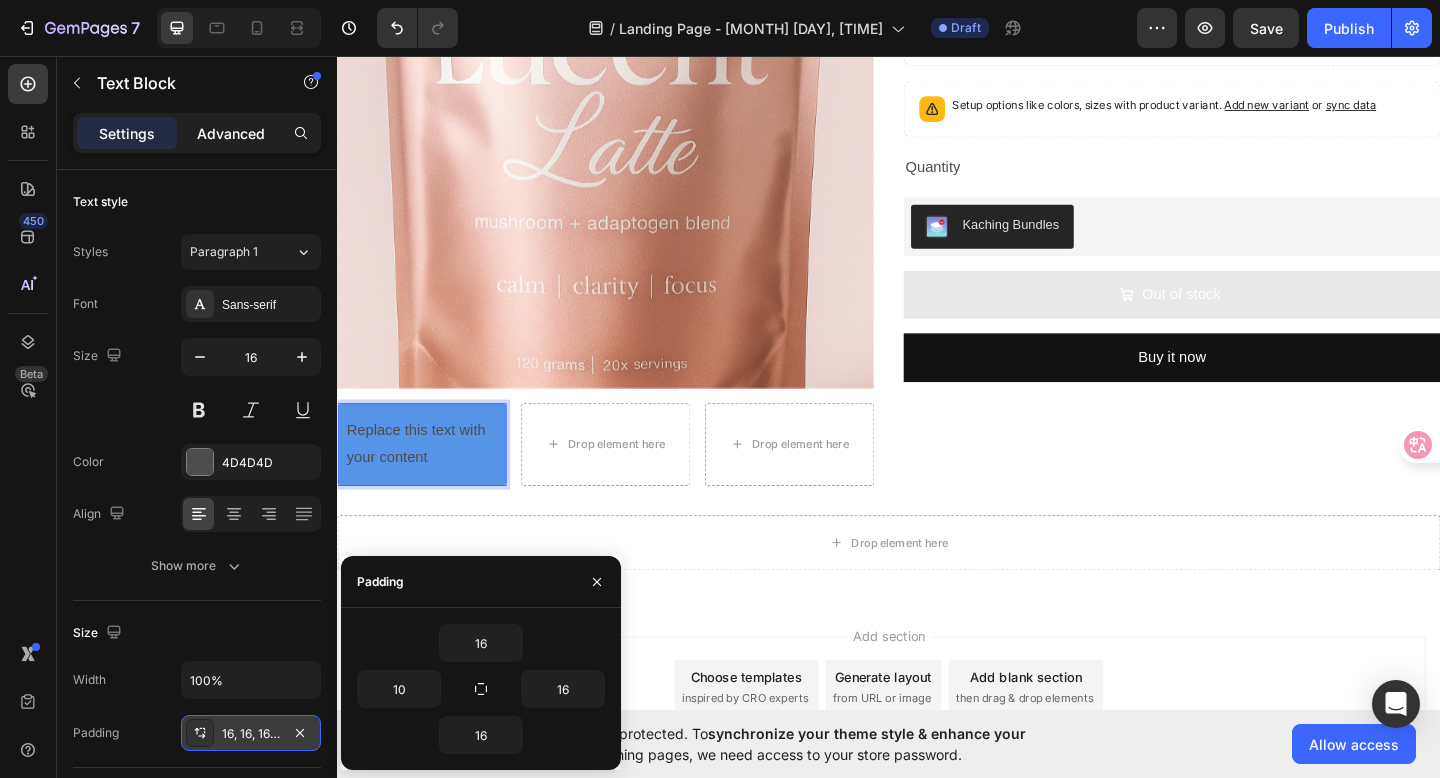 click on "Advanced" at bounding box center (231, 133) 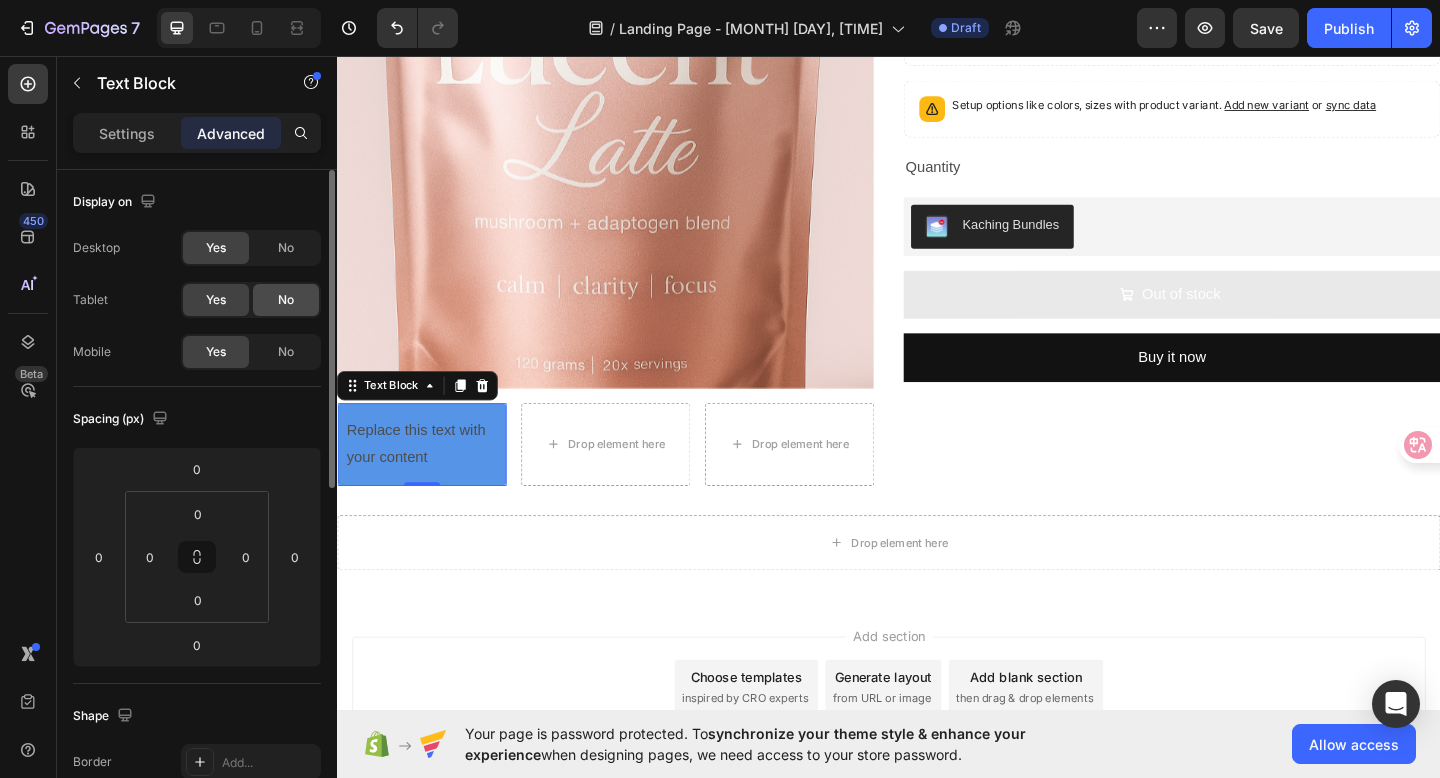 click on "No" 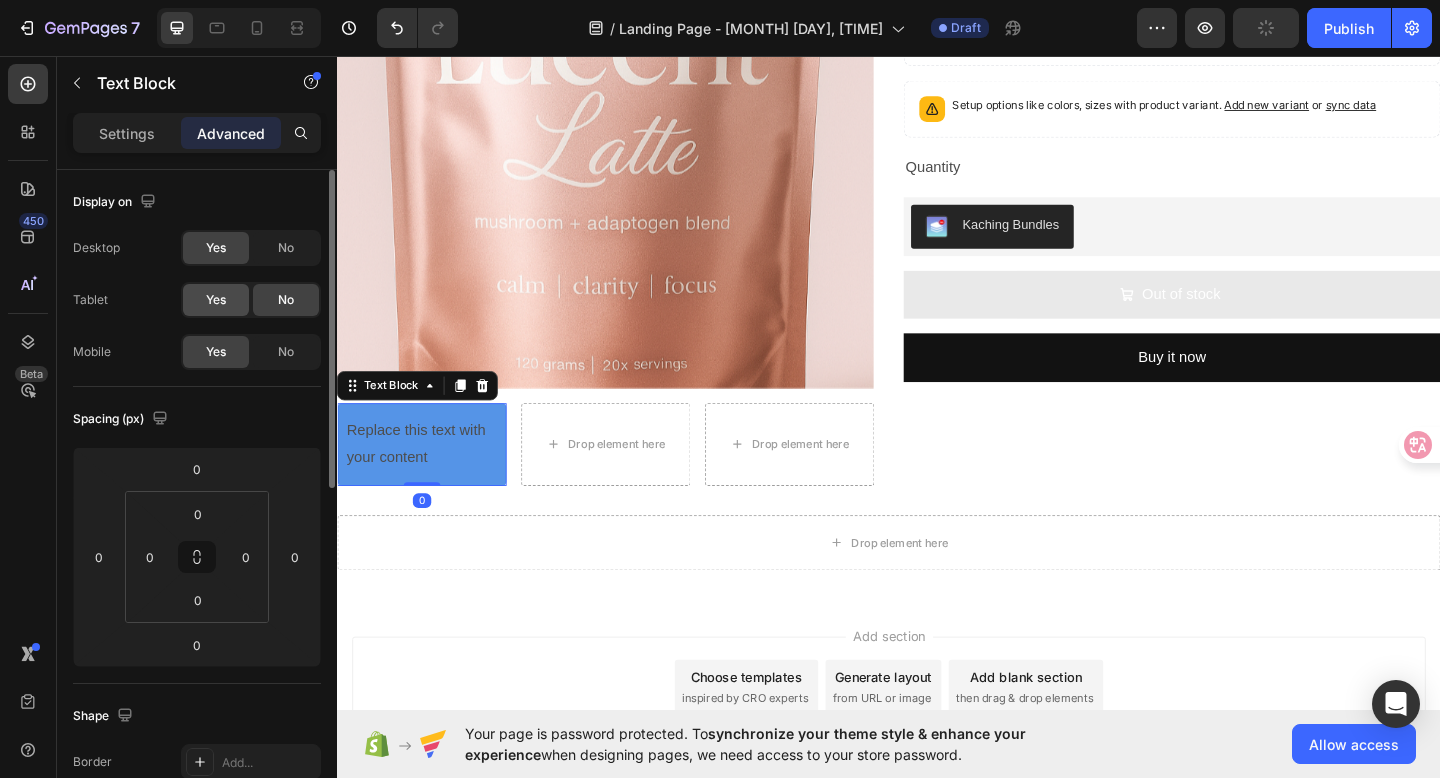 click on "Yes" 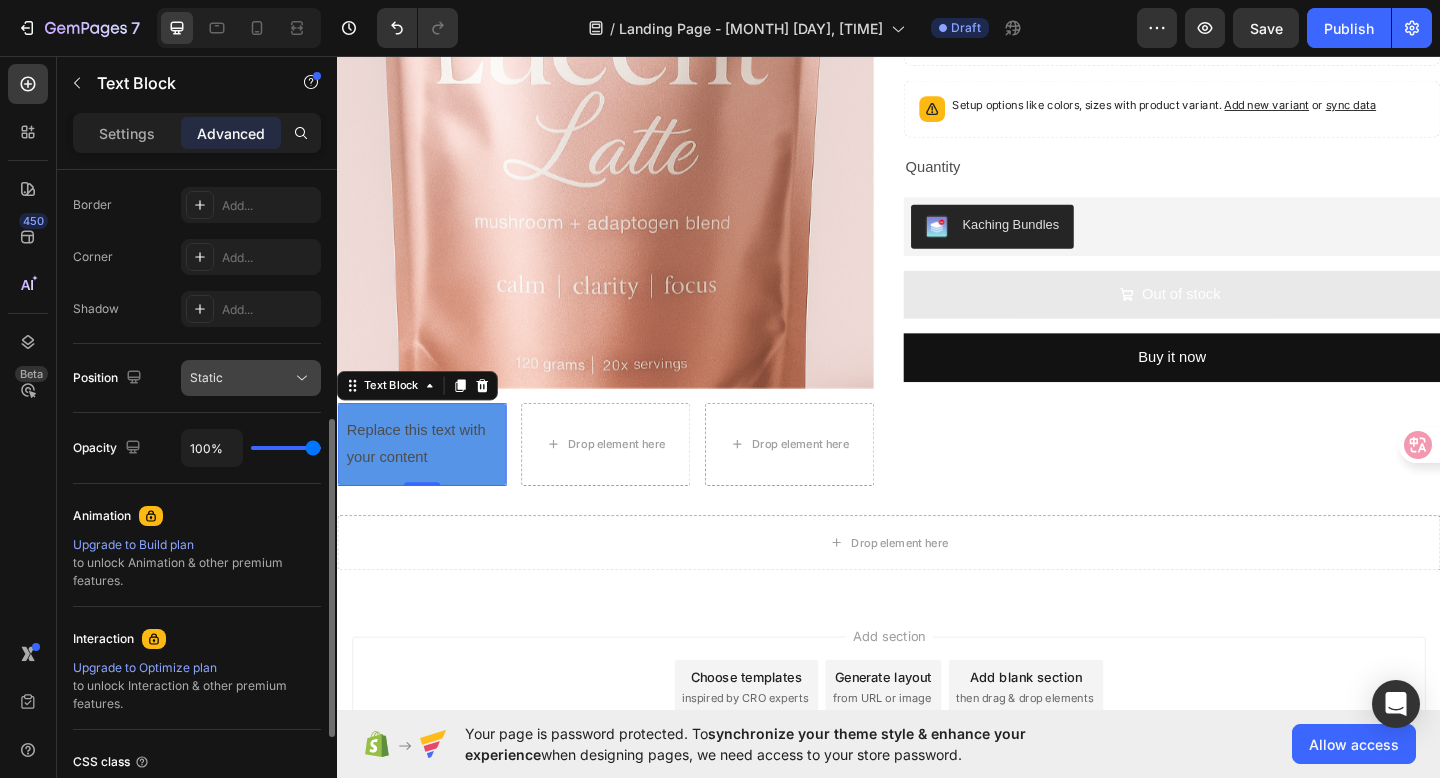 scroll, scrollTop: 636, scrollLeft: 0, axis: vertical 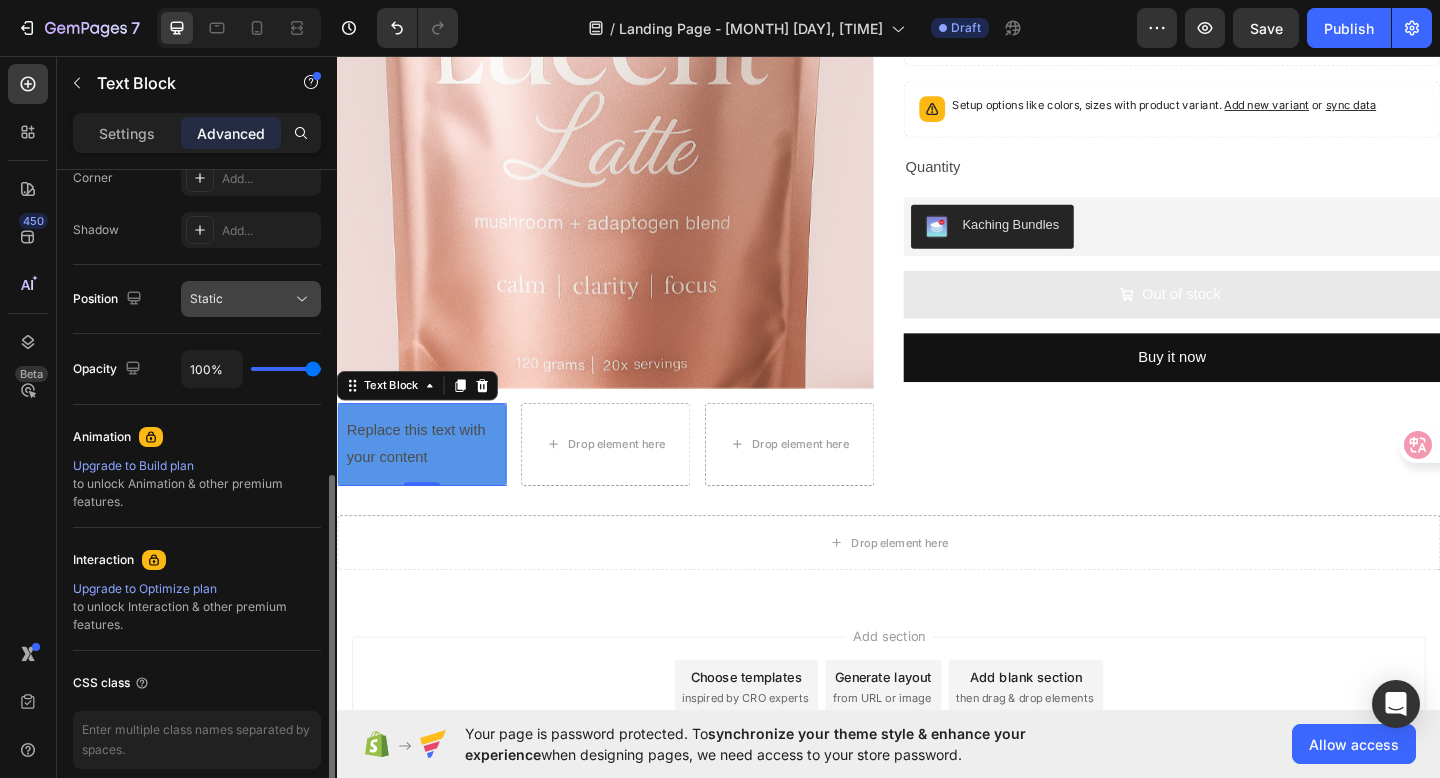 click on "Static" at bounding box center [241, 299] 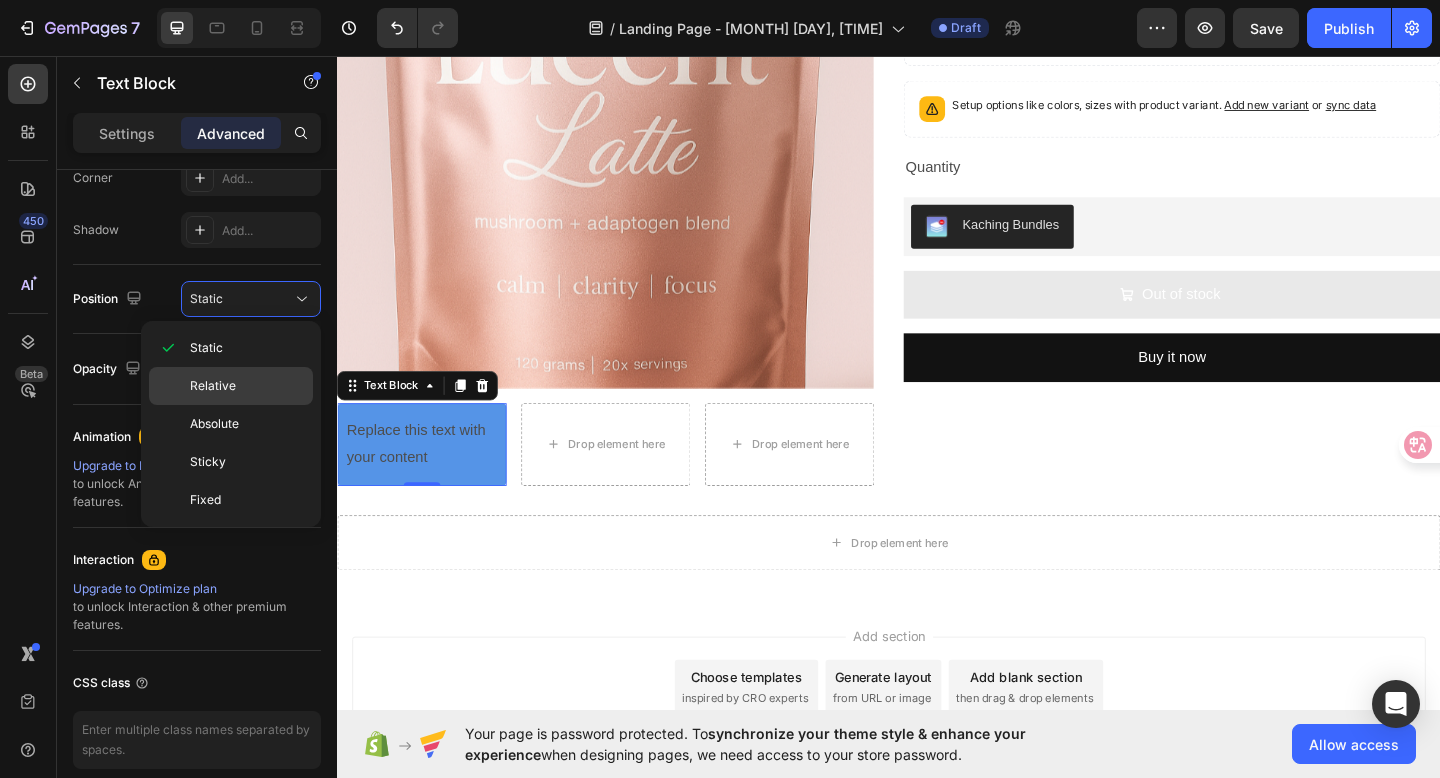 click on "Relative" at bounding box center [213, 386] 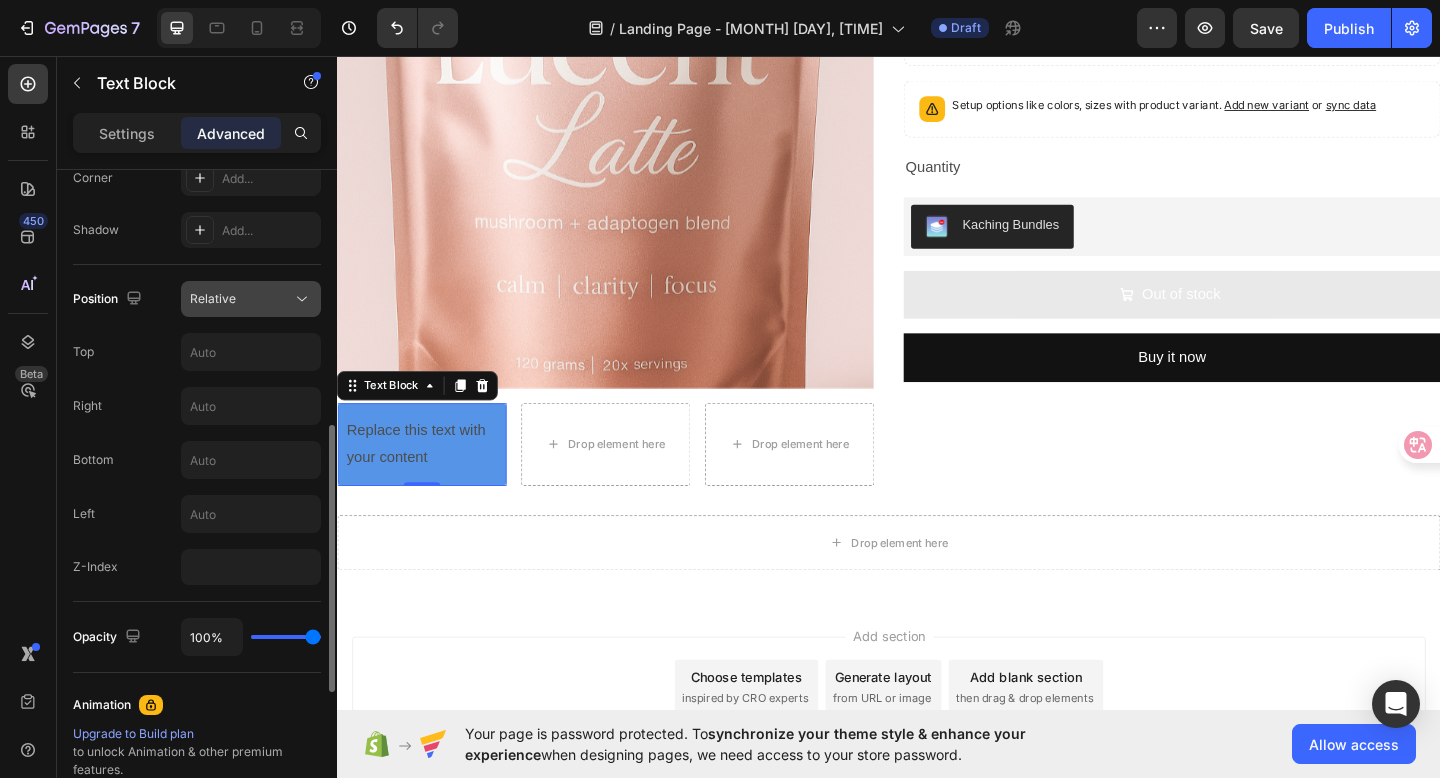 click on "Relative" 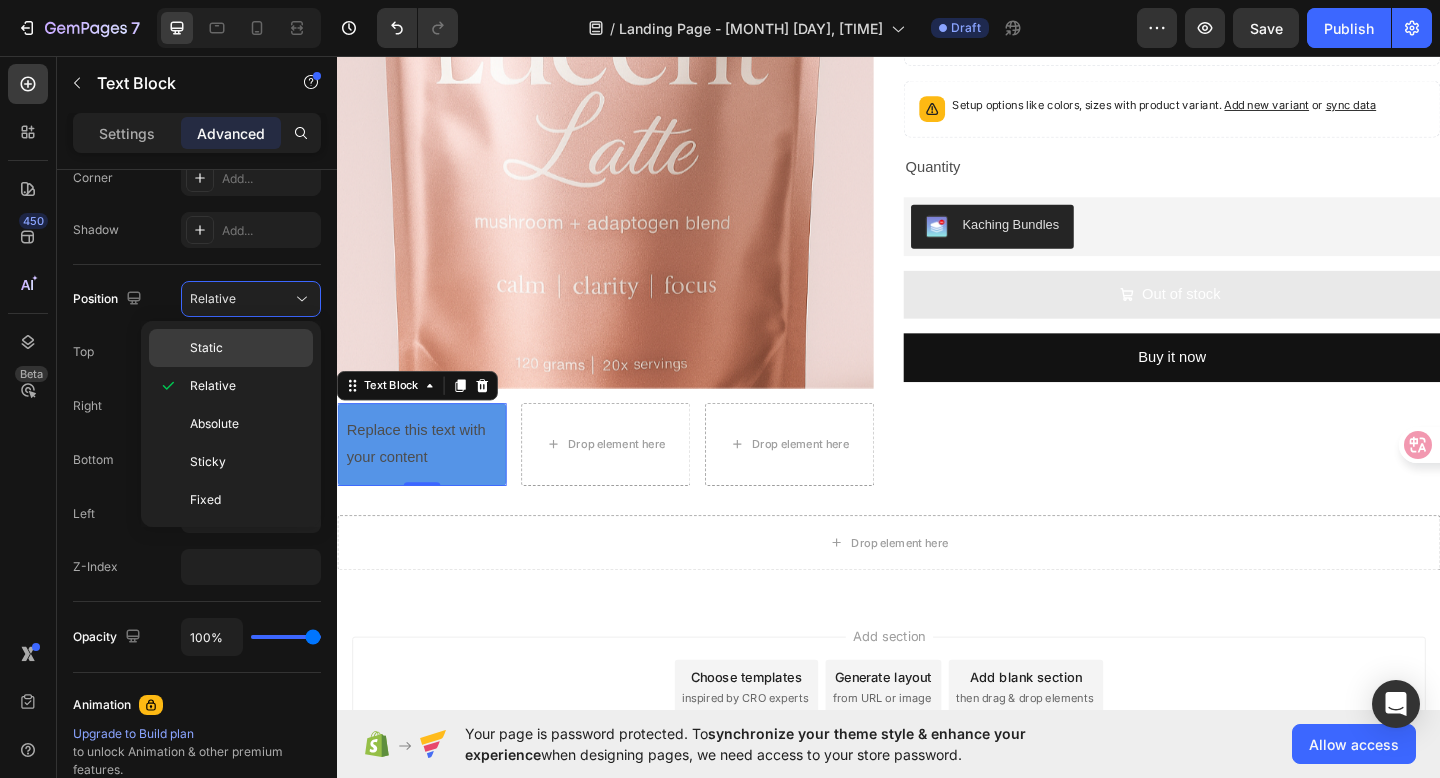 click on "Static" at bounding box center (247, 348) 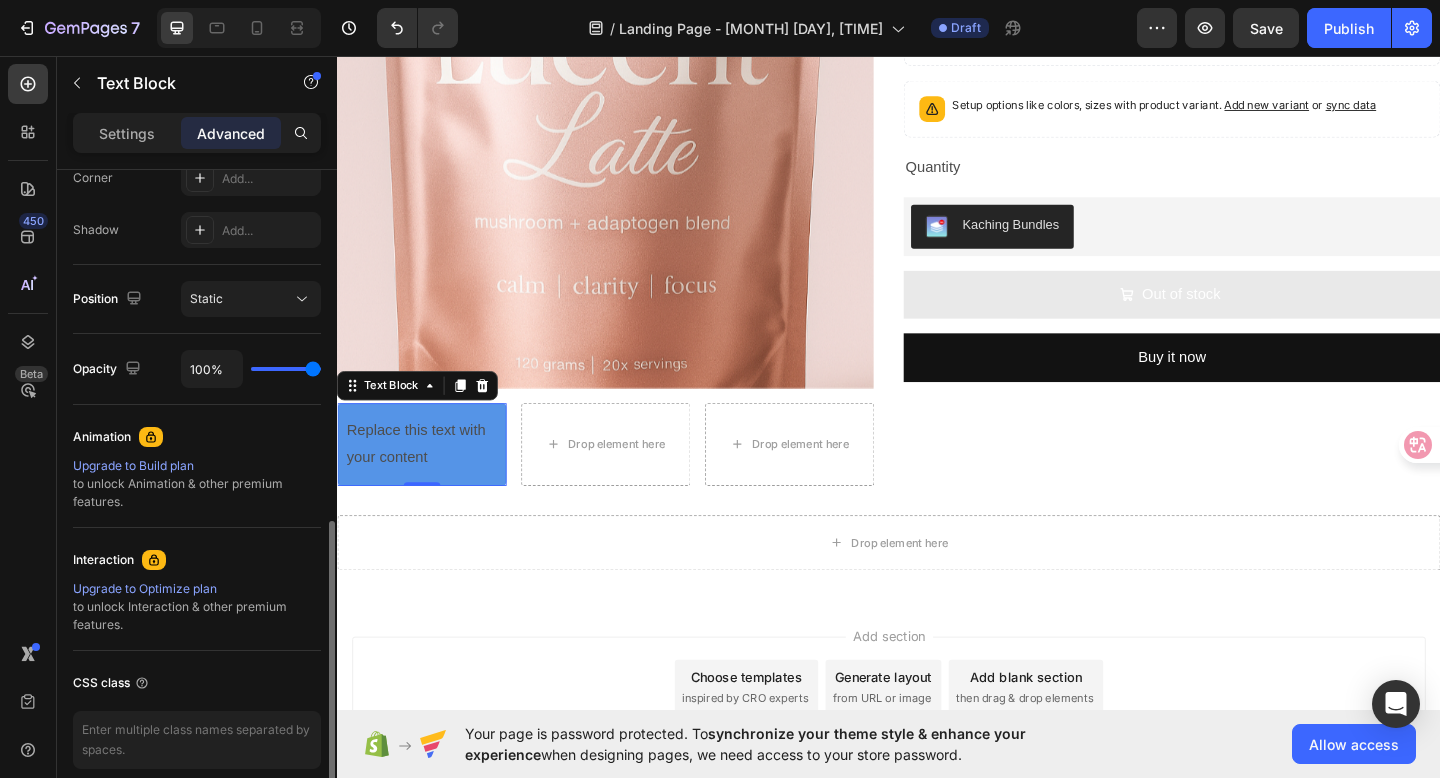 scroll, scrollTop: 723, scrollLeft: 0, axis: vertical 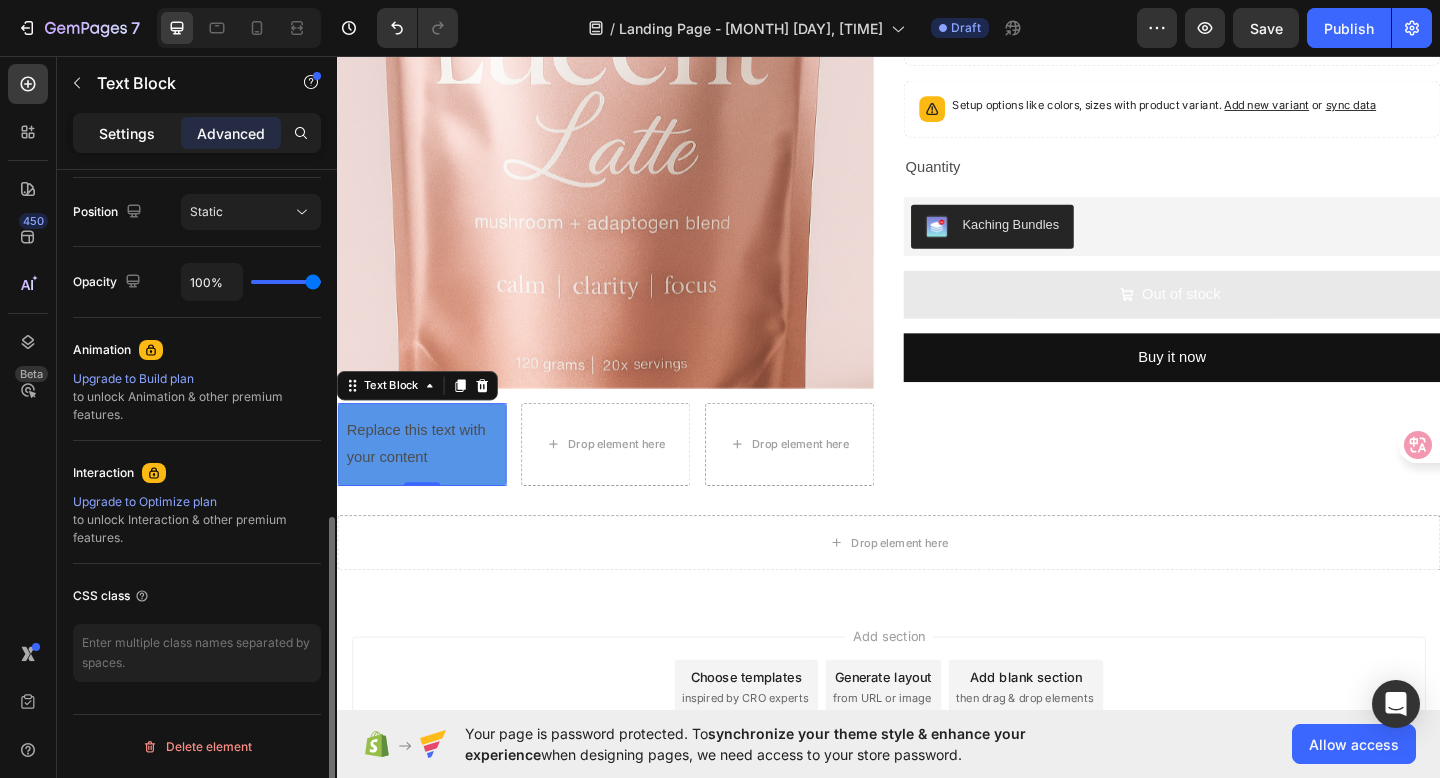 click on "Settings" at bounding box center (127, 133) 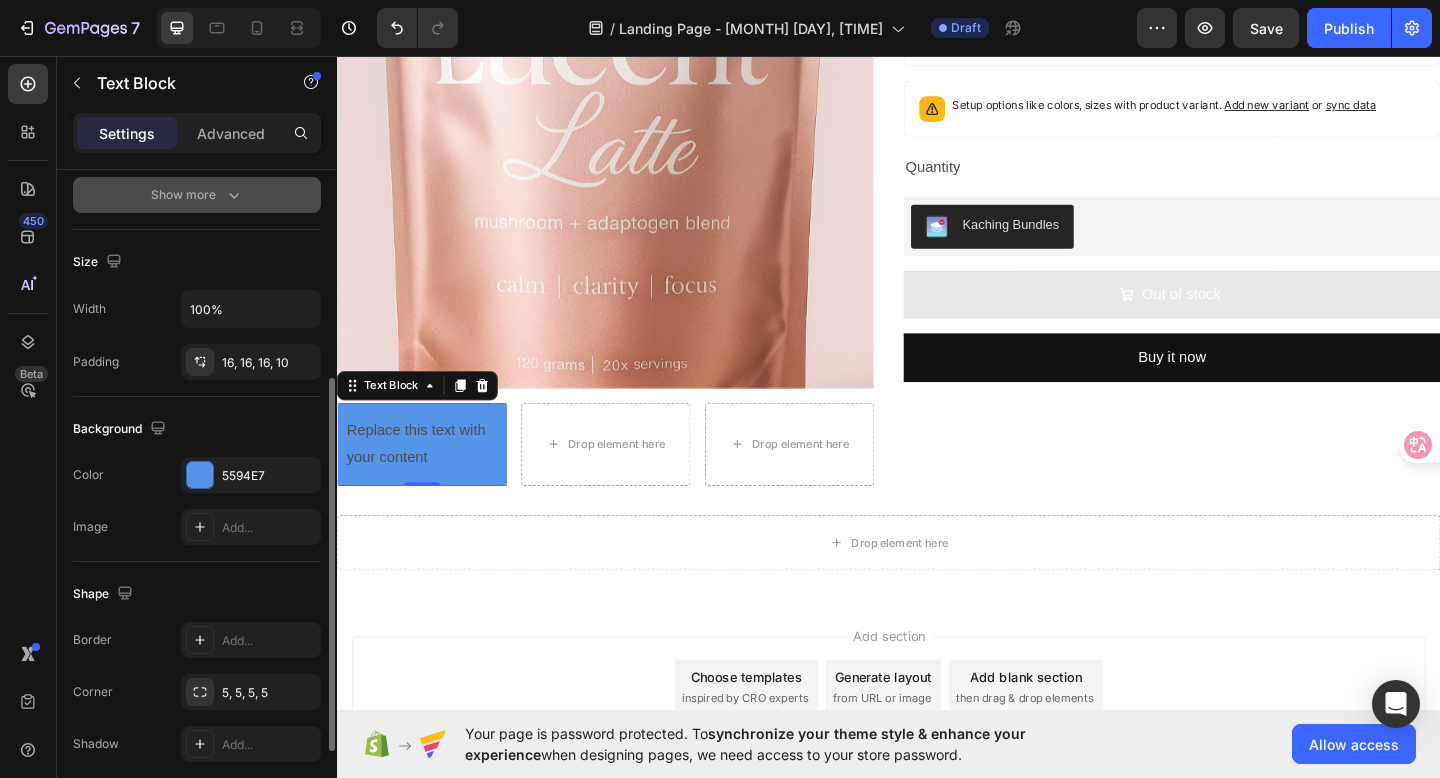 scroll, scrollTop: 389, scrollLeft: 0, axis: vertical 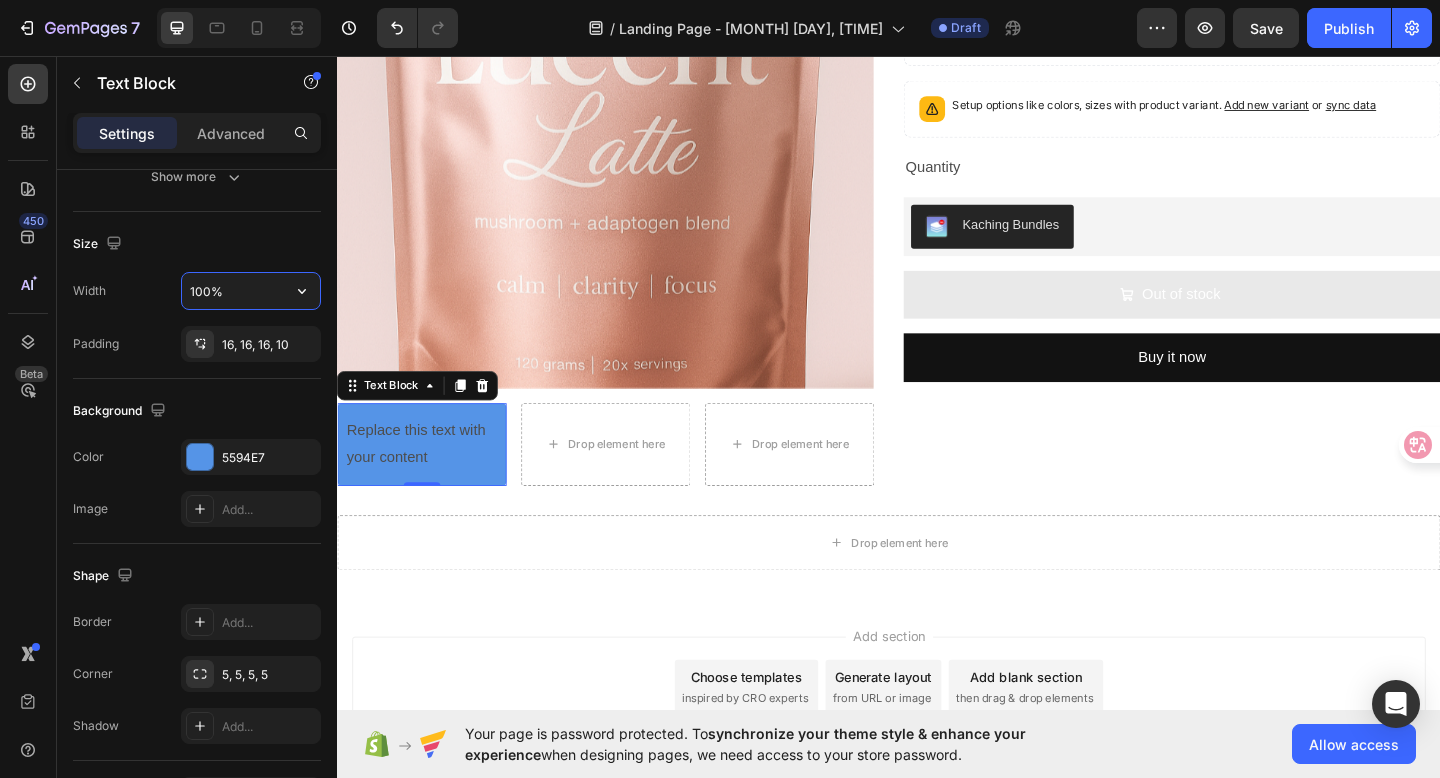 click on "100%" at bounding box center (251, 291) 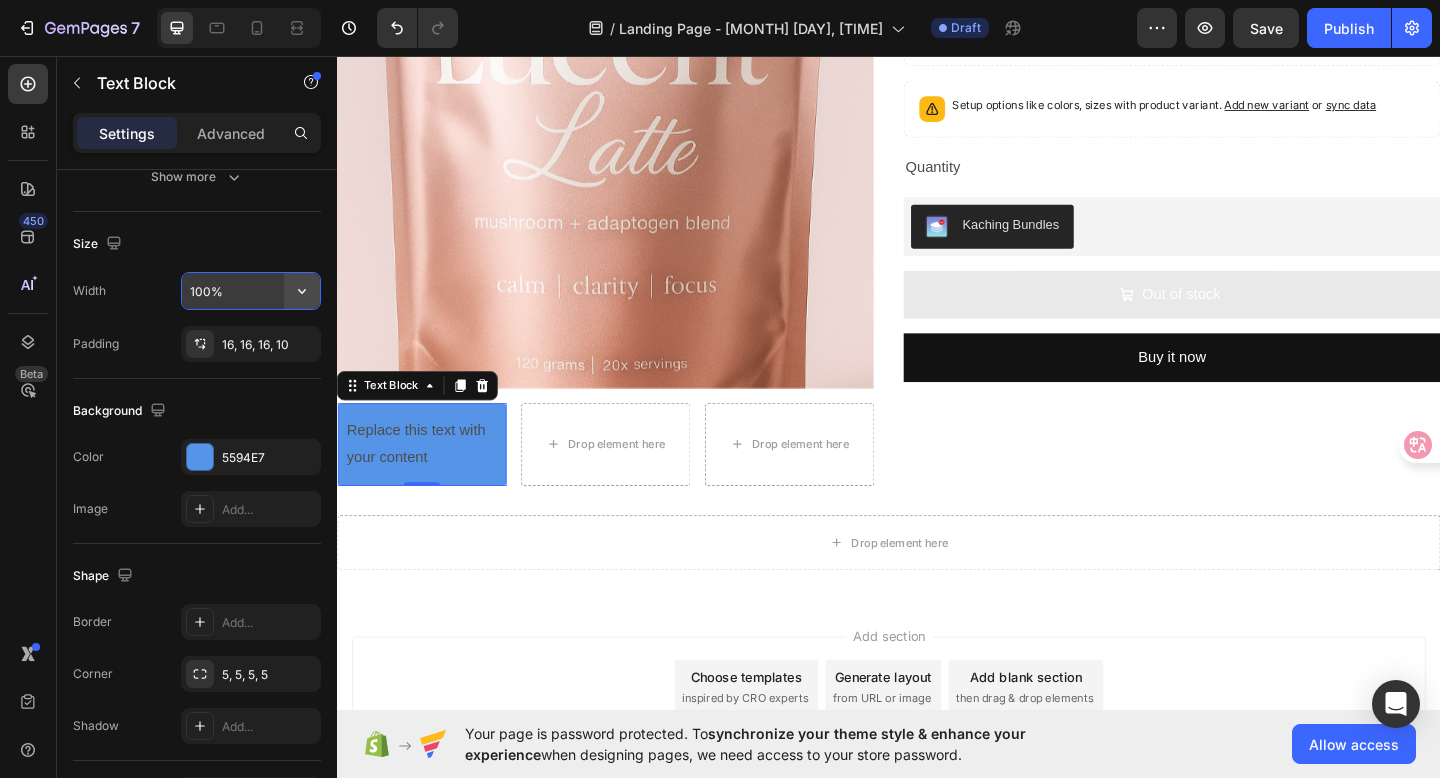 click 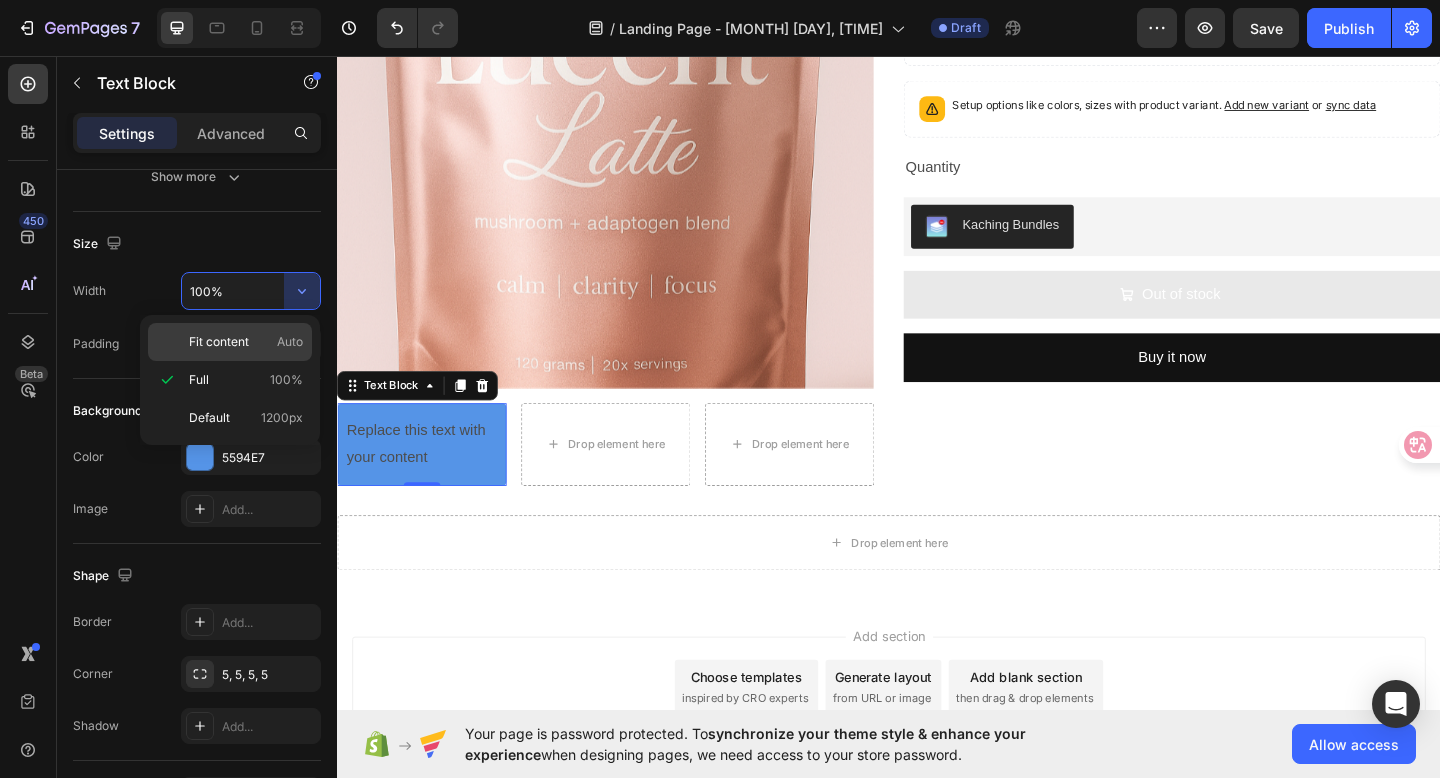 click on "Fit content" at bounding box center [219, 342] 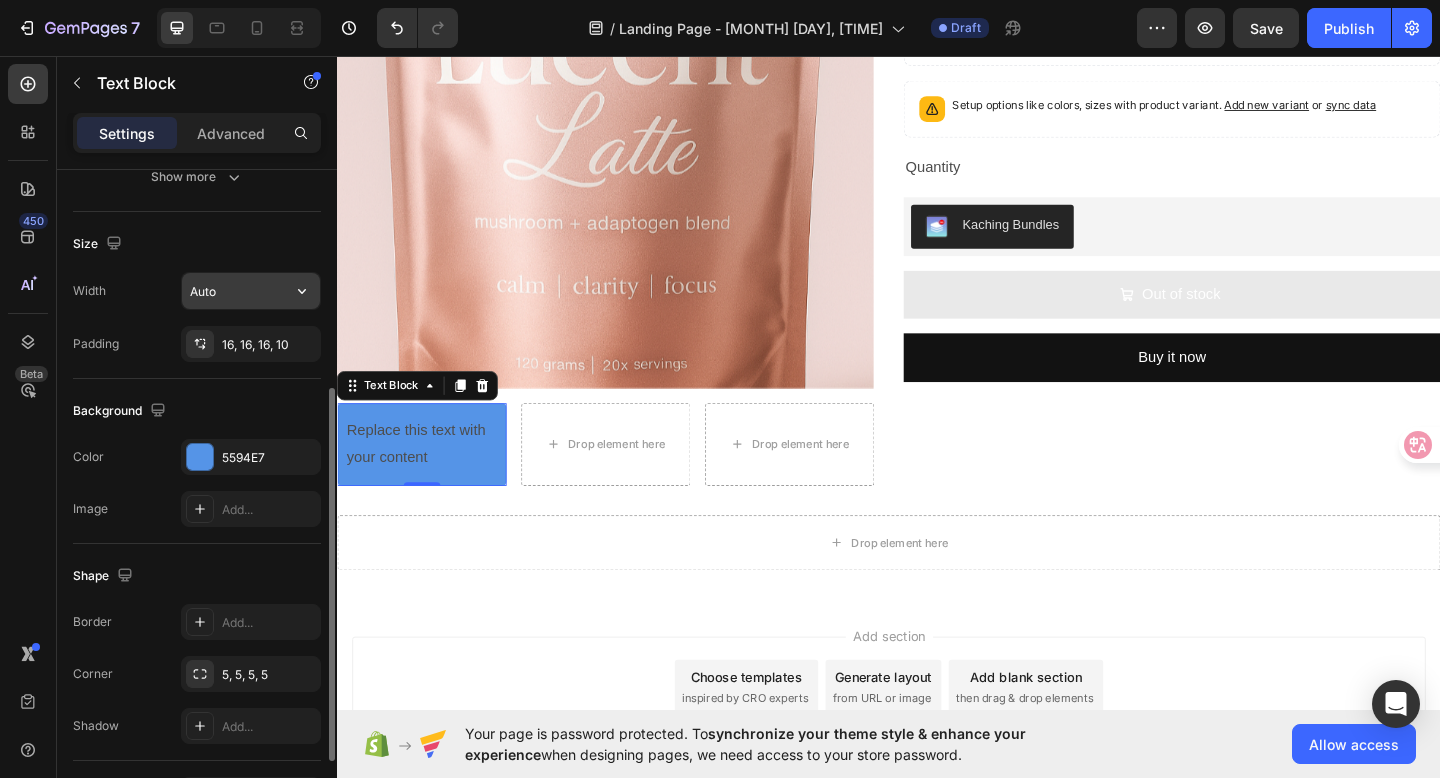 click on "Auto" at bounding box center [251, 291] 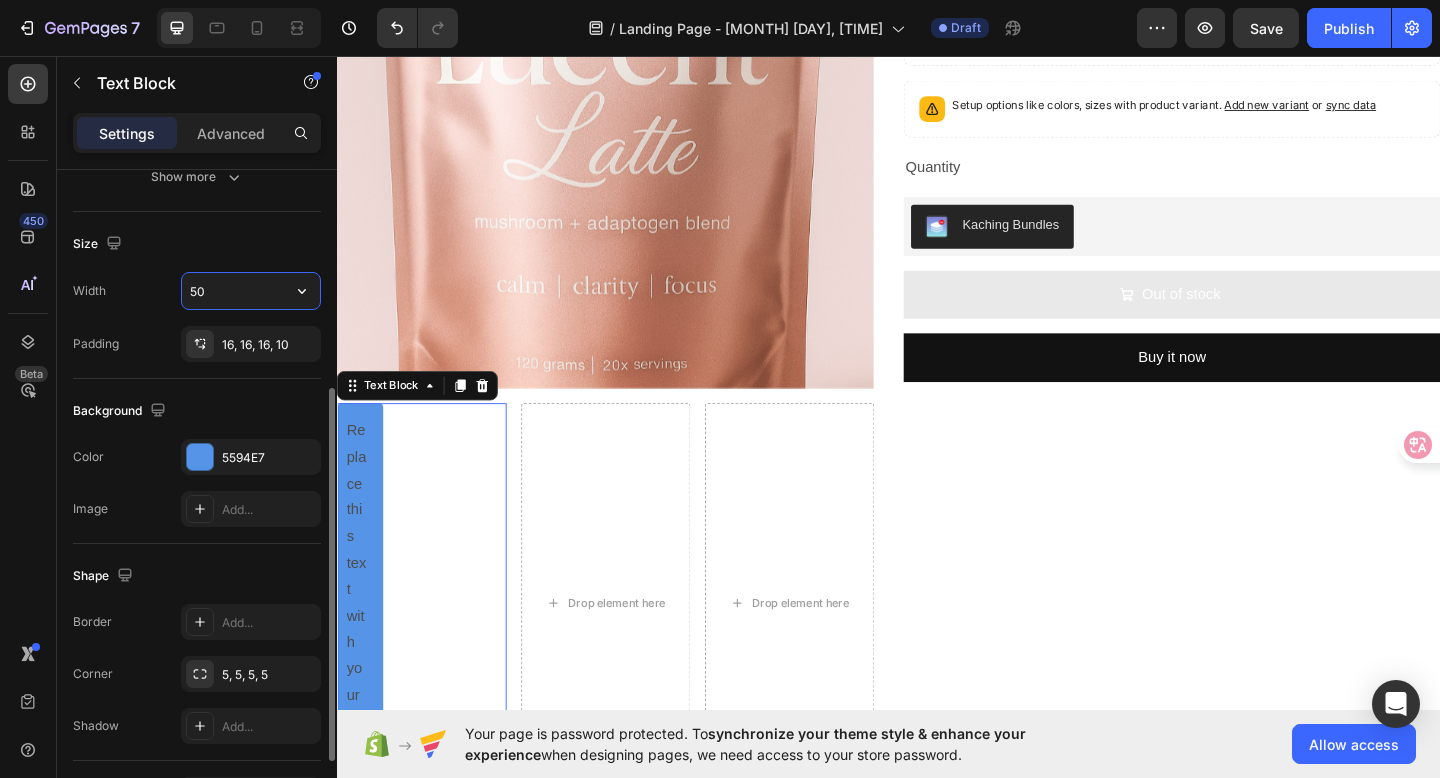 type on "5" 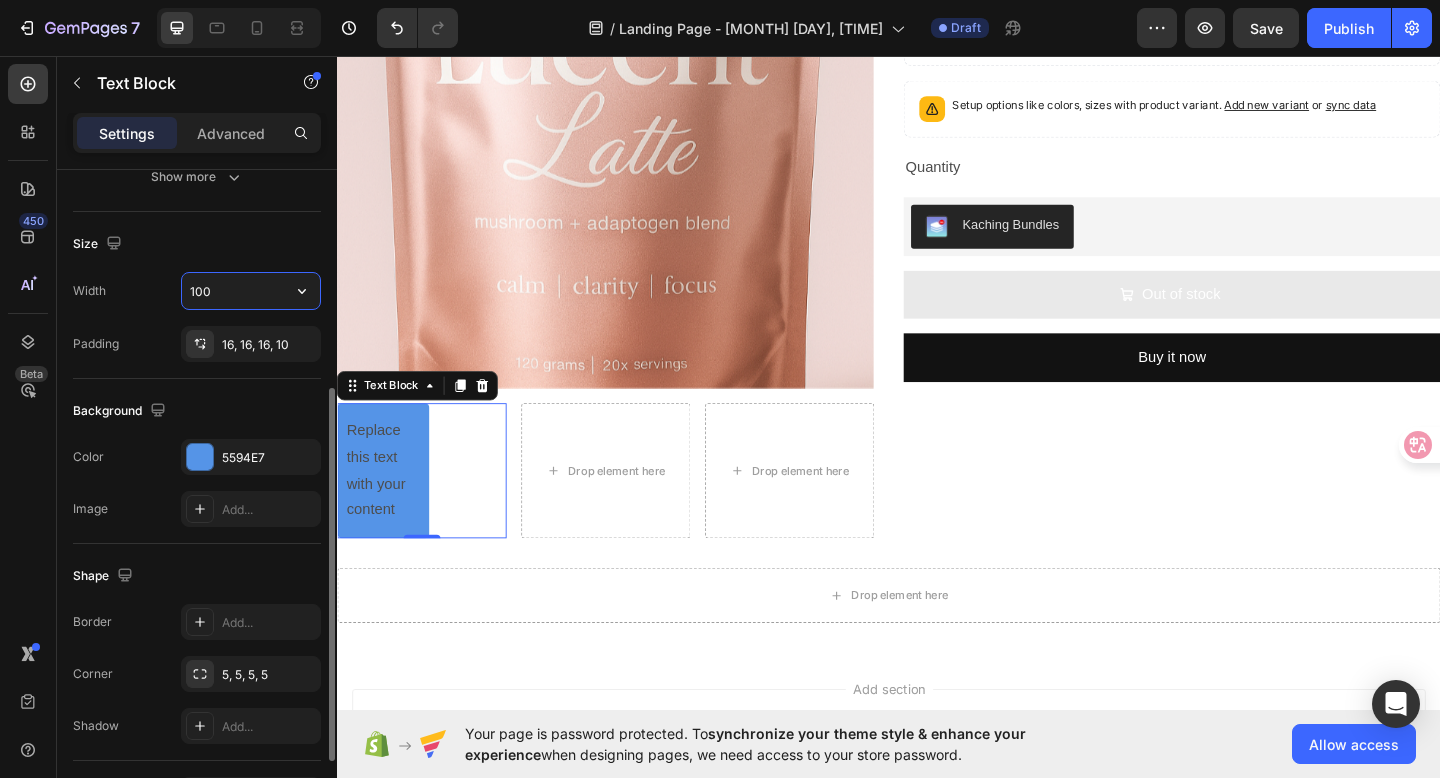 type on "100" 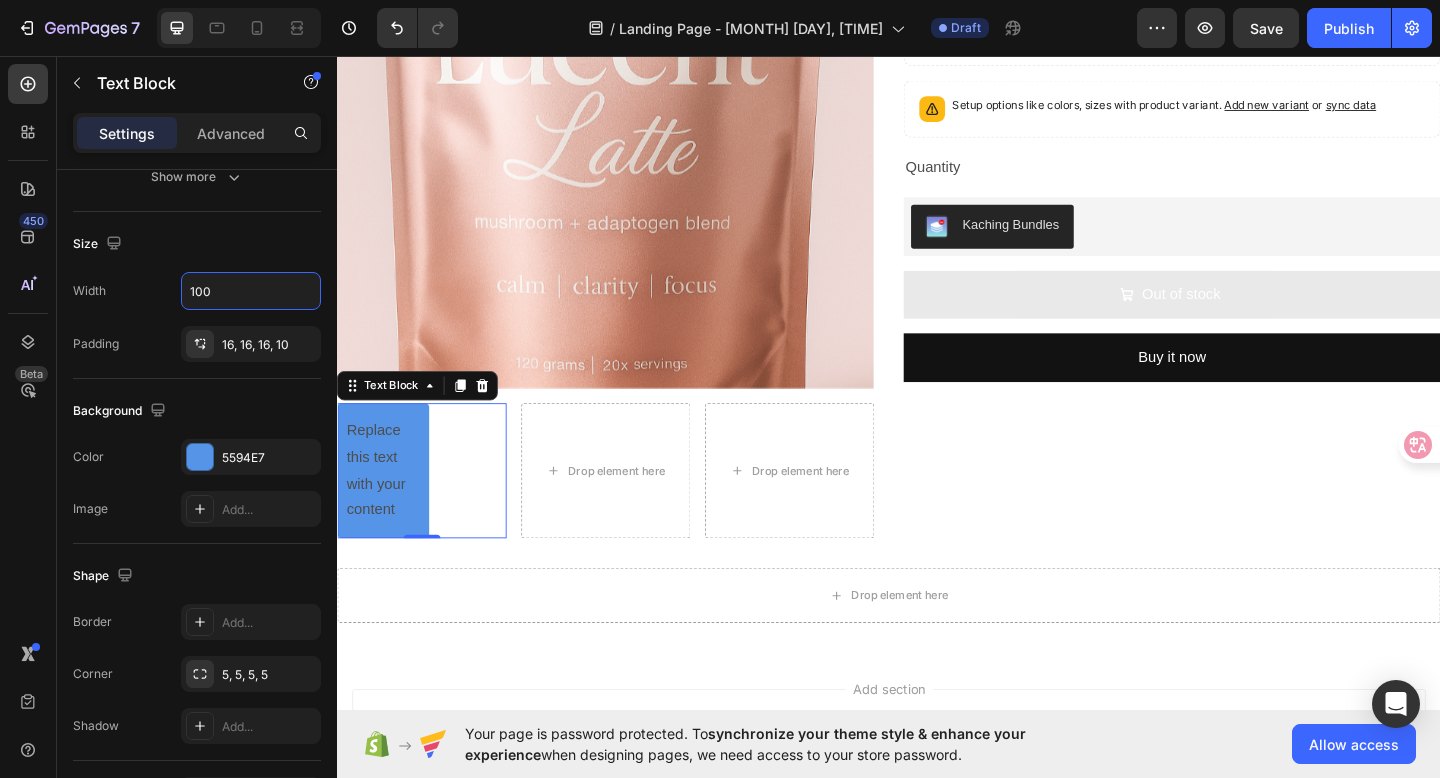 click on "Replace this text with your content" at bounding box center [387, 507] 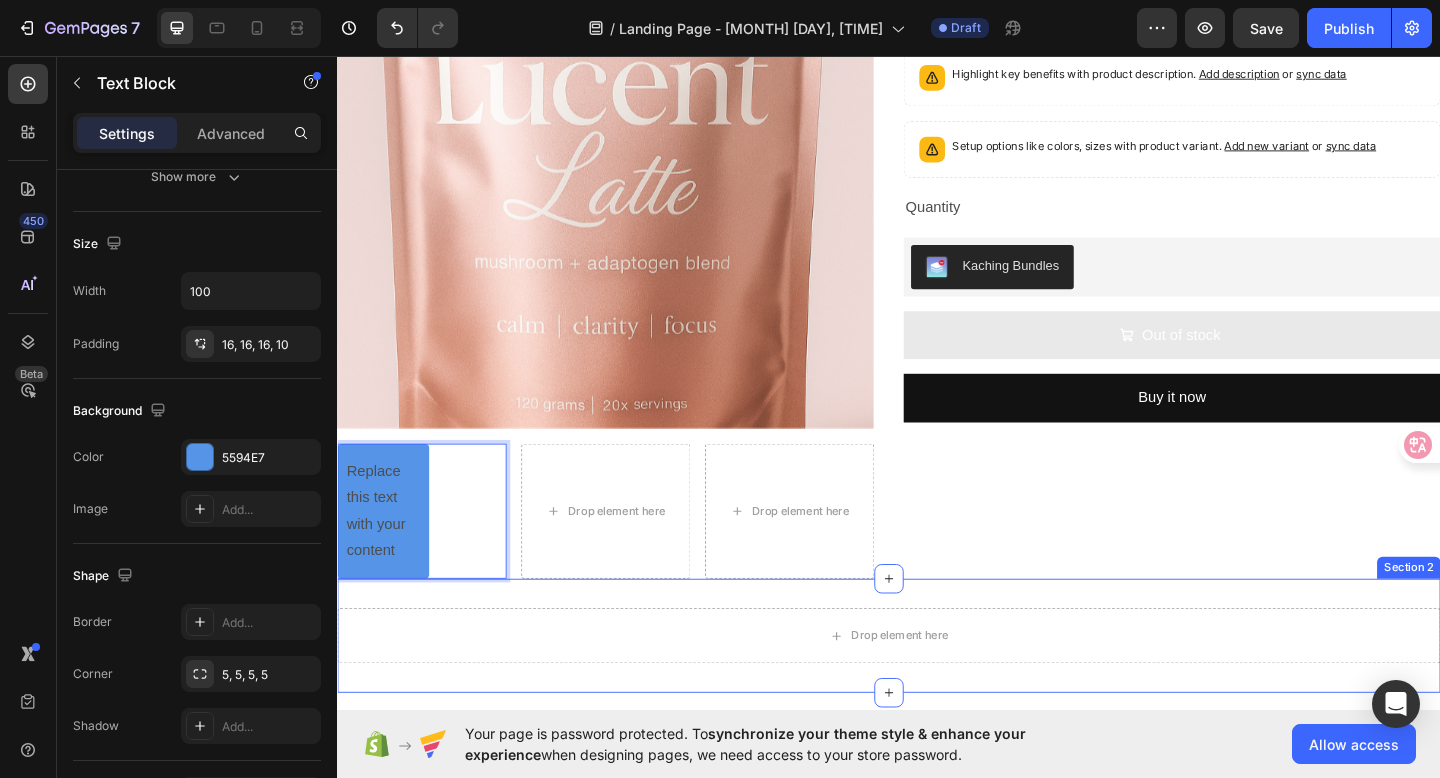 scroll, scrollTop: 186, scrollLeft: 0, axis: vertical 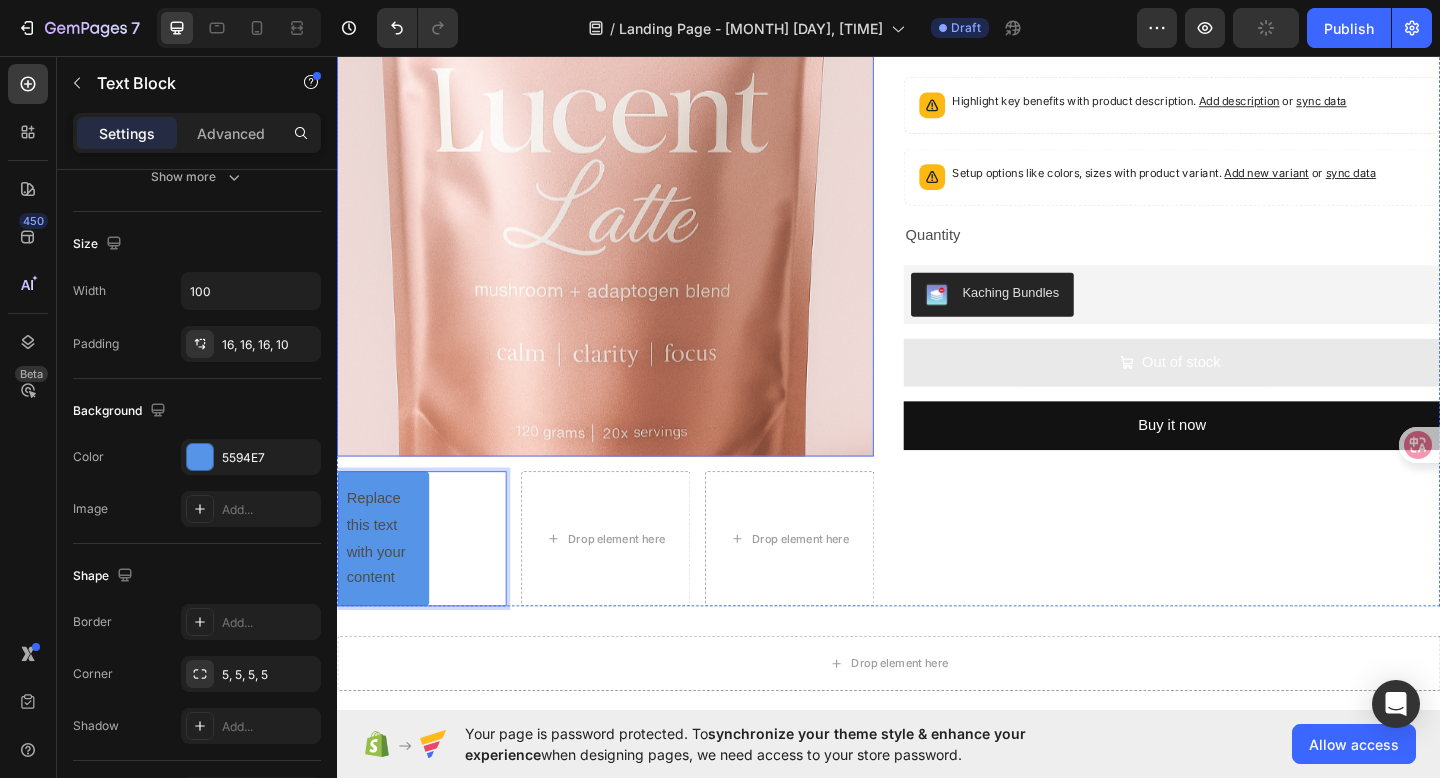 click at bounding box center [629, 200] 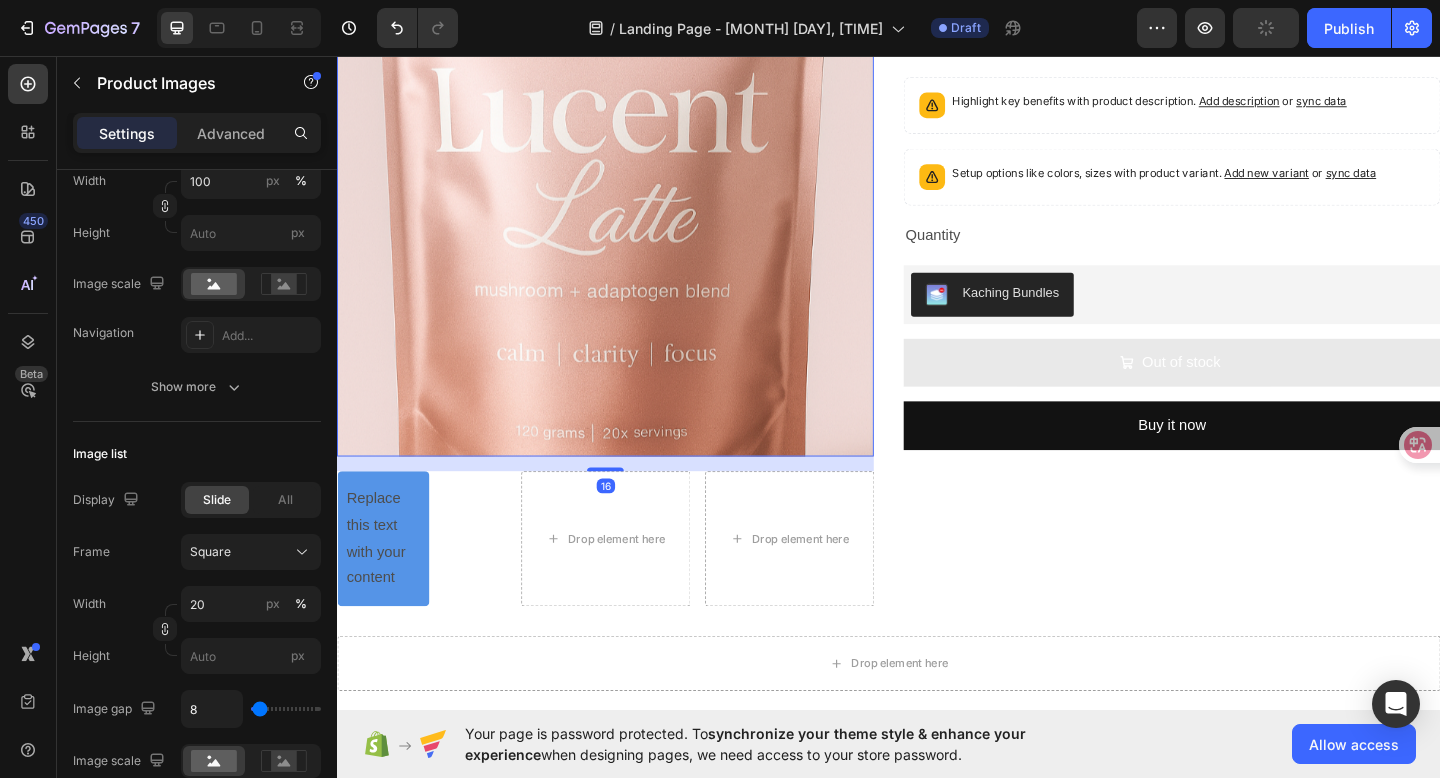scroll, scrollTop: 0, scrollLeft: 0, axis: both 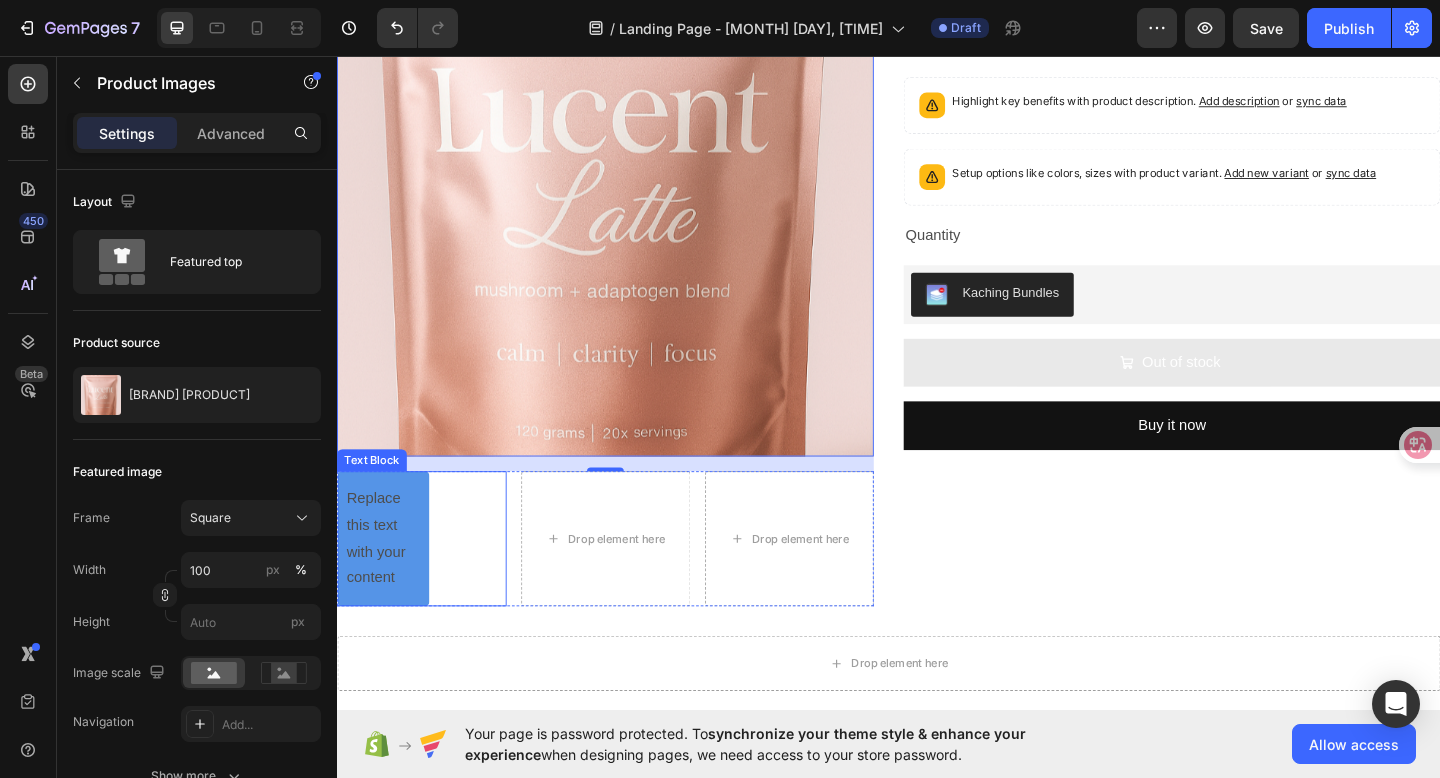 click on "Replace this text with your content" at bounding box center [384, 581] 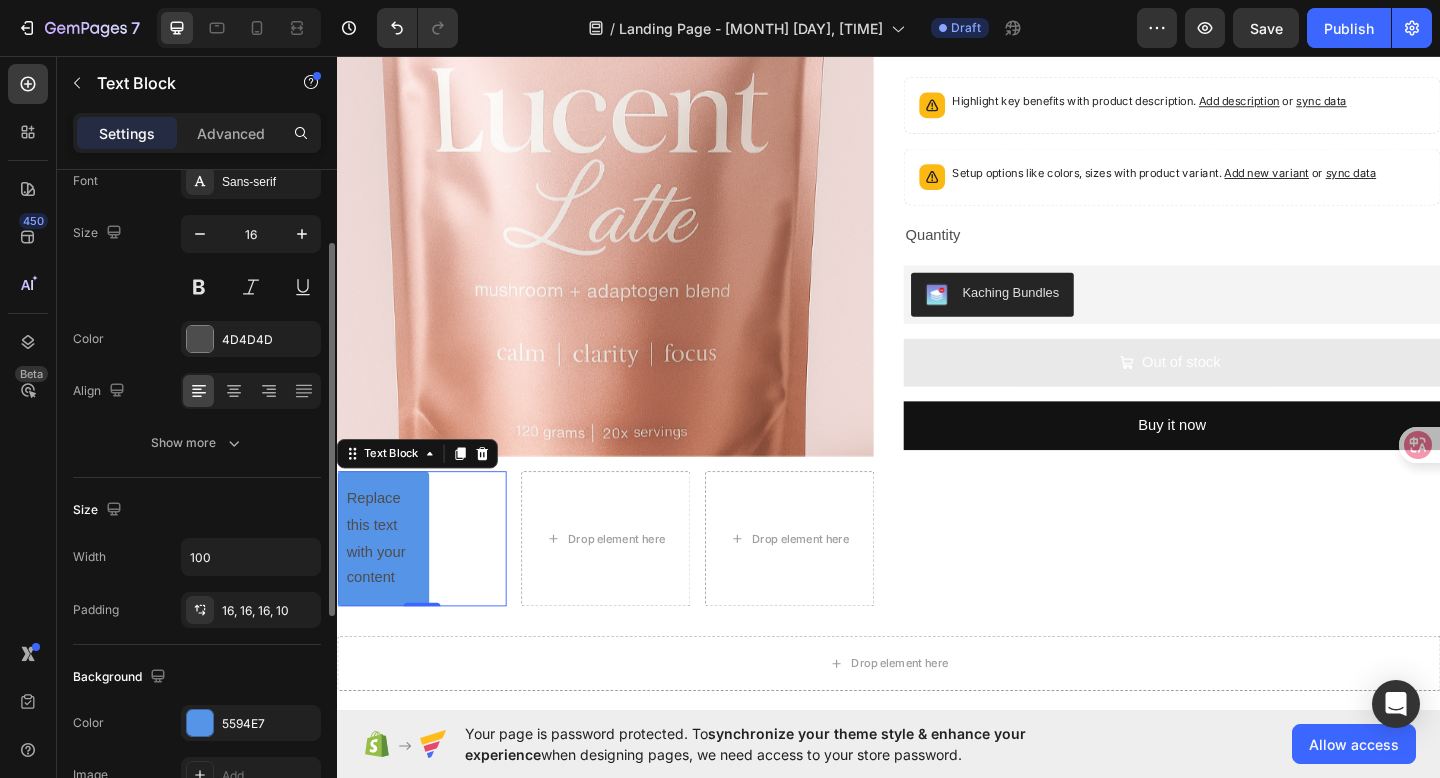 scroll, scrollTop: 126, scrollLeft: 0, axis: vertical 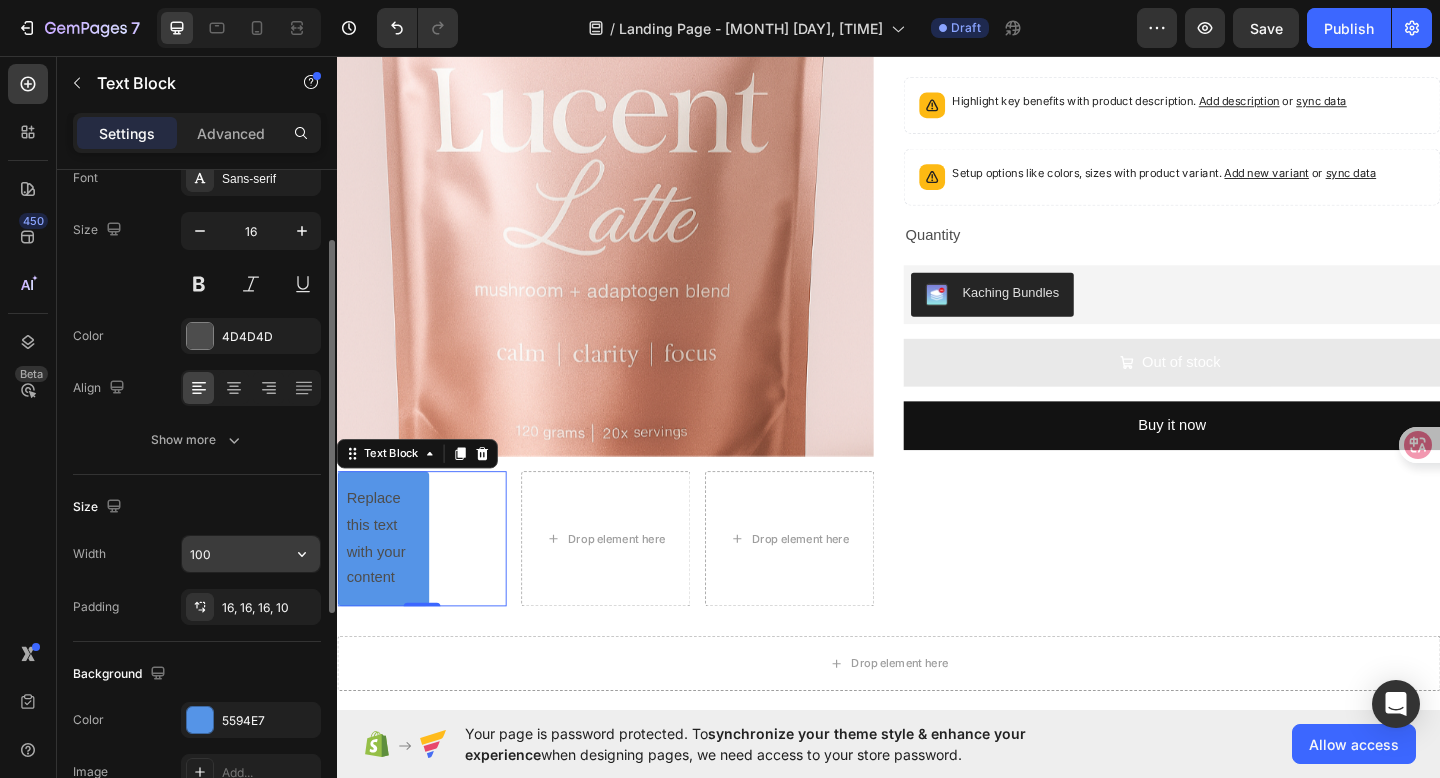 click on "100" at bounding box center [251, 554] 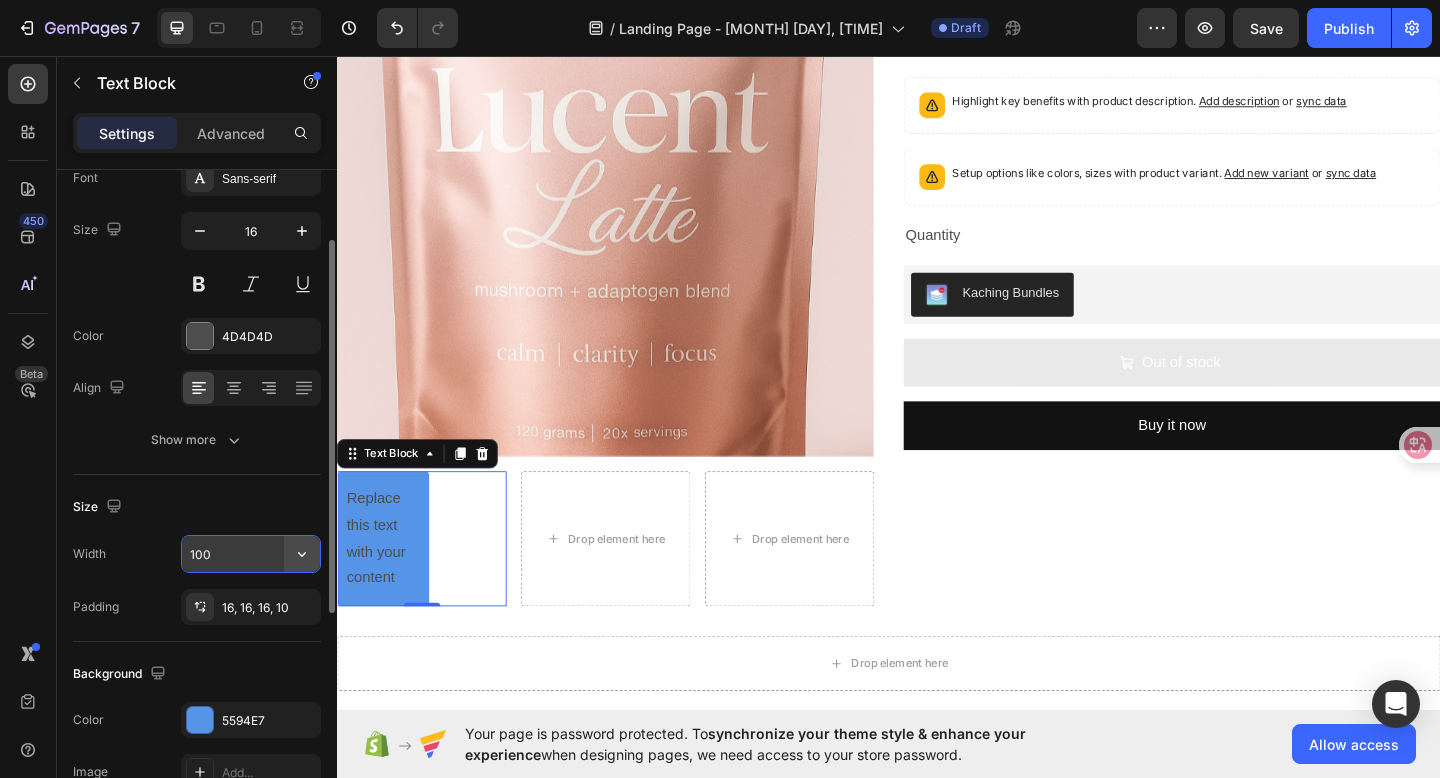 click 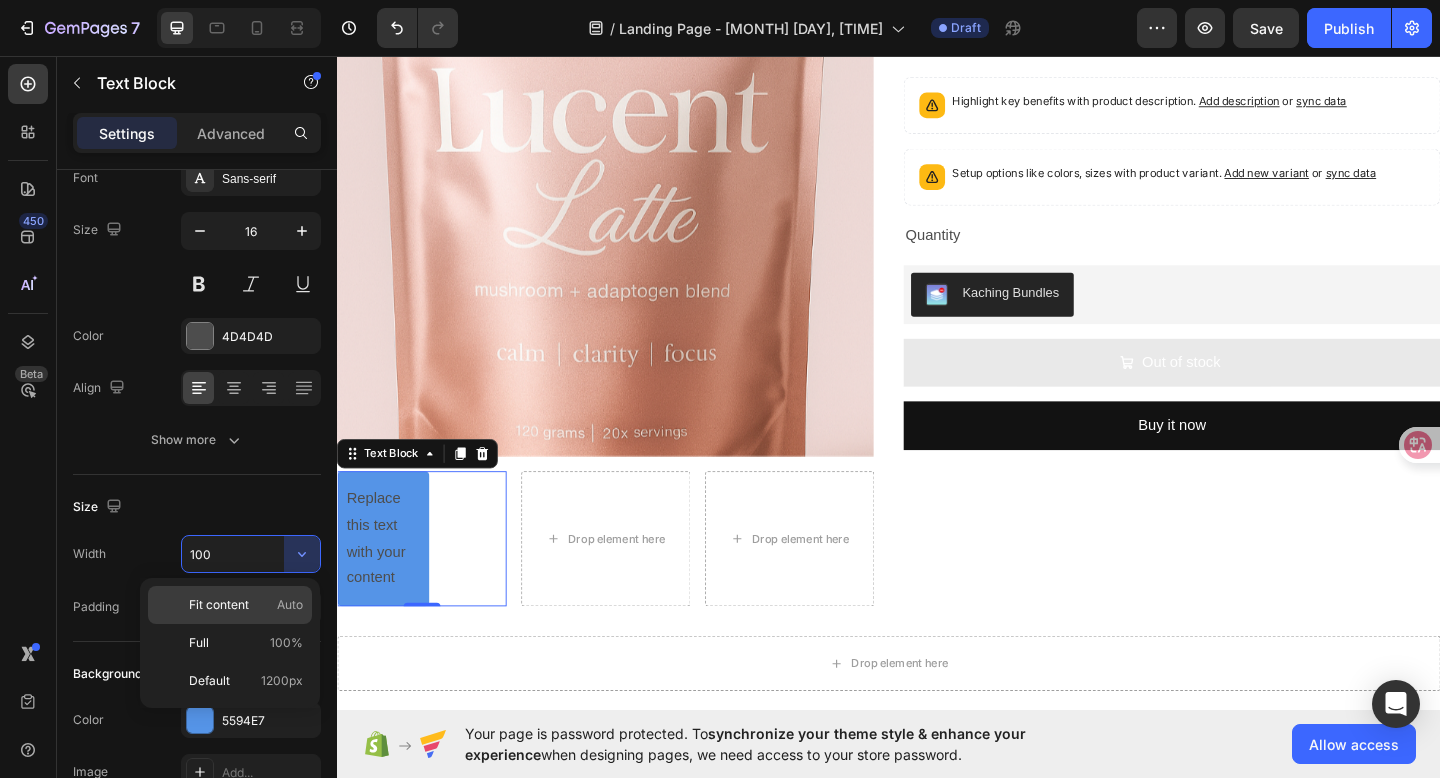 click on "Fit content" at bounding box center (219, 605) 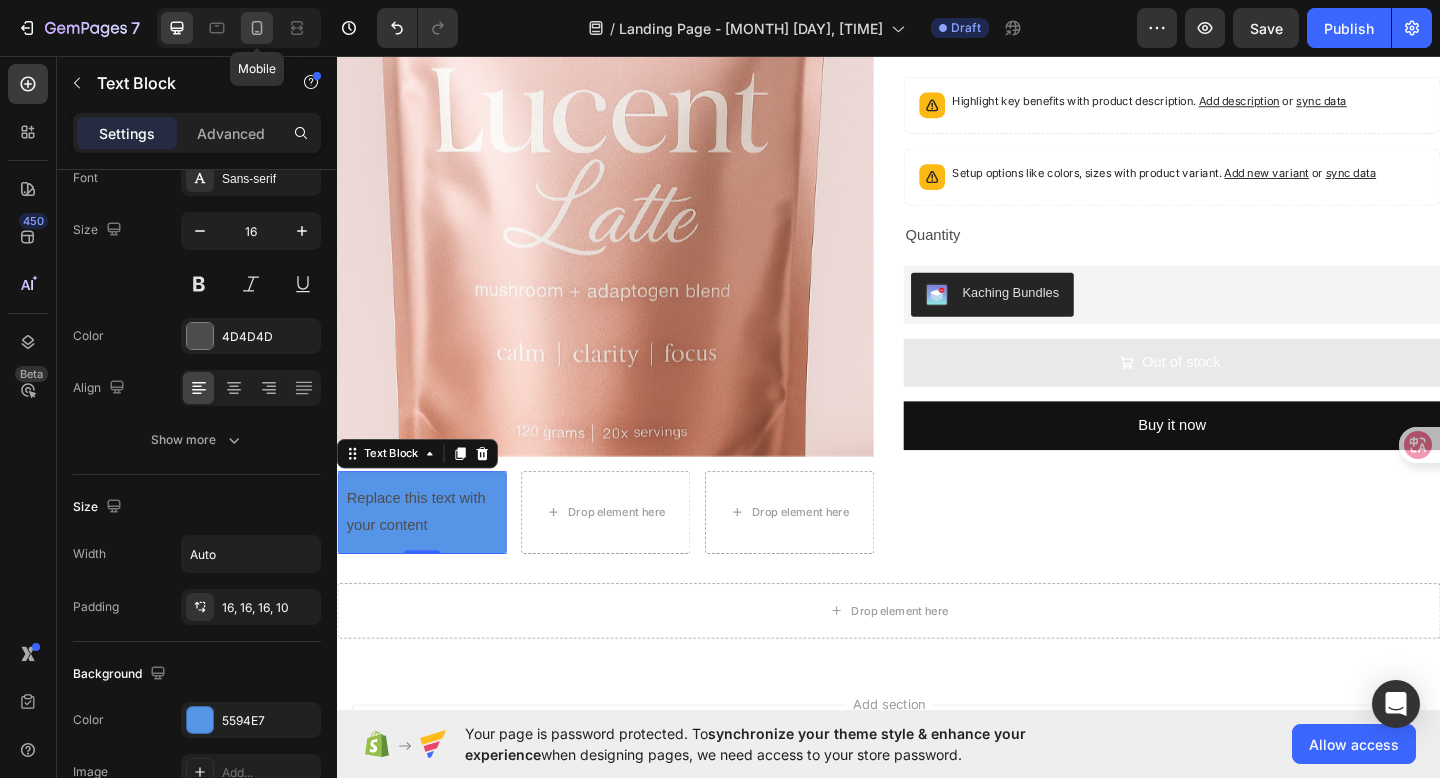 click 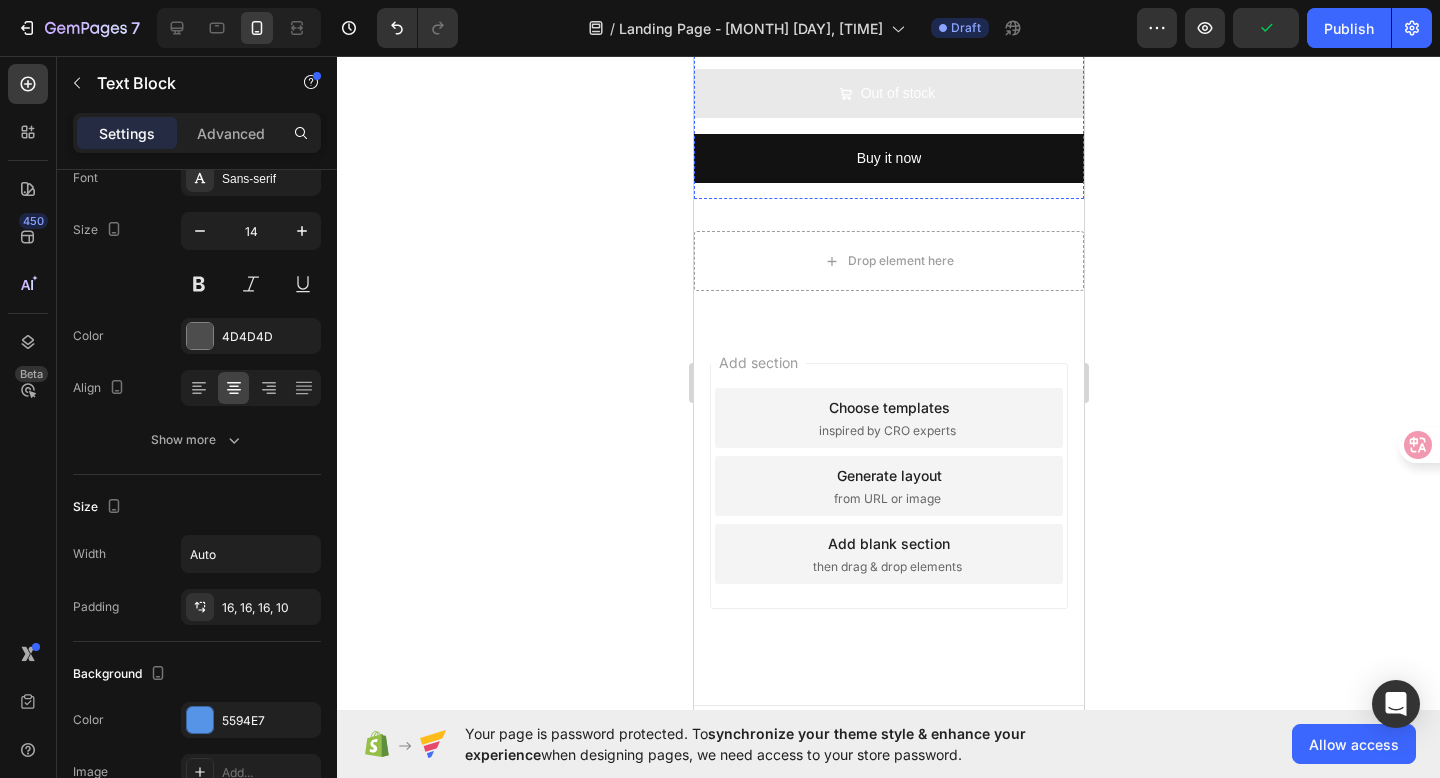 scroll, scrollTop: 1048, scrollLeft: 0, axis: vertical 